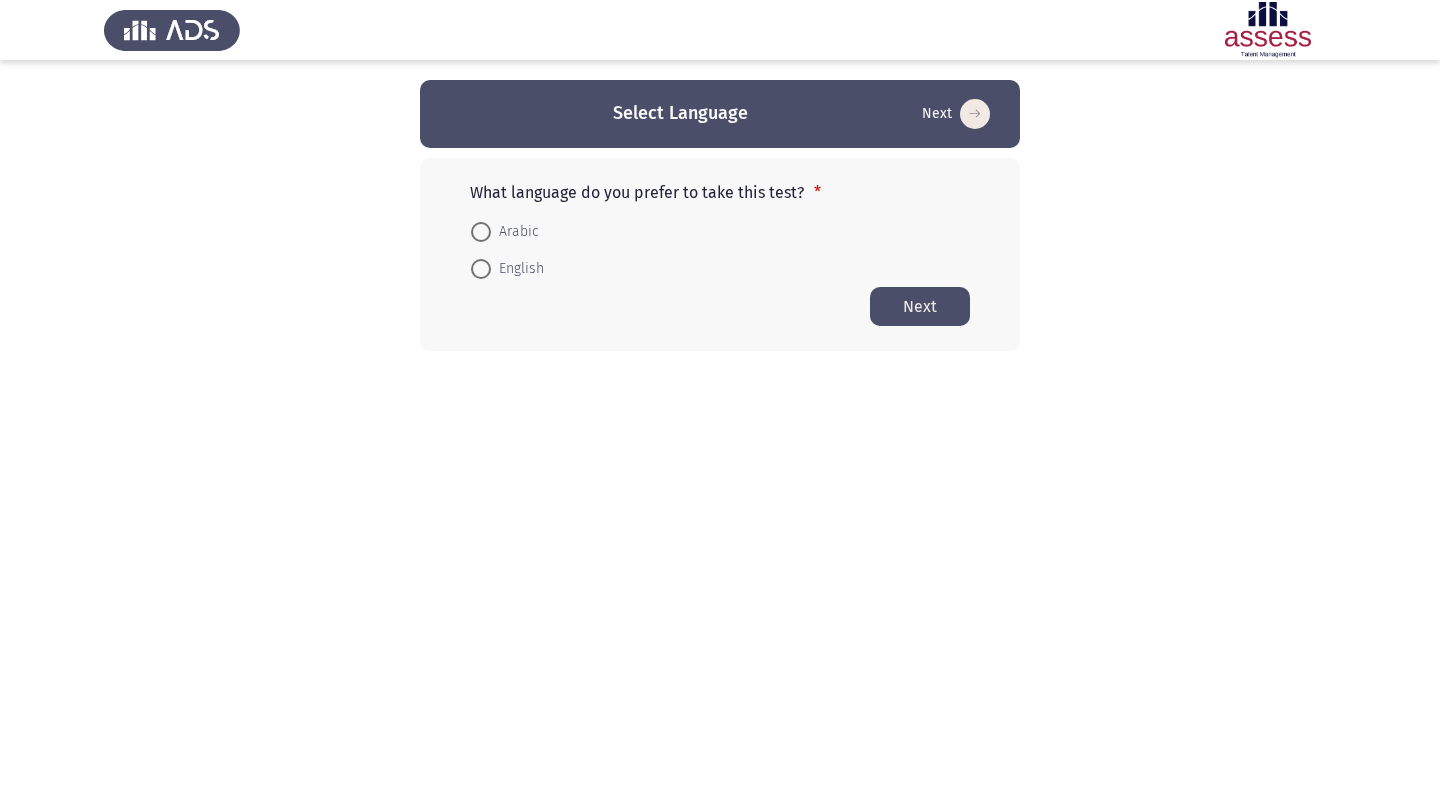 scroll, scrollTop: 0, scrollLeft: 0, axis: both 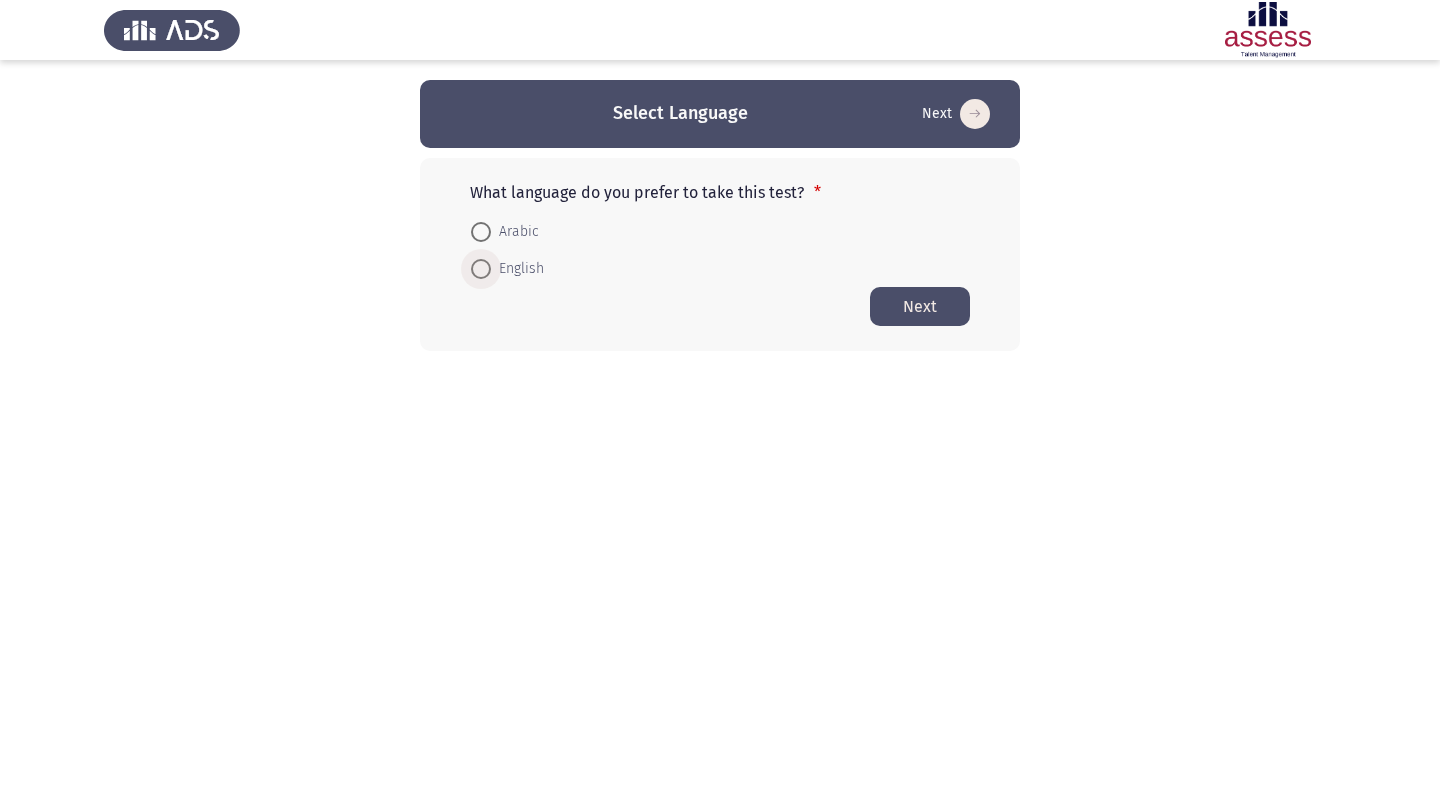 click at bounding box center (481, 269) 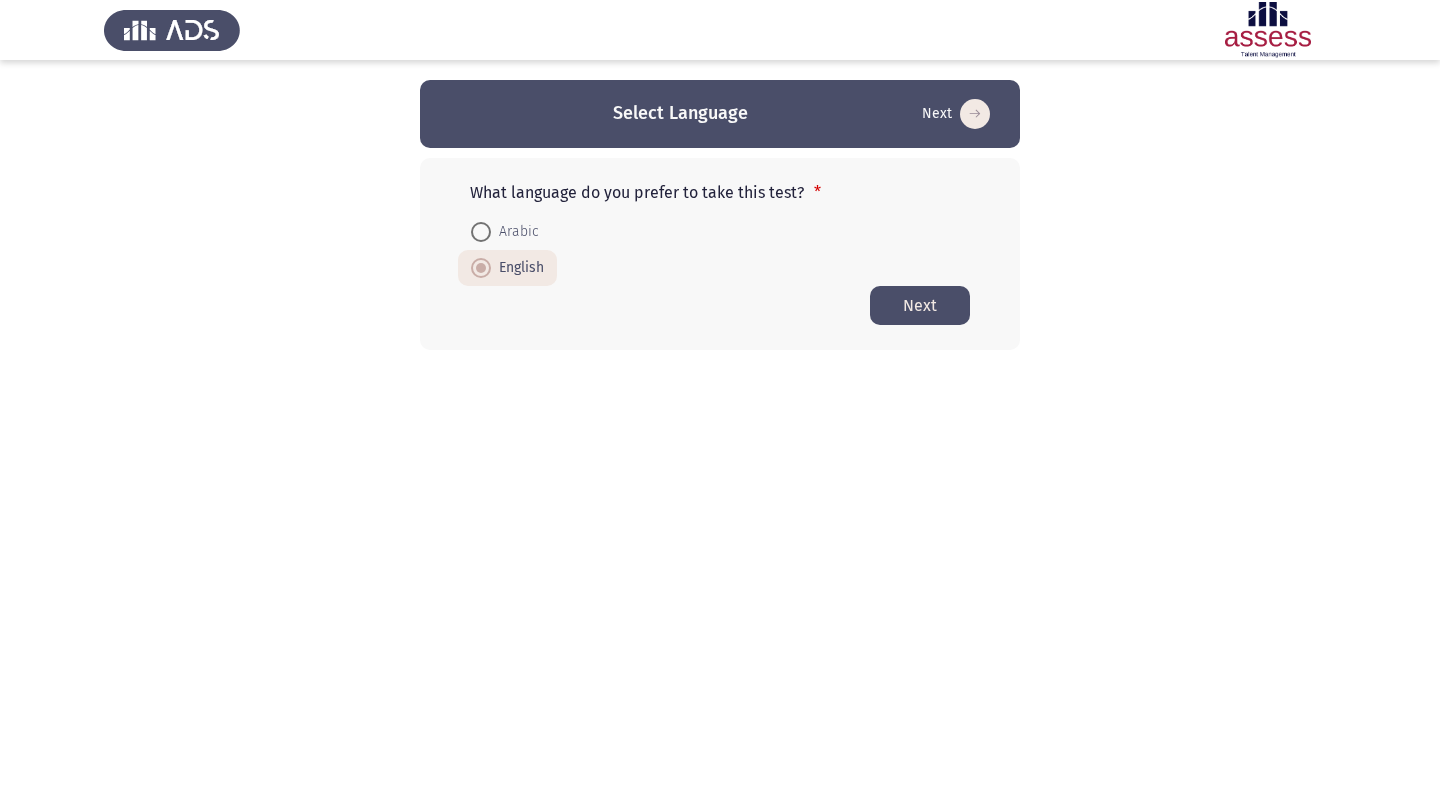 click on "Next" 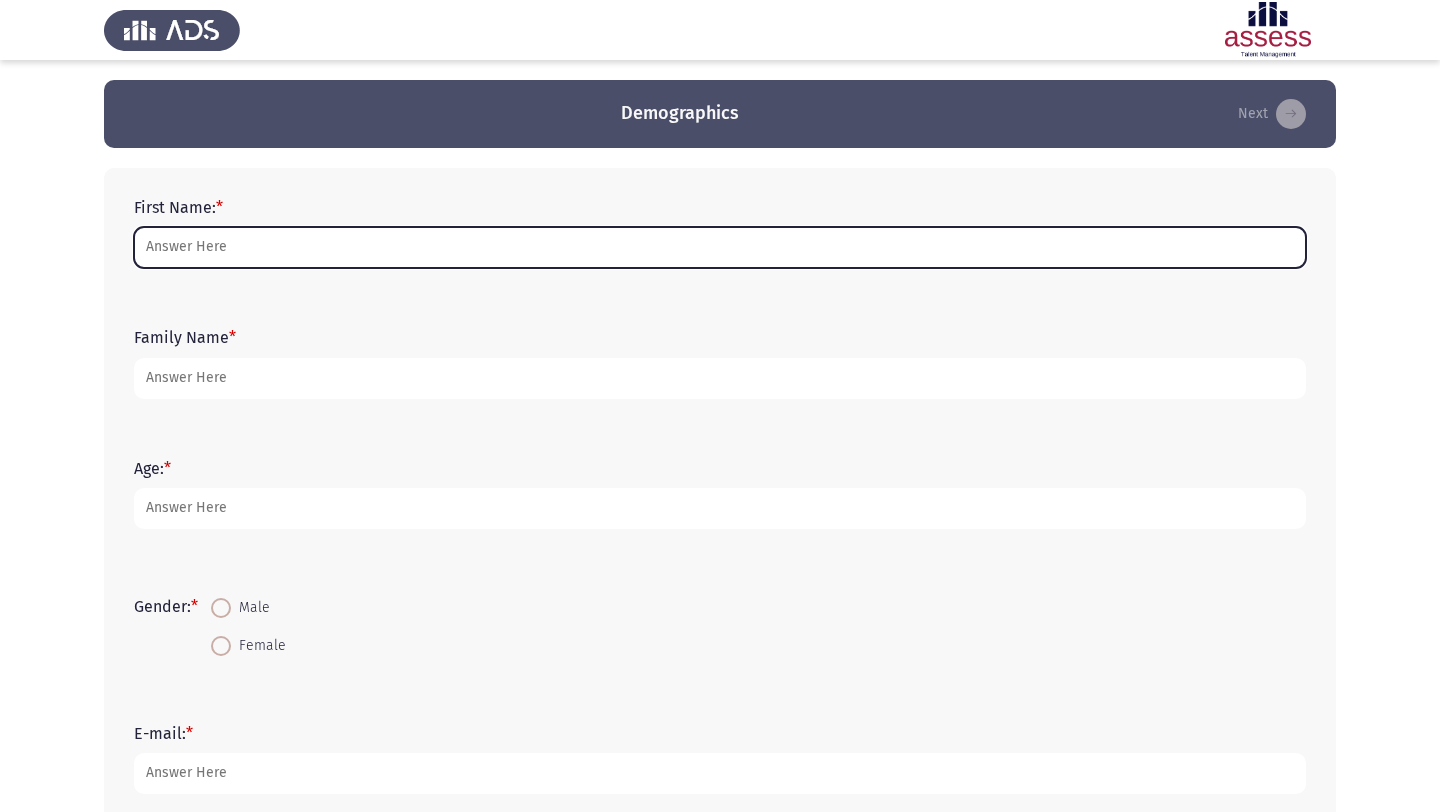 click on "First Name:   *" at bounding box center [720, 247] 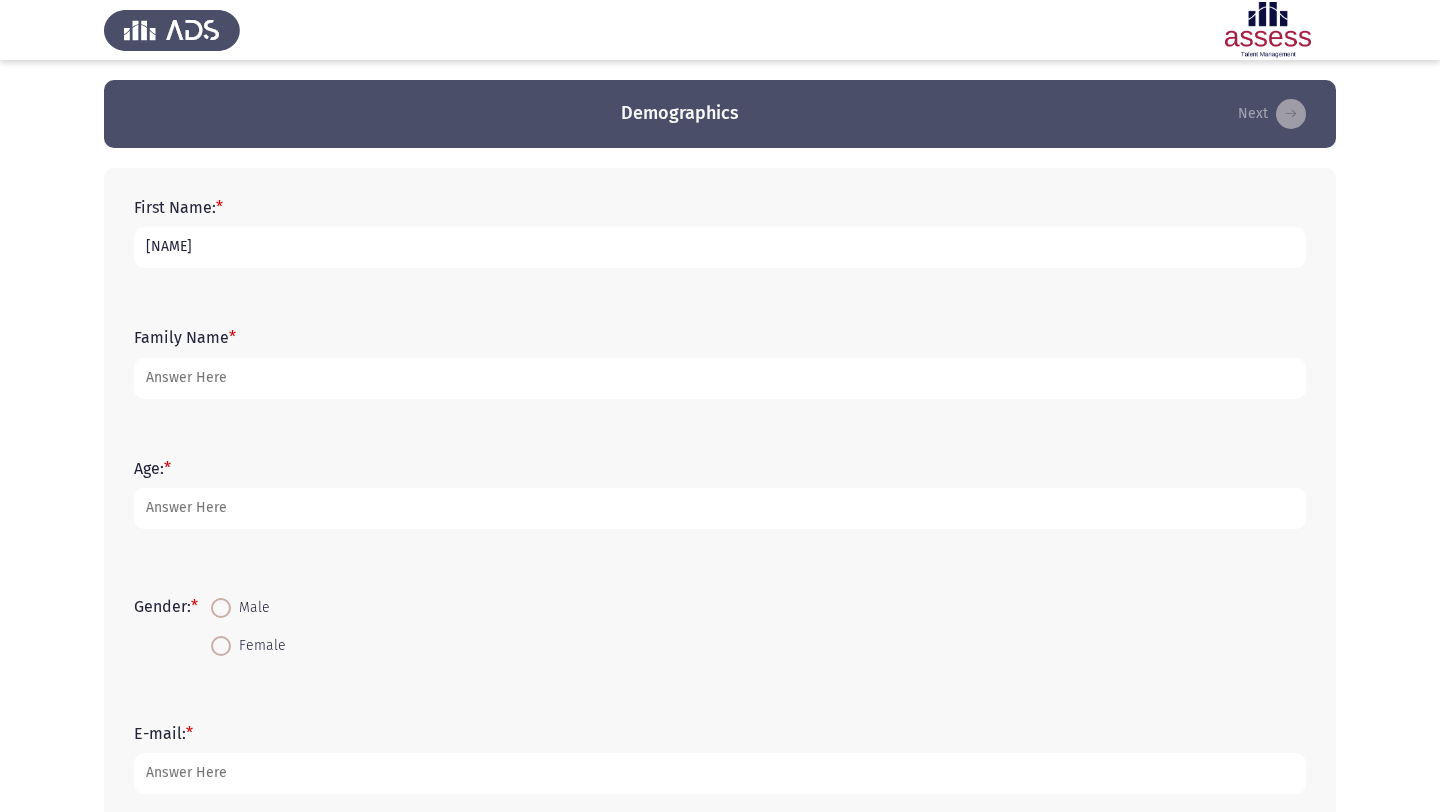 type on "[NAME]" 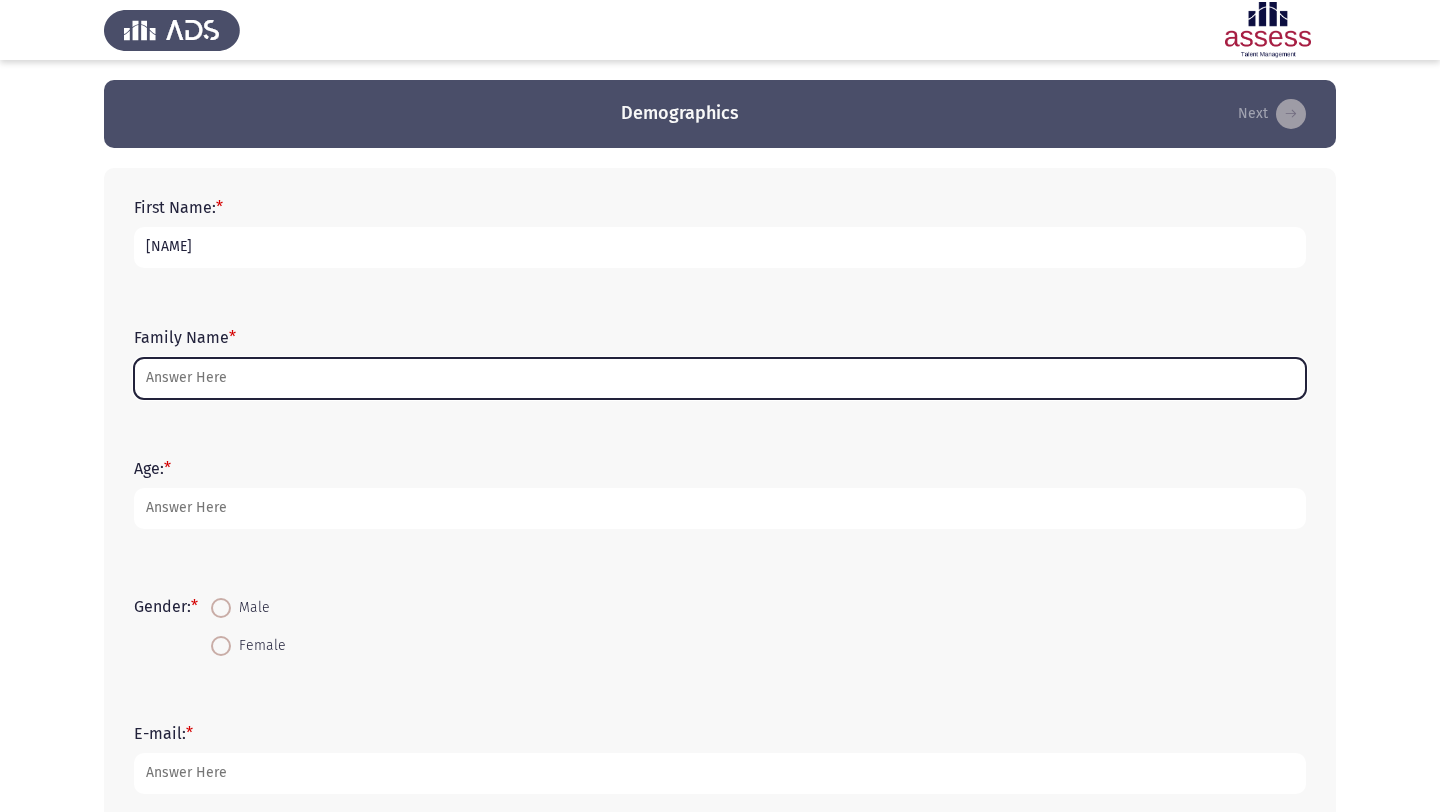 click on "Family Name   *" at bounding box center [720, 378] 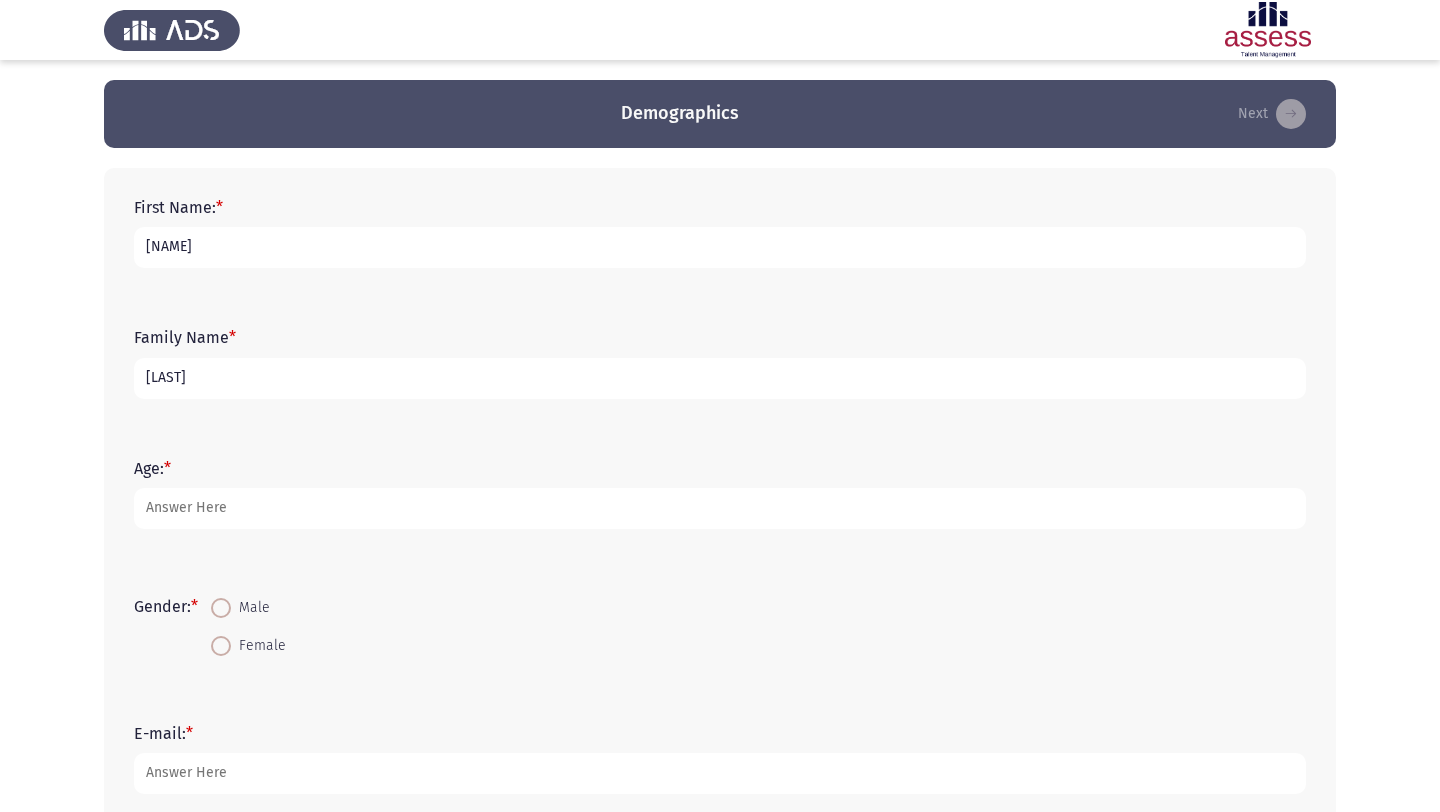 scroll, scrollTop: 58, scrollLeft: 0, axis: vertical 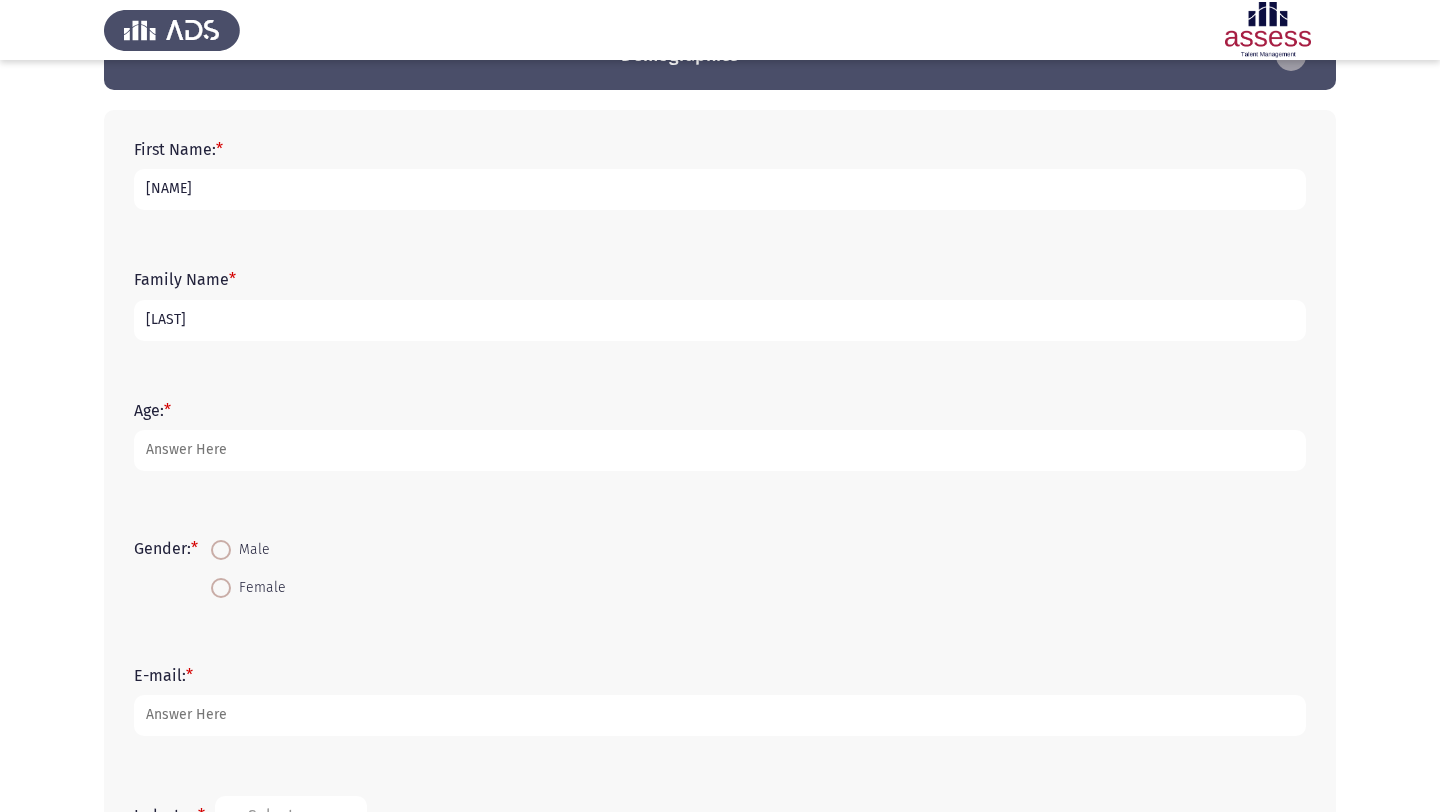 type on "[LAST]" 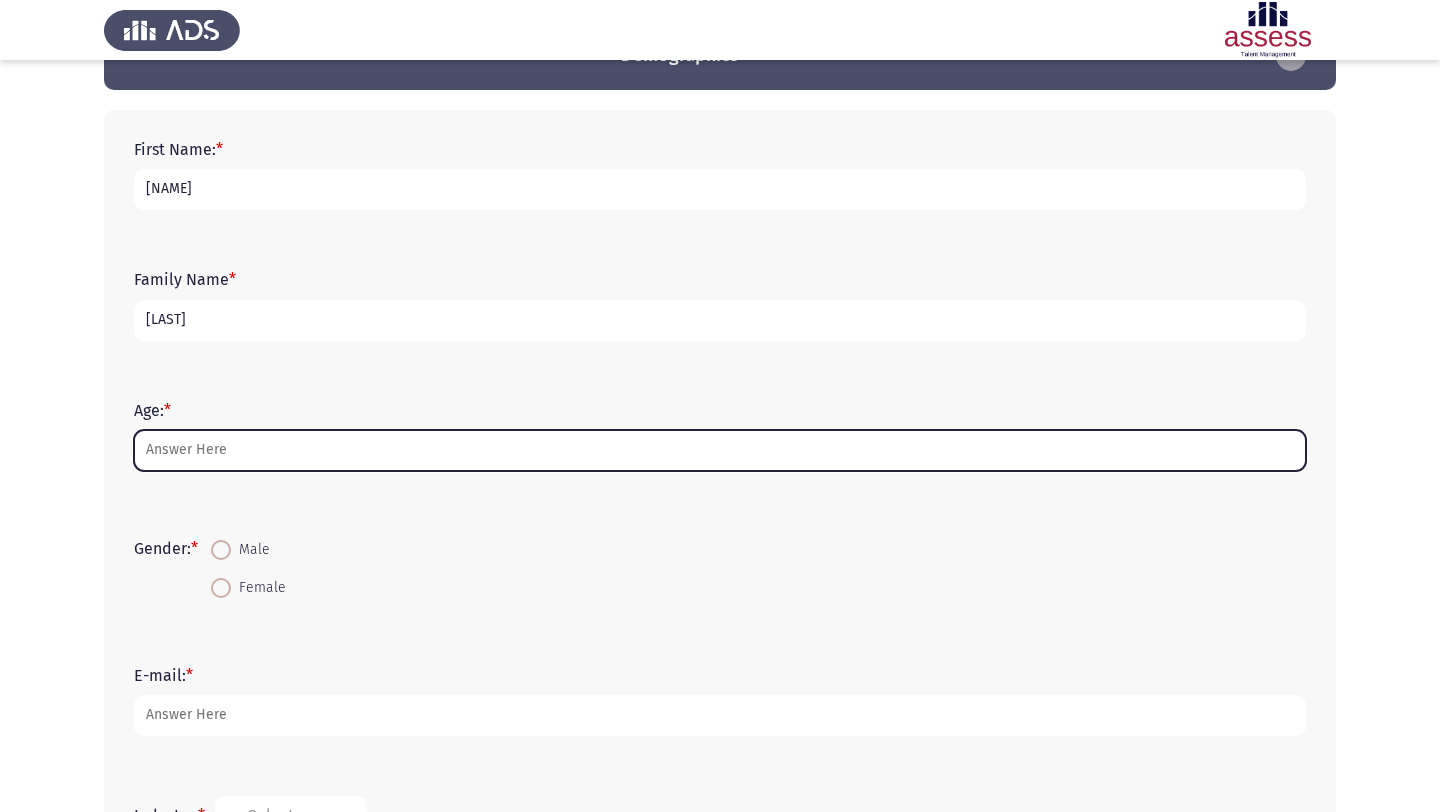 click on "Age:   *" at bounding box center (720, 450) 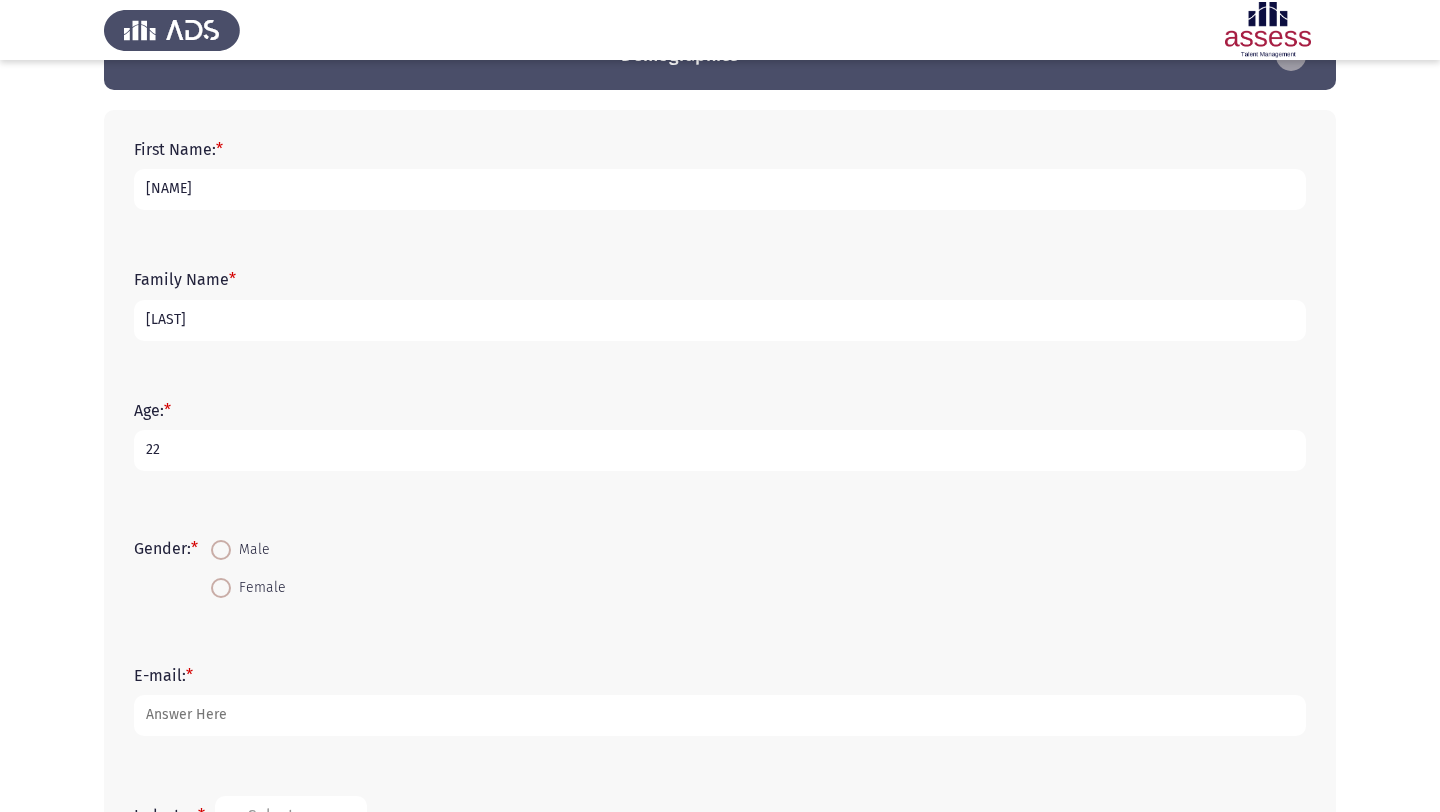 type on "22" 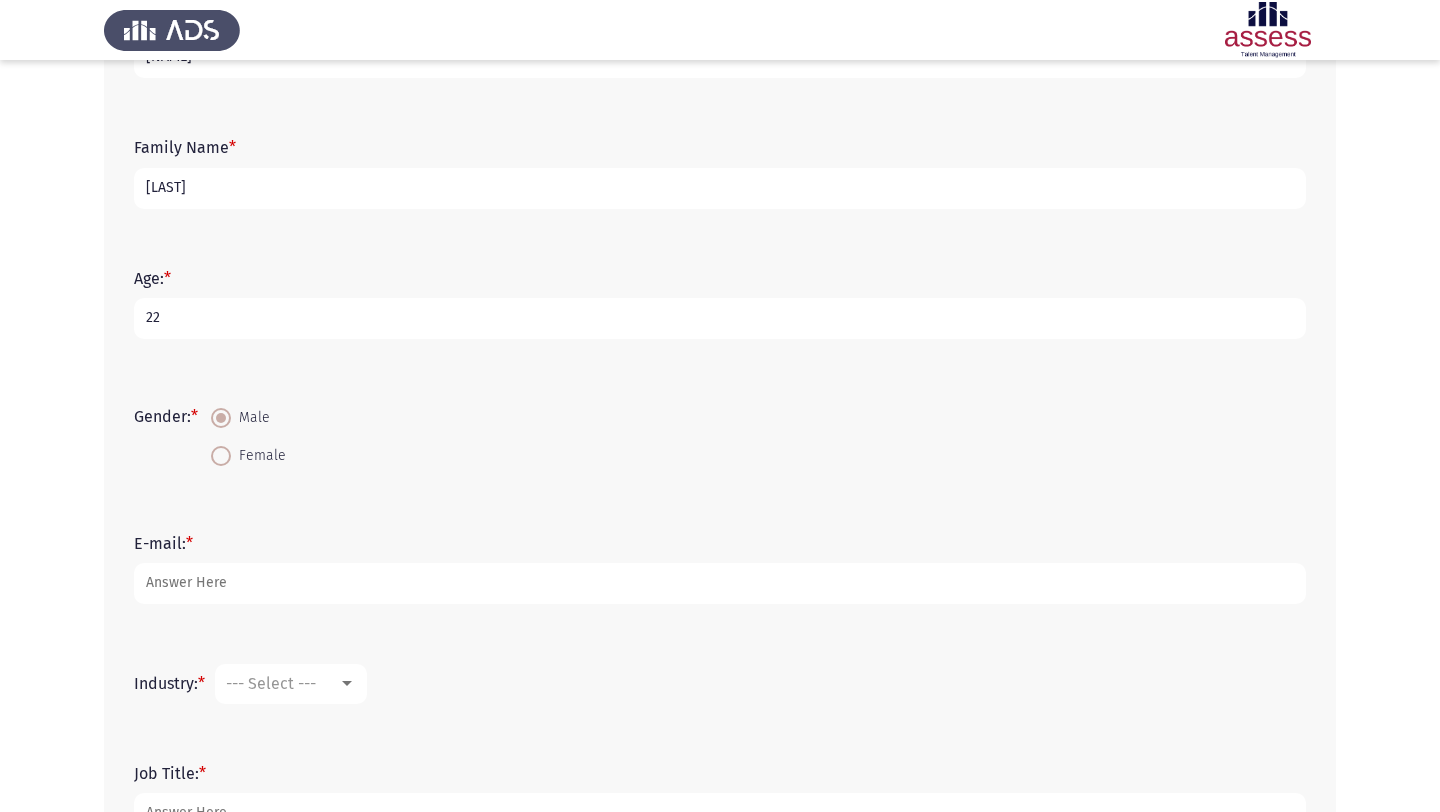 scroll, scrollTop: 202, scrollLeft: 0, axis: vertical 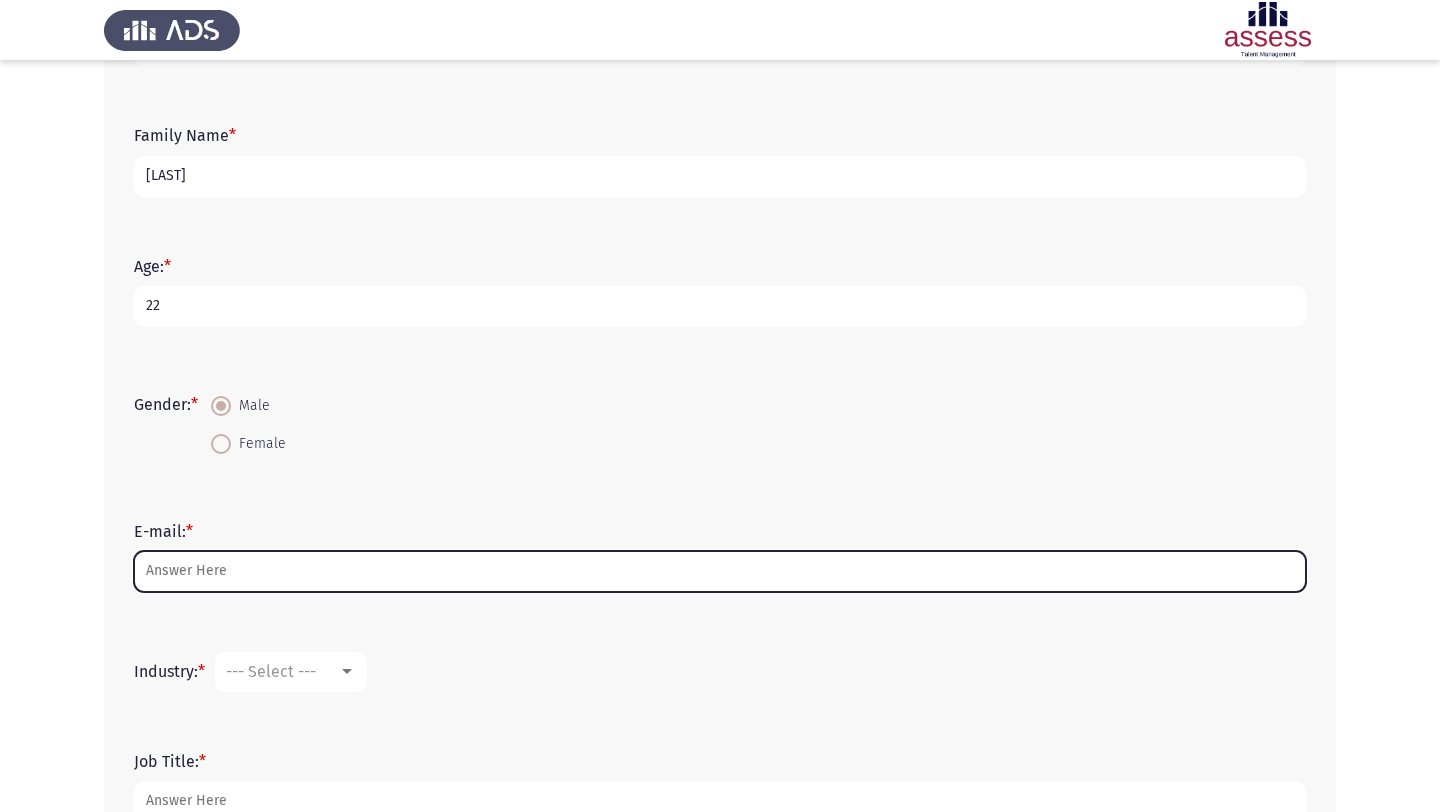 click on "E-mail:   *" at bounding box center [720, 571] 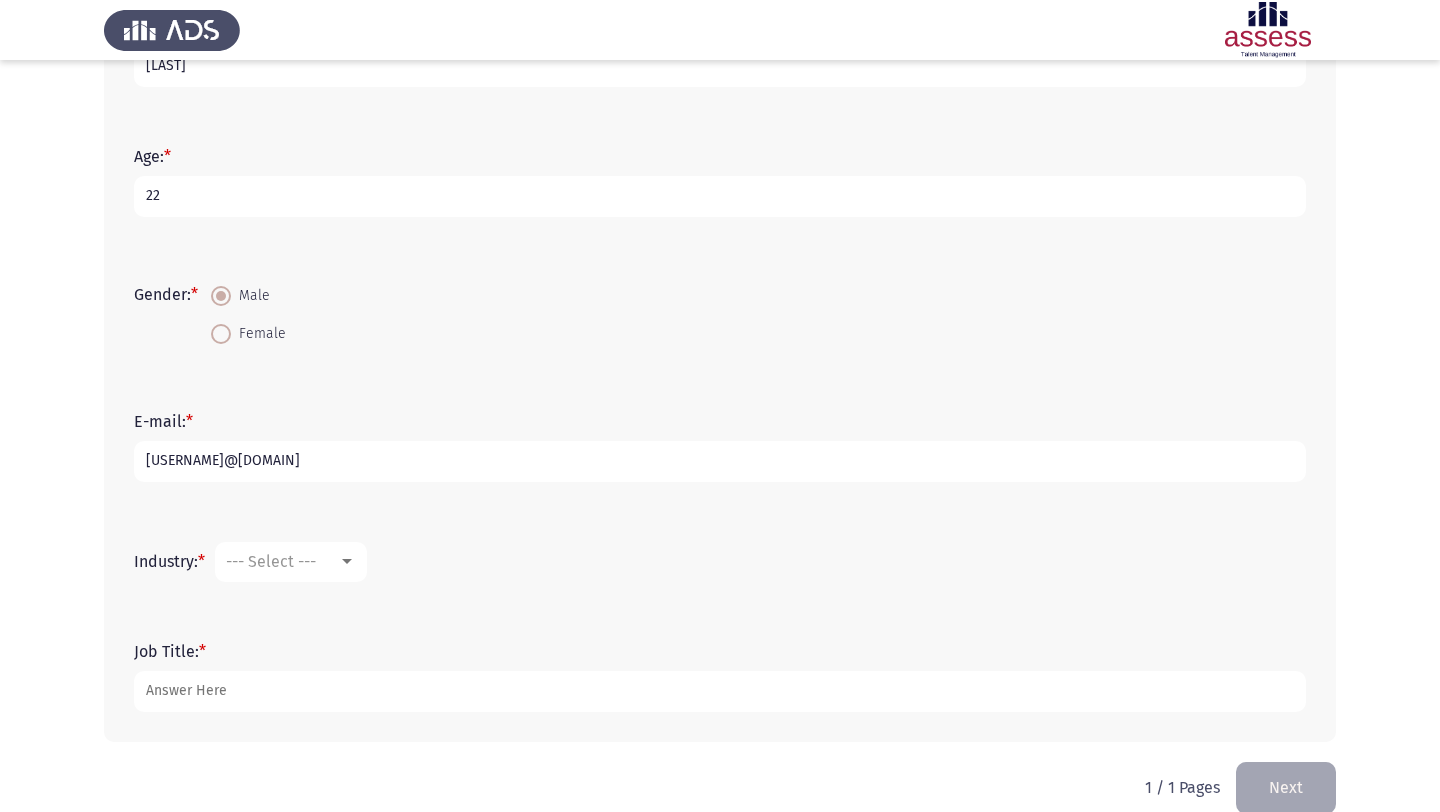 scroll, scrollTop: 342, scrollLeft: 0, axis: vertical 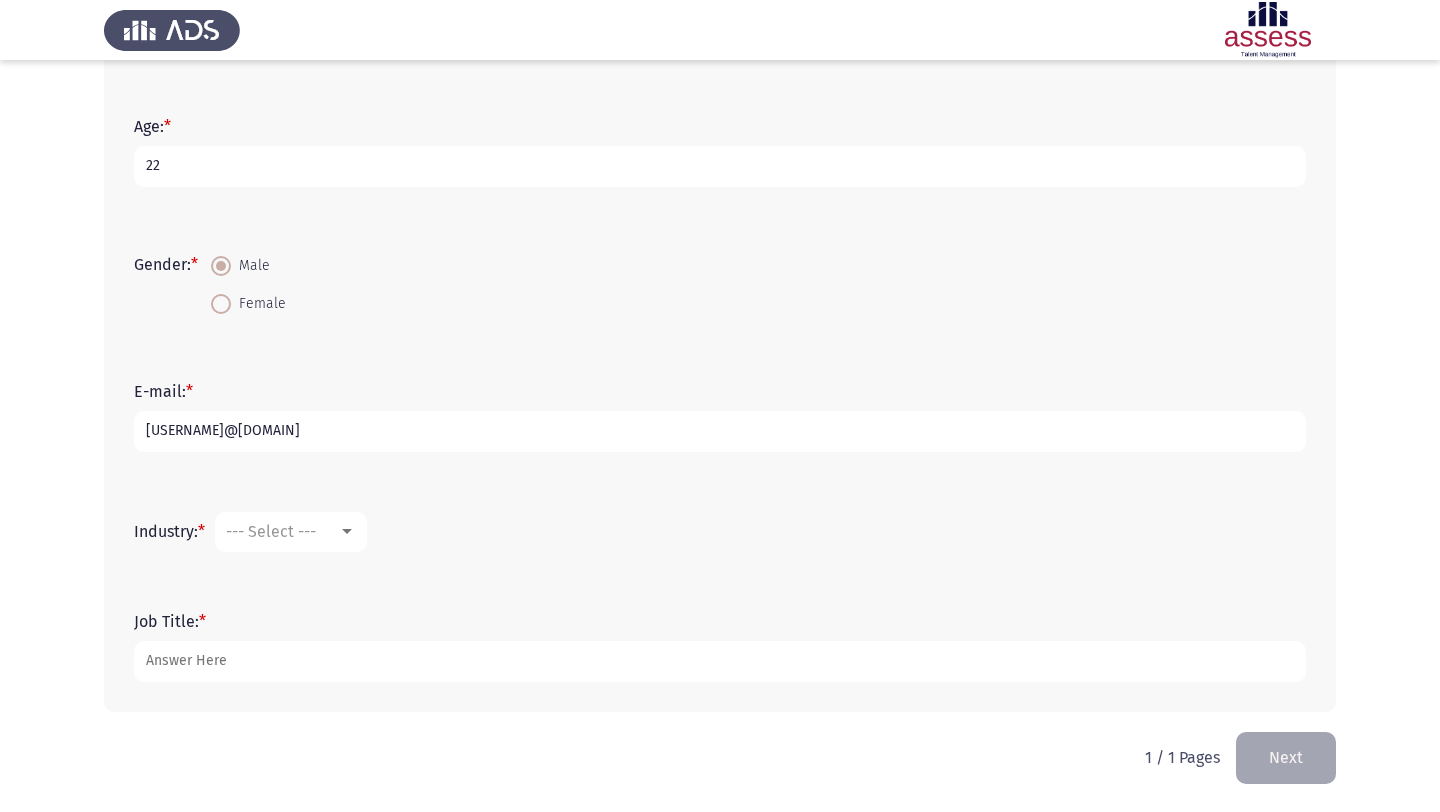 type on "[USERNAME]@[DOMAIN]" 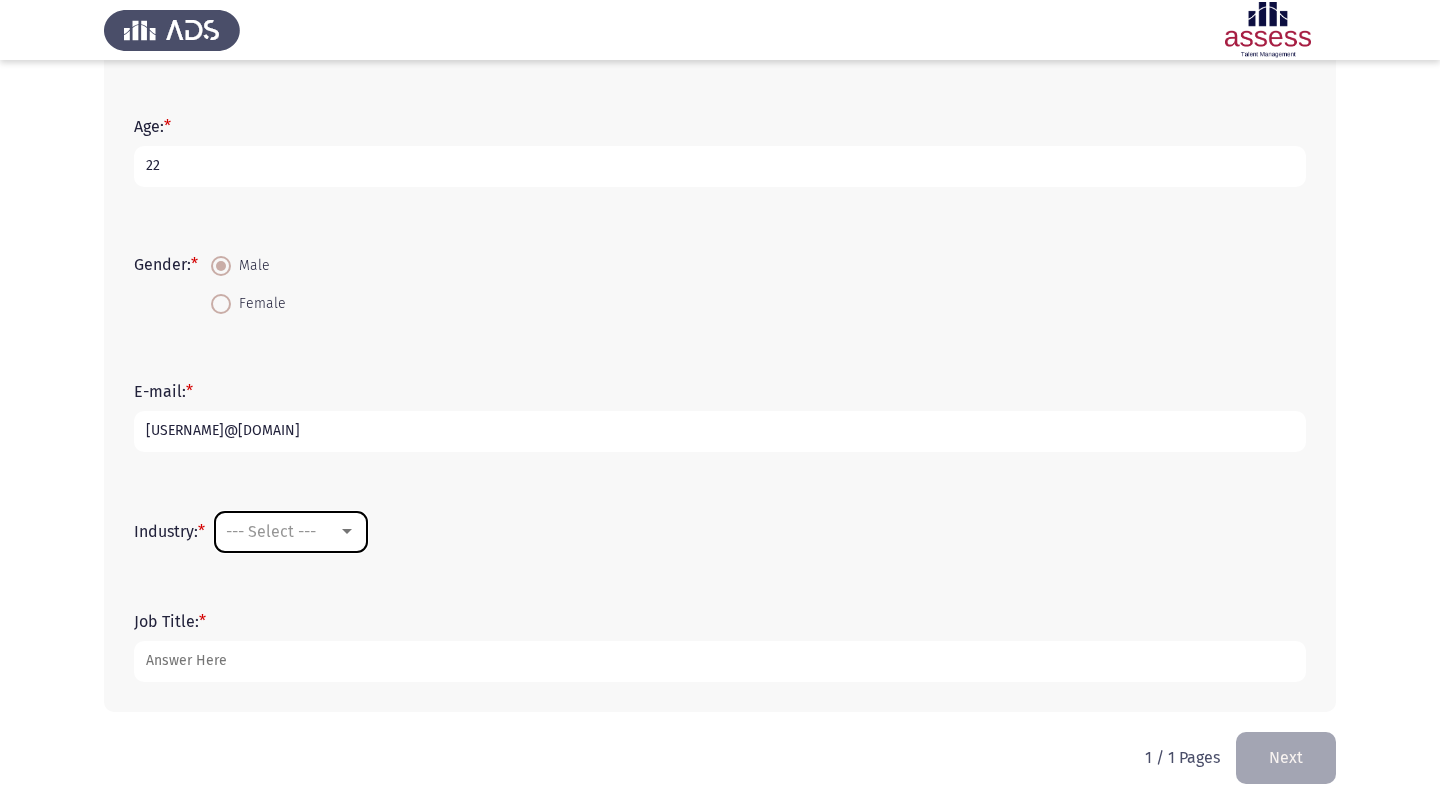 click on "--- Select ---" at bounding box center [282, 531] 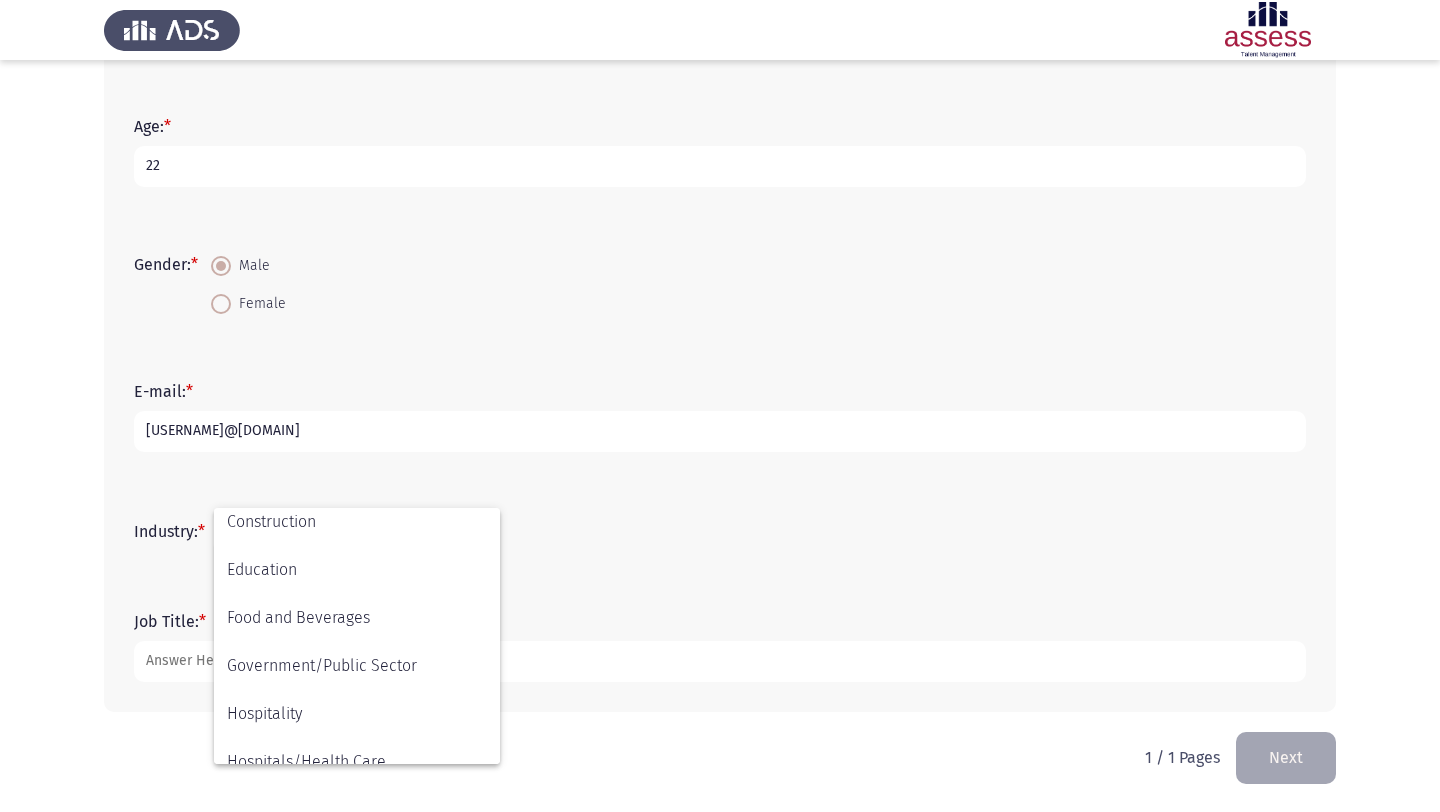 scroll, scrollTop: 278, scrollLeft: 0, axis: vertical 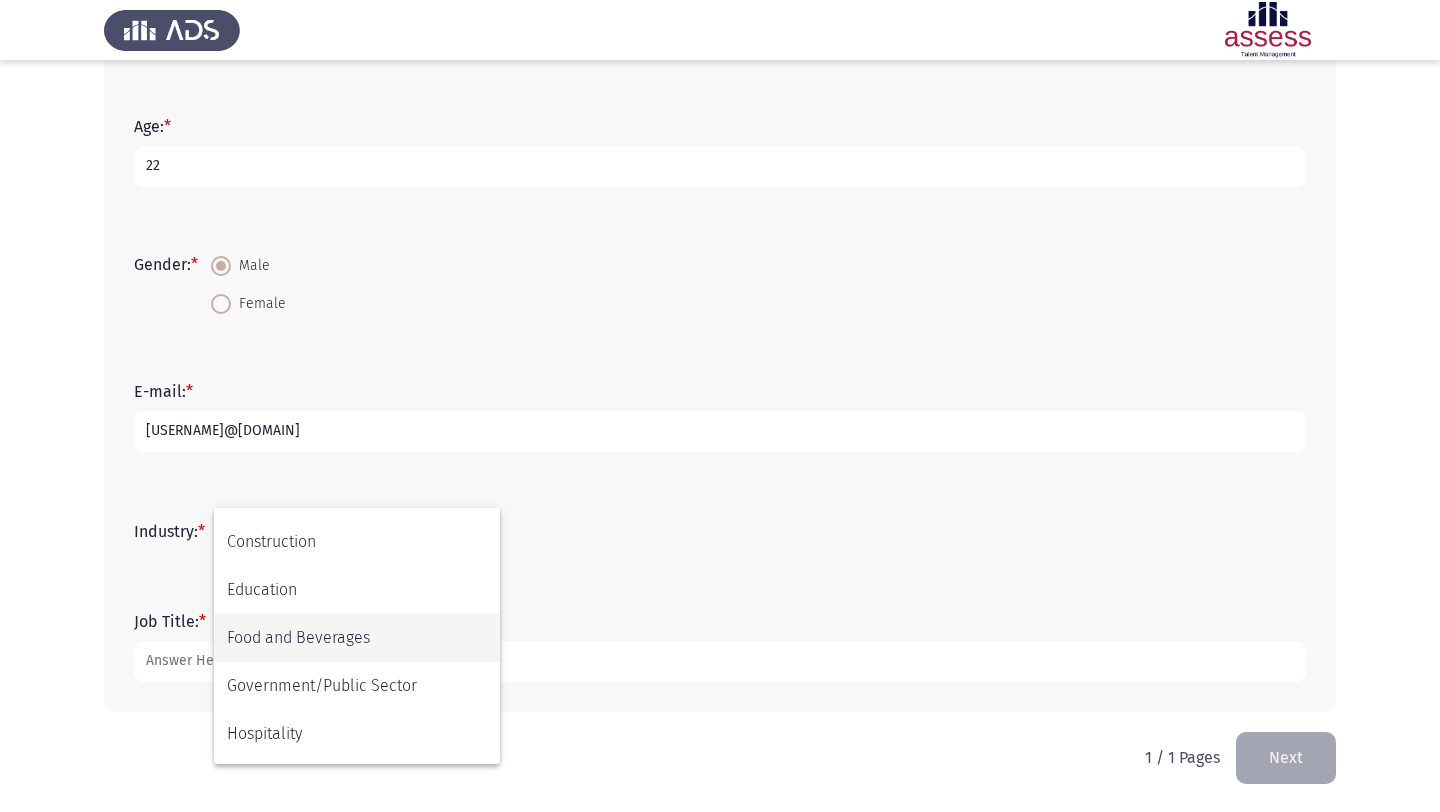 click on "Food and Beverages" at bounding box center [357, 638] 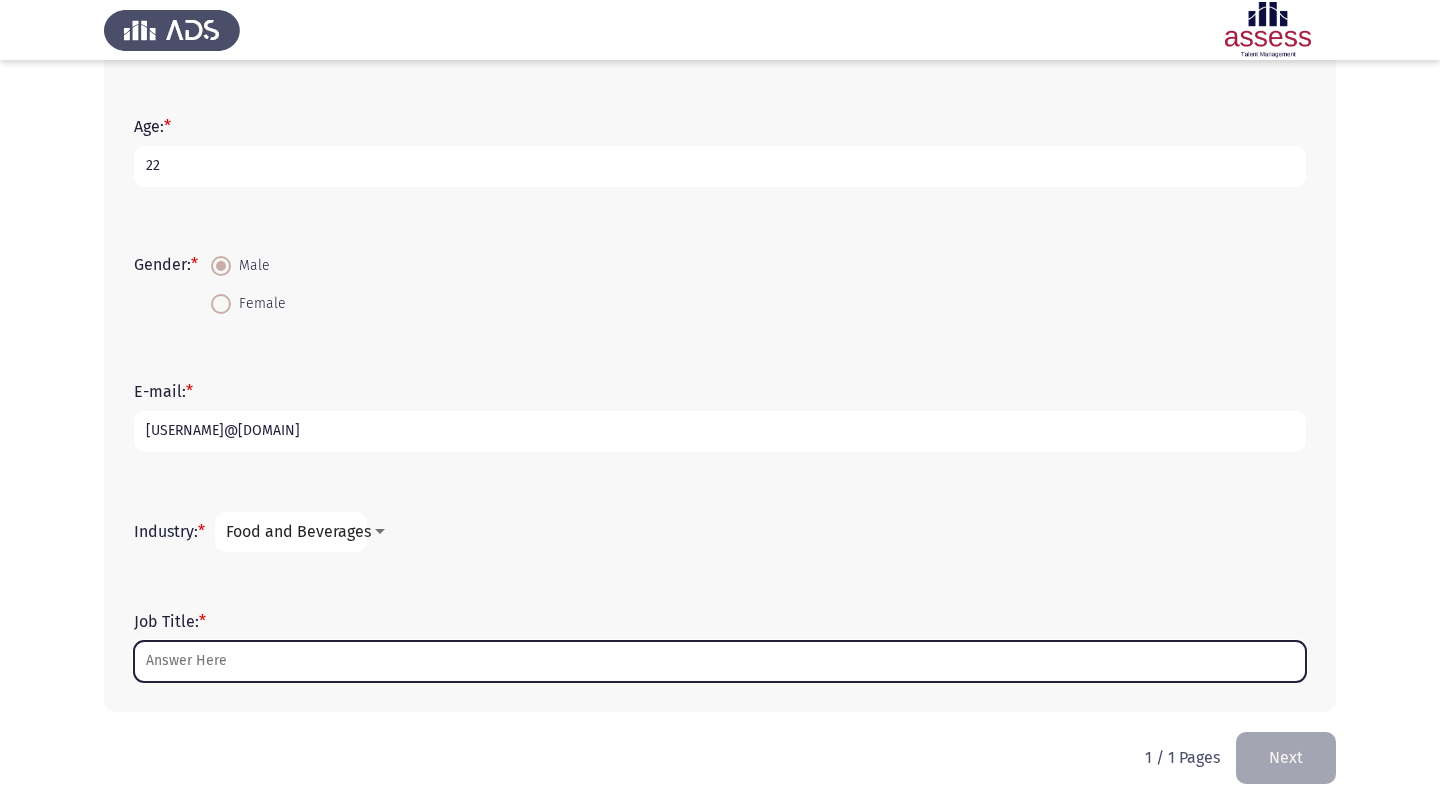 click on "Job Title:   *" at bounding box center [720, 661] 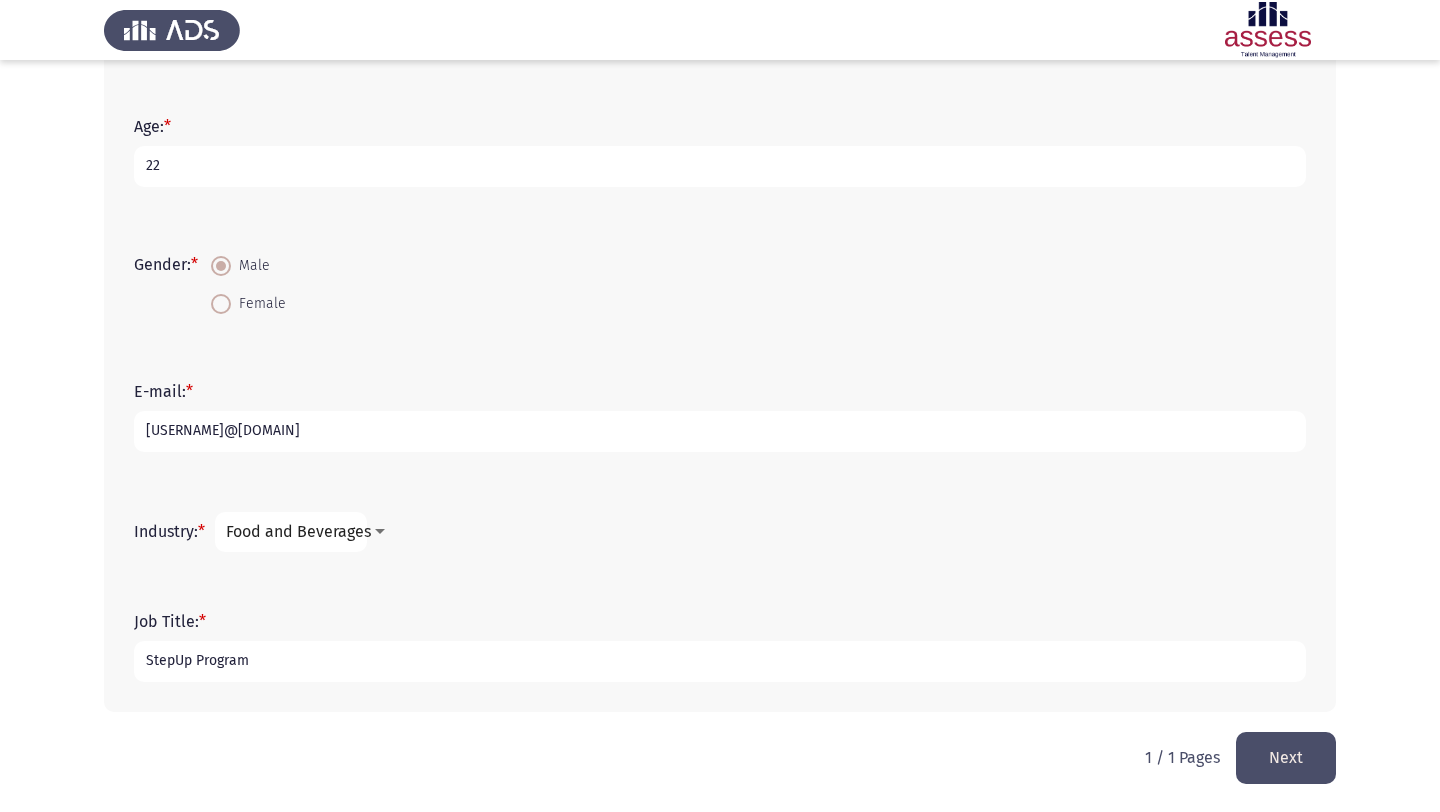 type on "StepUp Program" 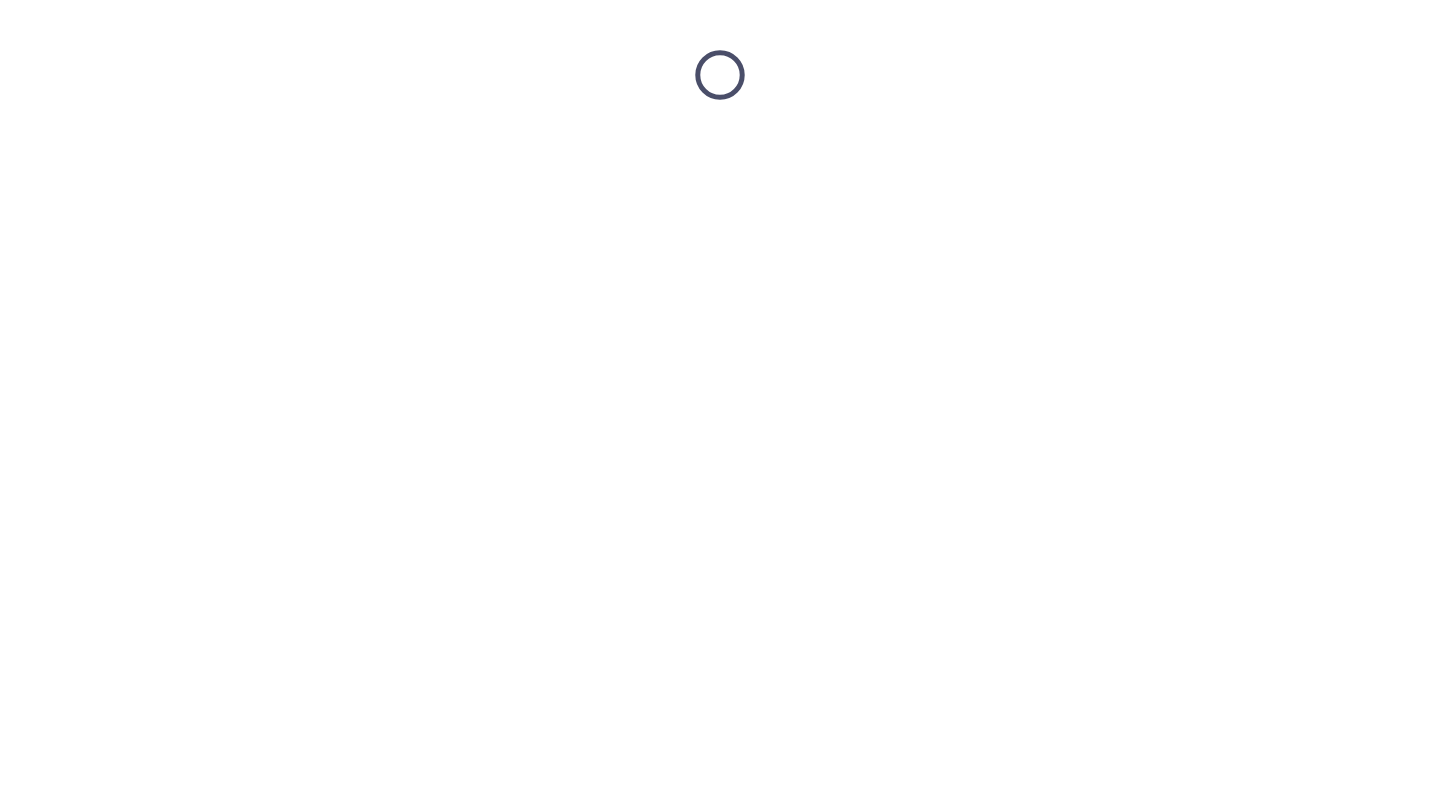 scroll, scrollTop: 0, scrollLeft: 0, axis: both 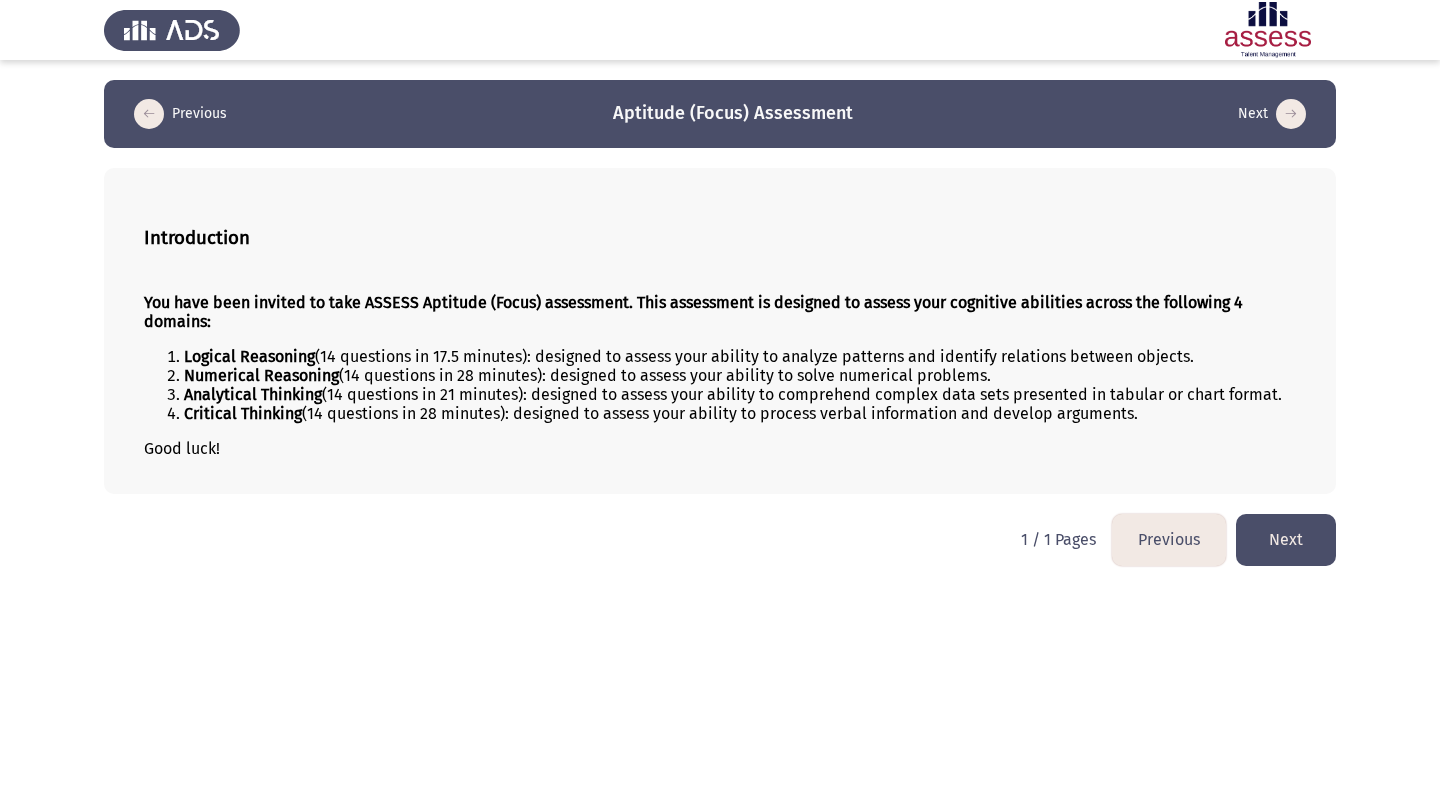 click on "Next" 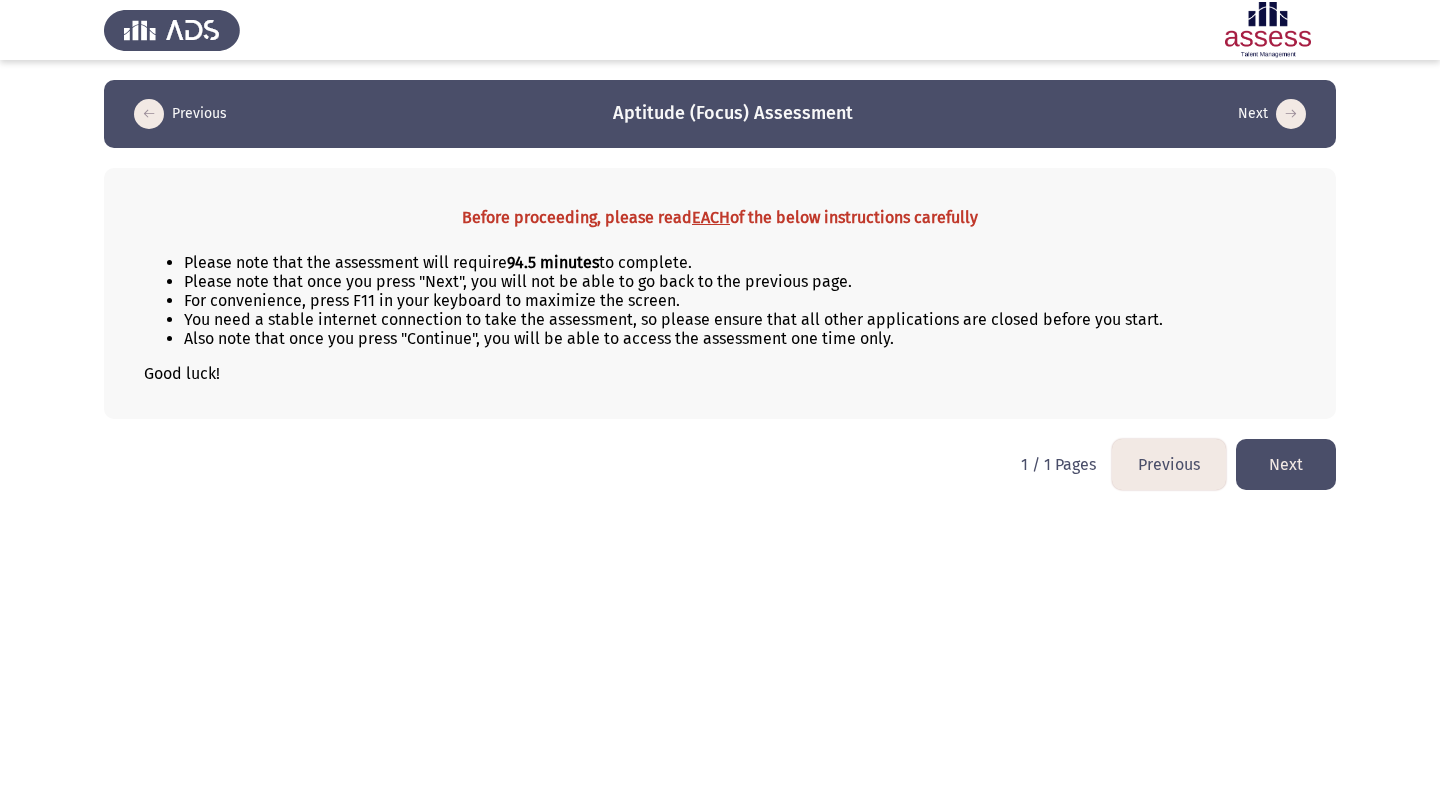 click on "Next" 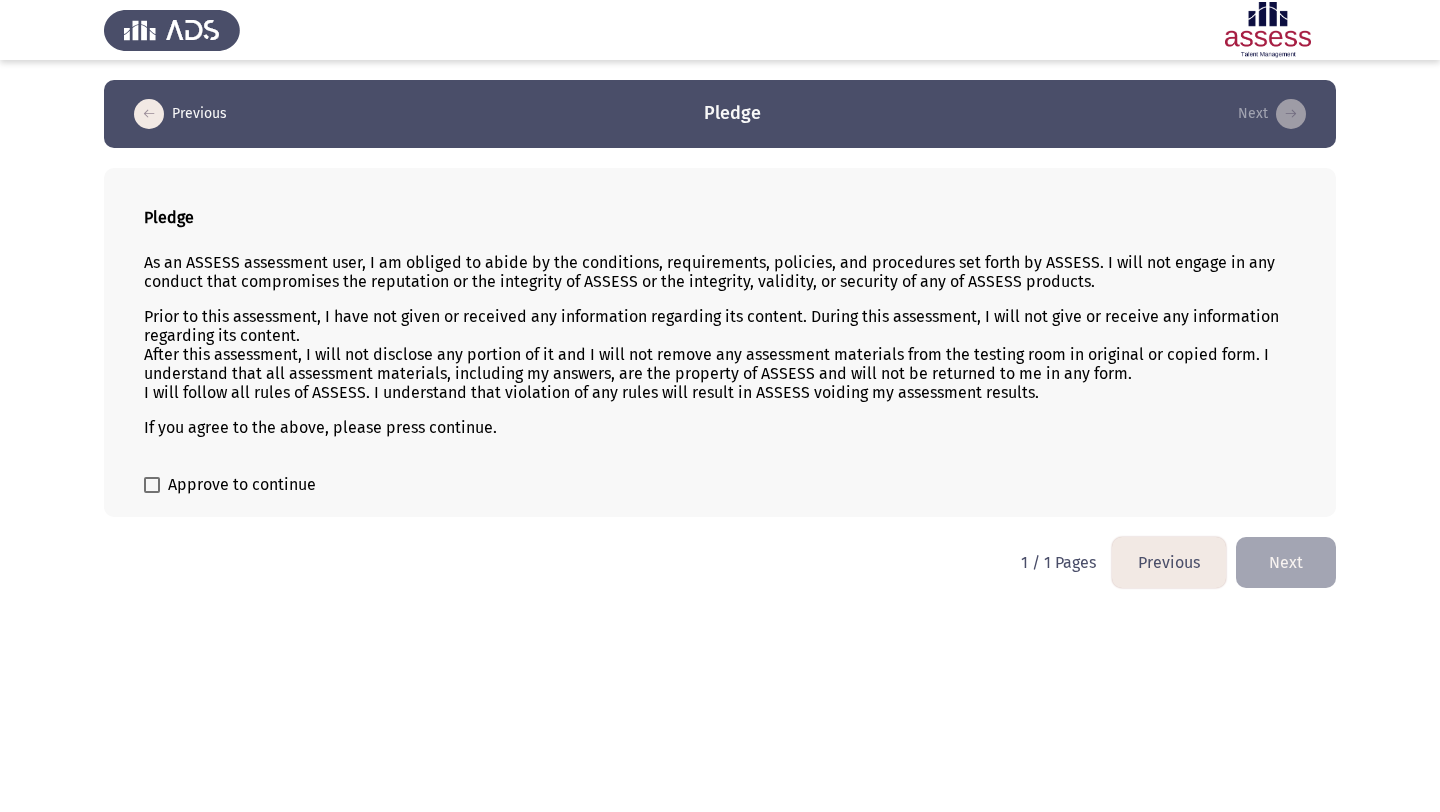 click at bounding box center (152, 485) 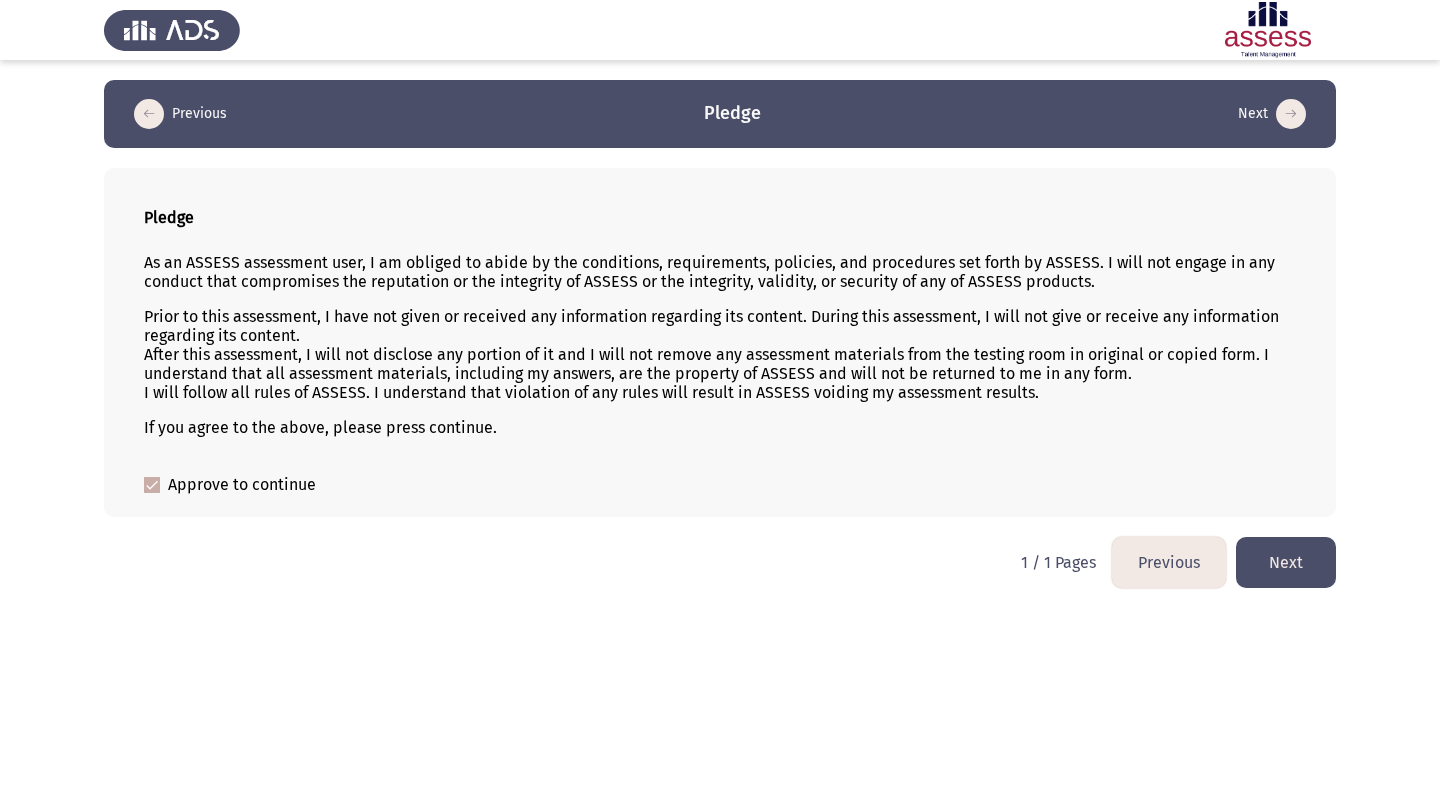 click on "Next" 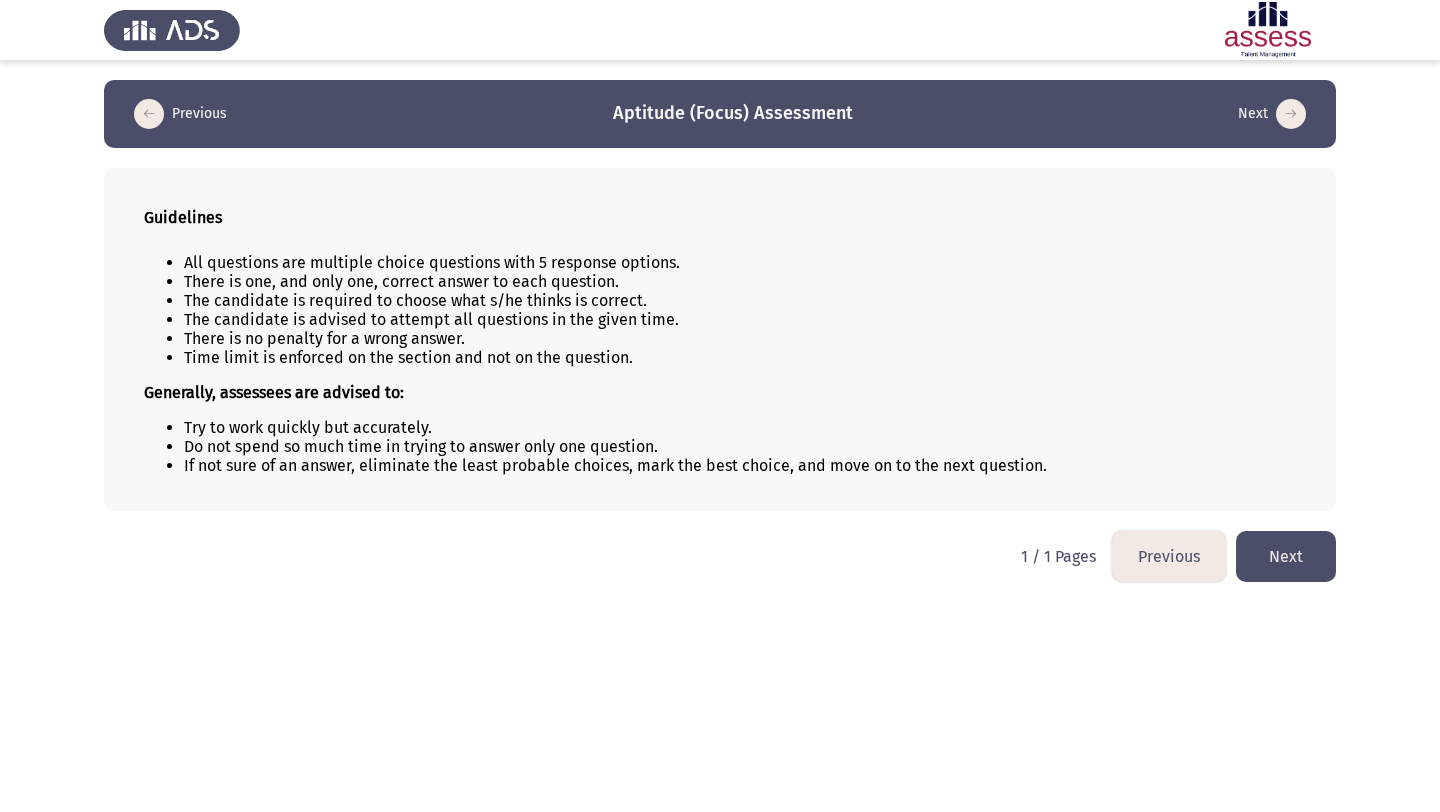 click on "Next" 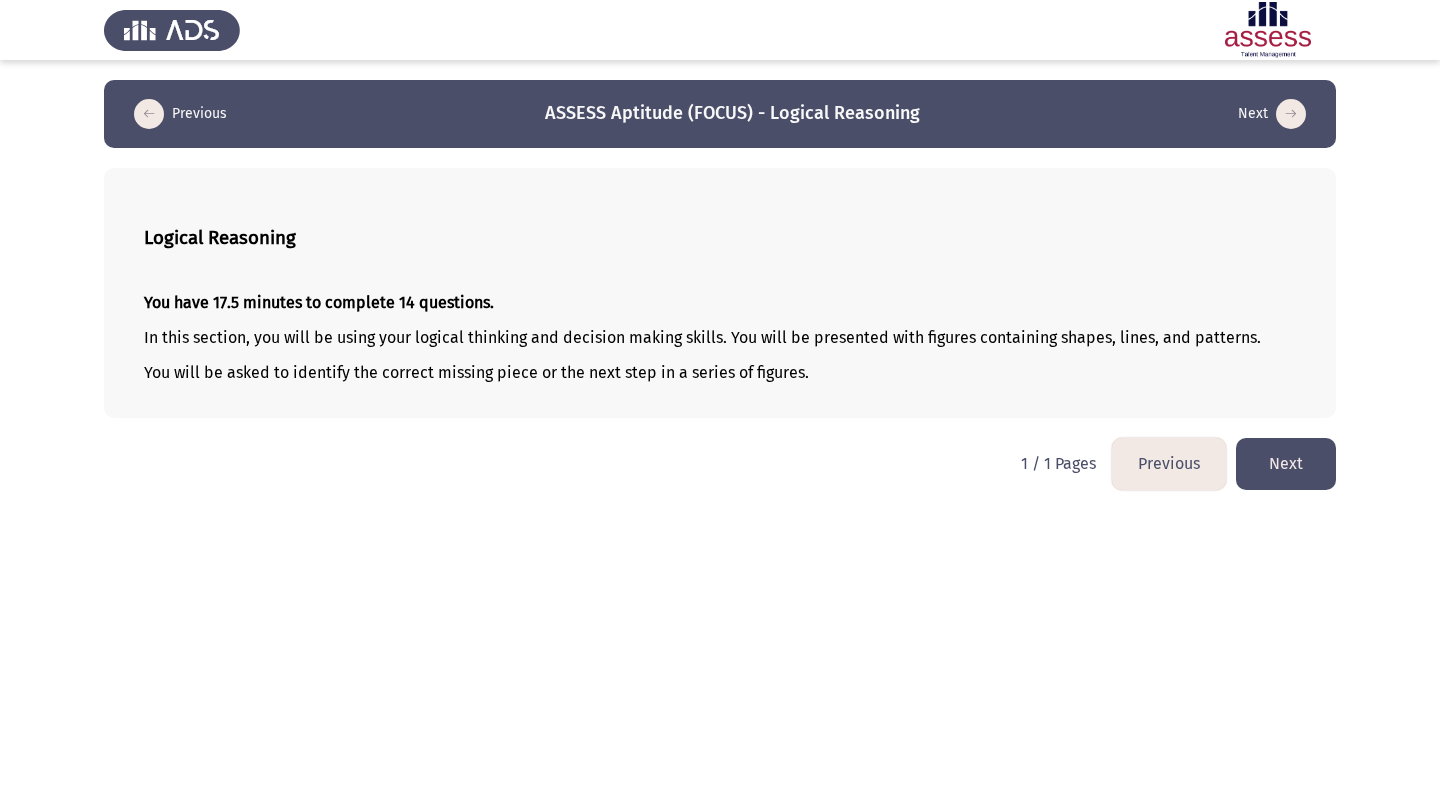 click on "Next" 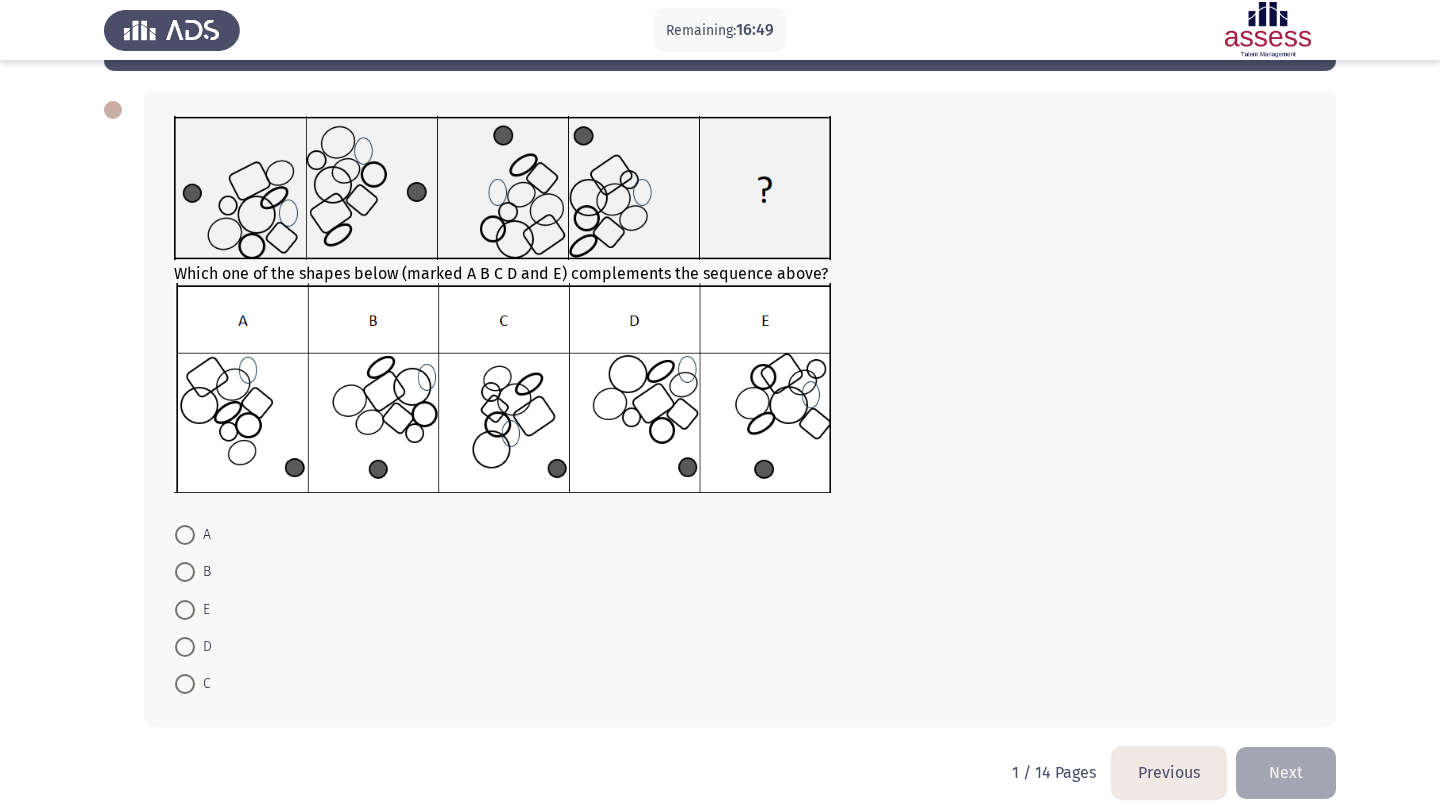 scroll, scrollTop: 81, scrollLeft: 0, axis: vertical 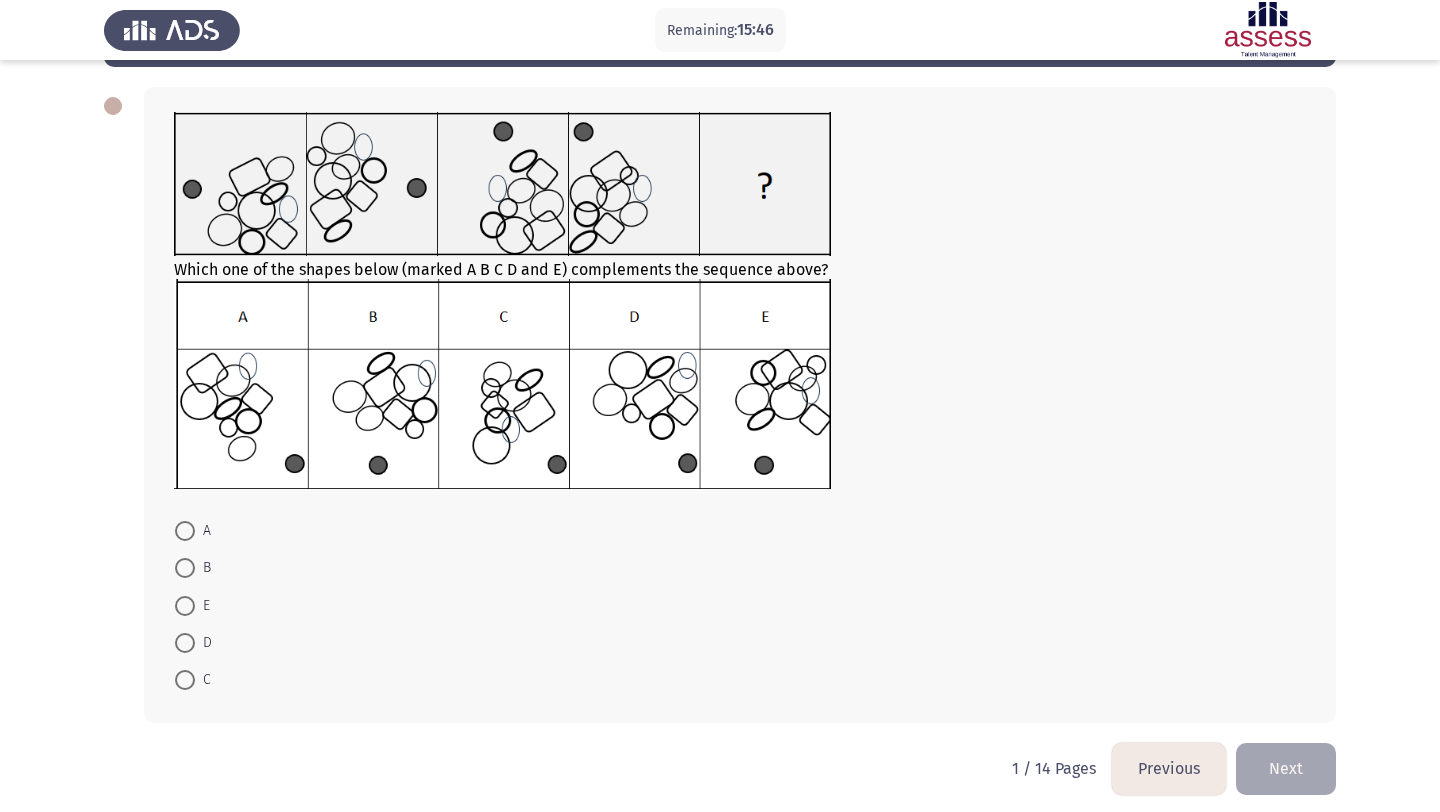 click at bounding box center (185, 531) 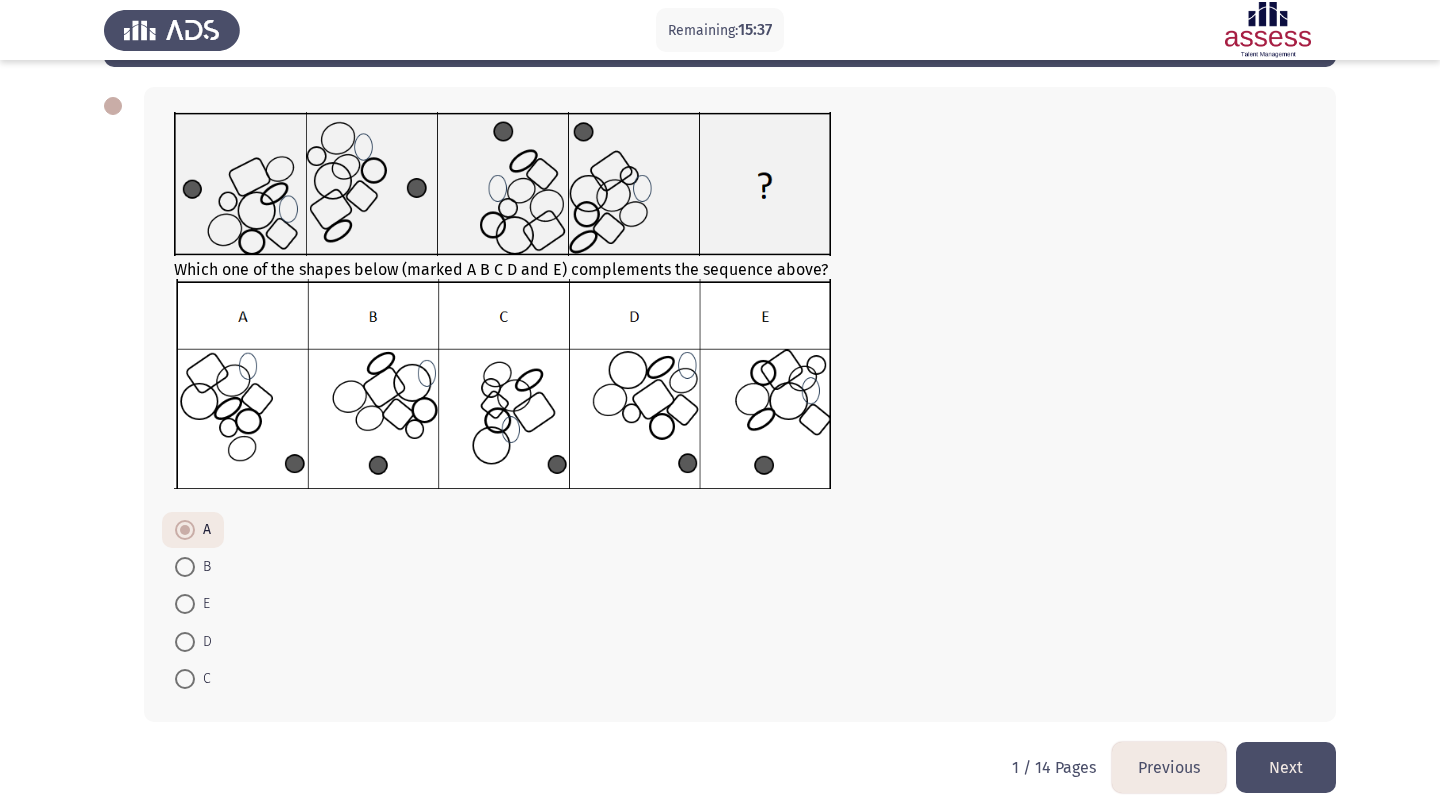 click on "Next" 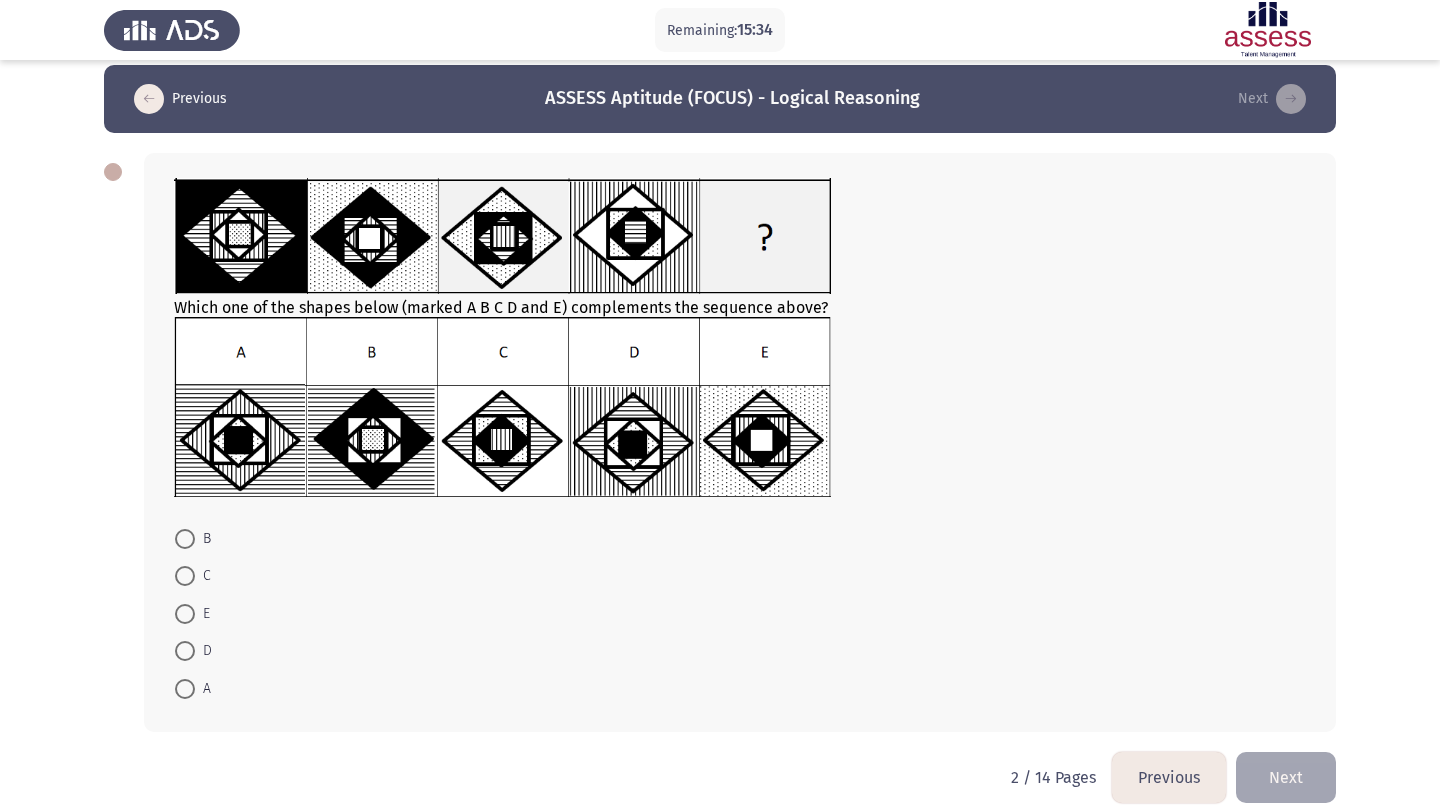 scroll, scrollTop: 11, scrollLeft: 0, axis: vertical 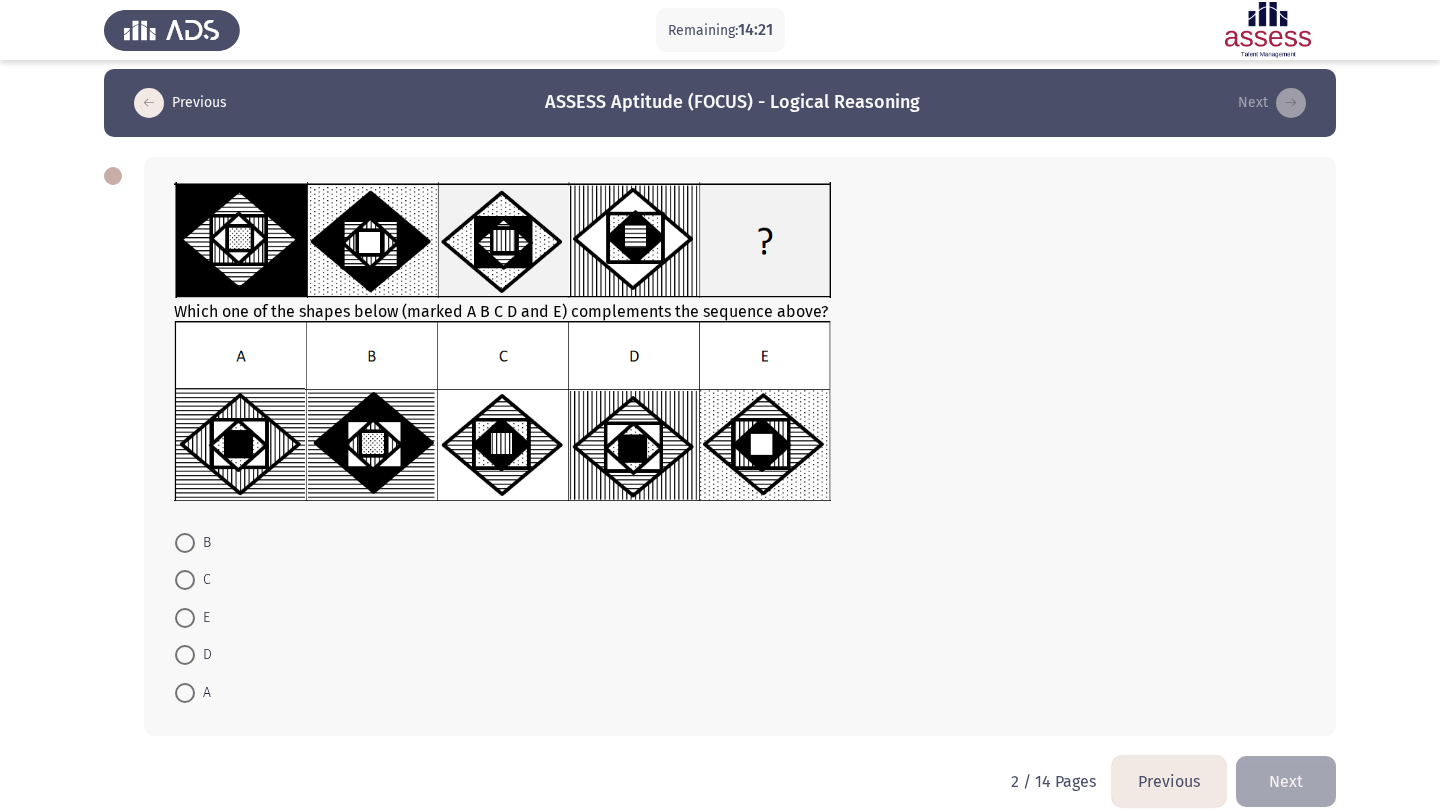 click on "A" at bounding box center [193, 693] 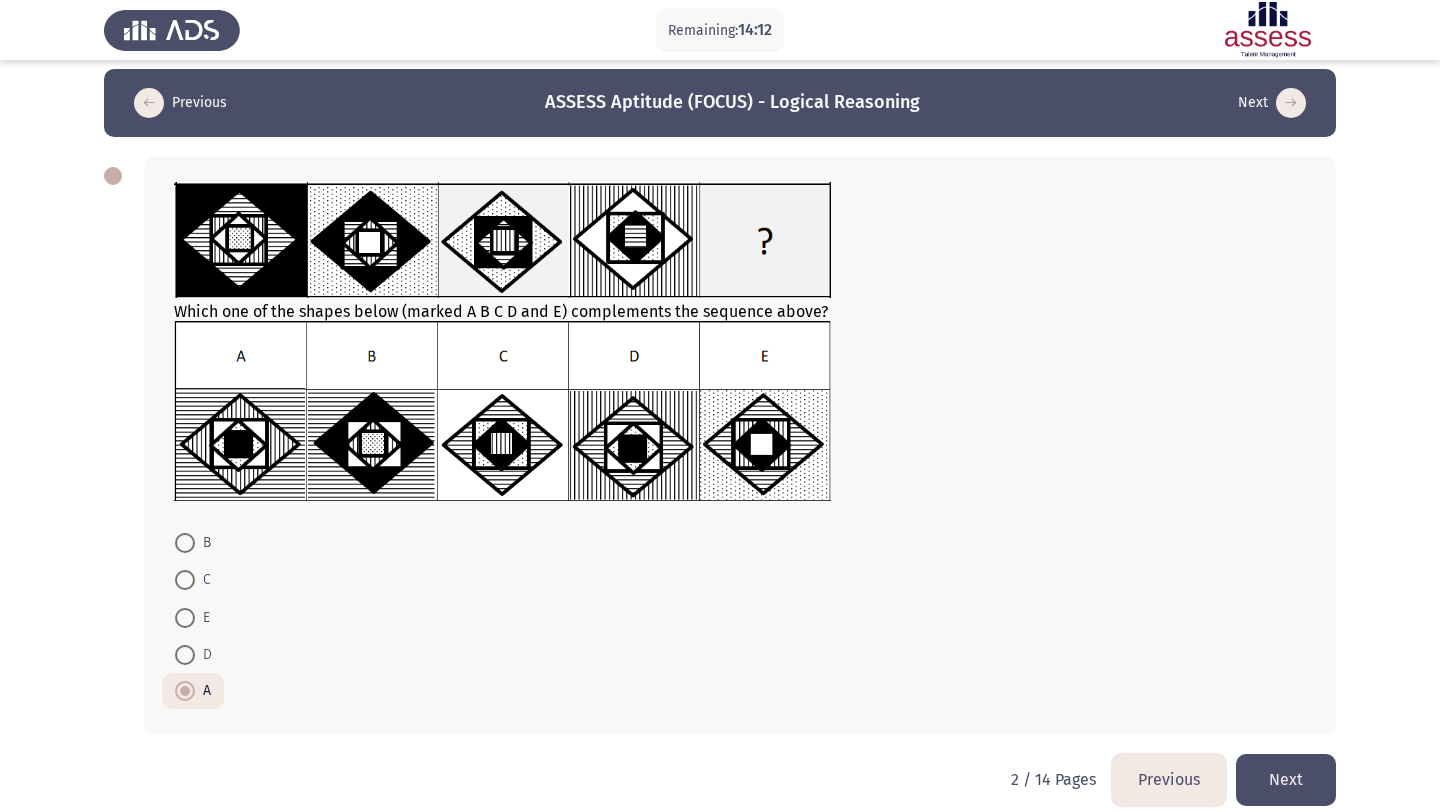 click on "Next" 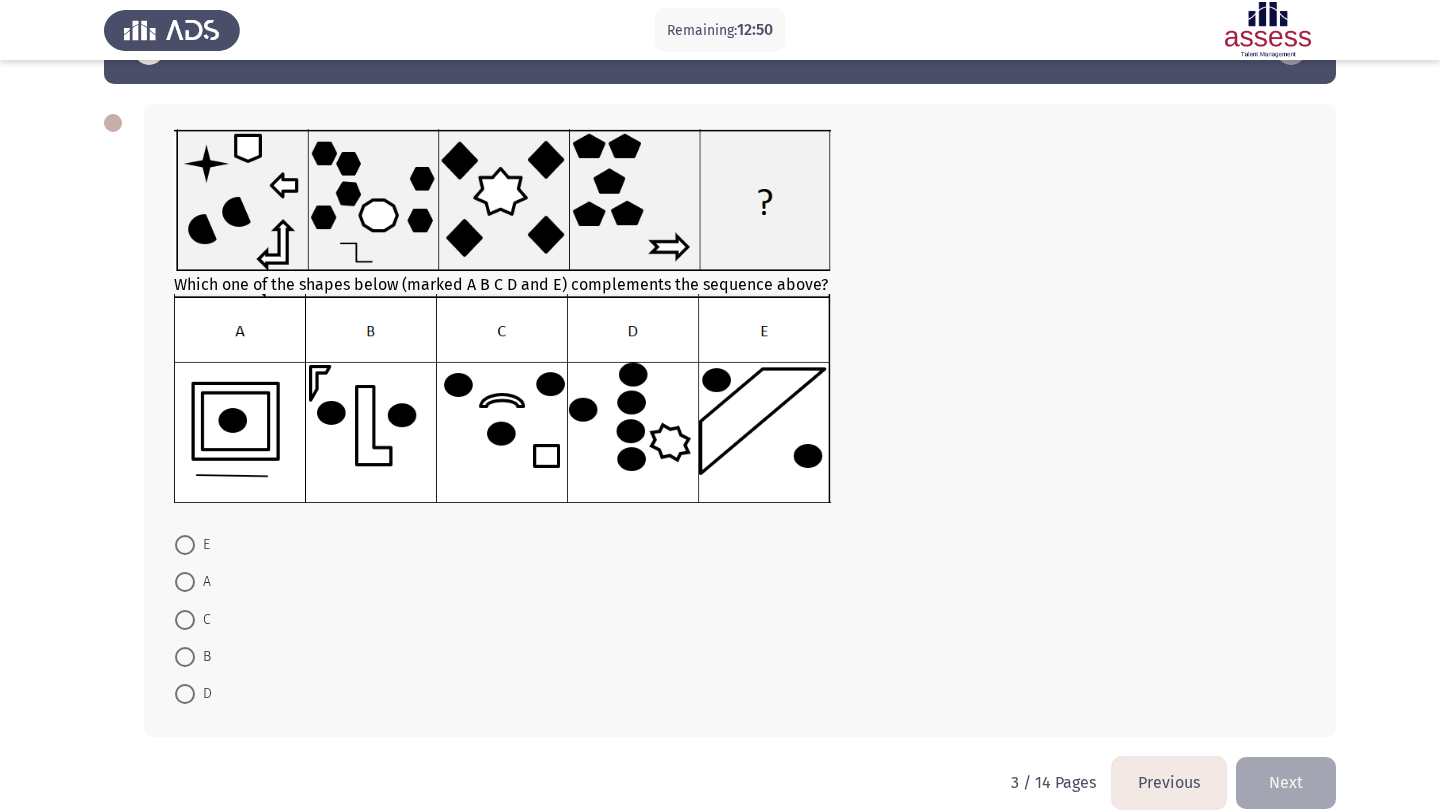 scroll, scrollTop: 65, scrollLeft: 0, axis: vertical 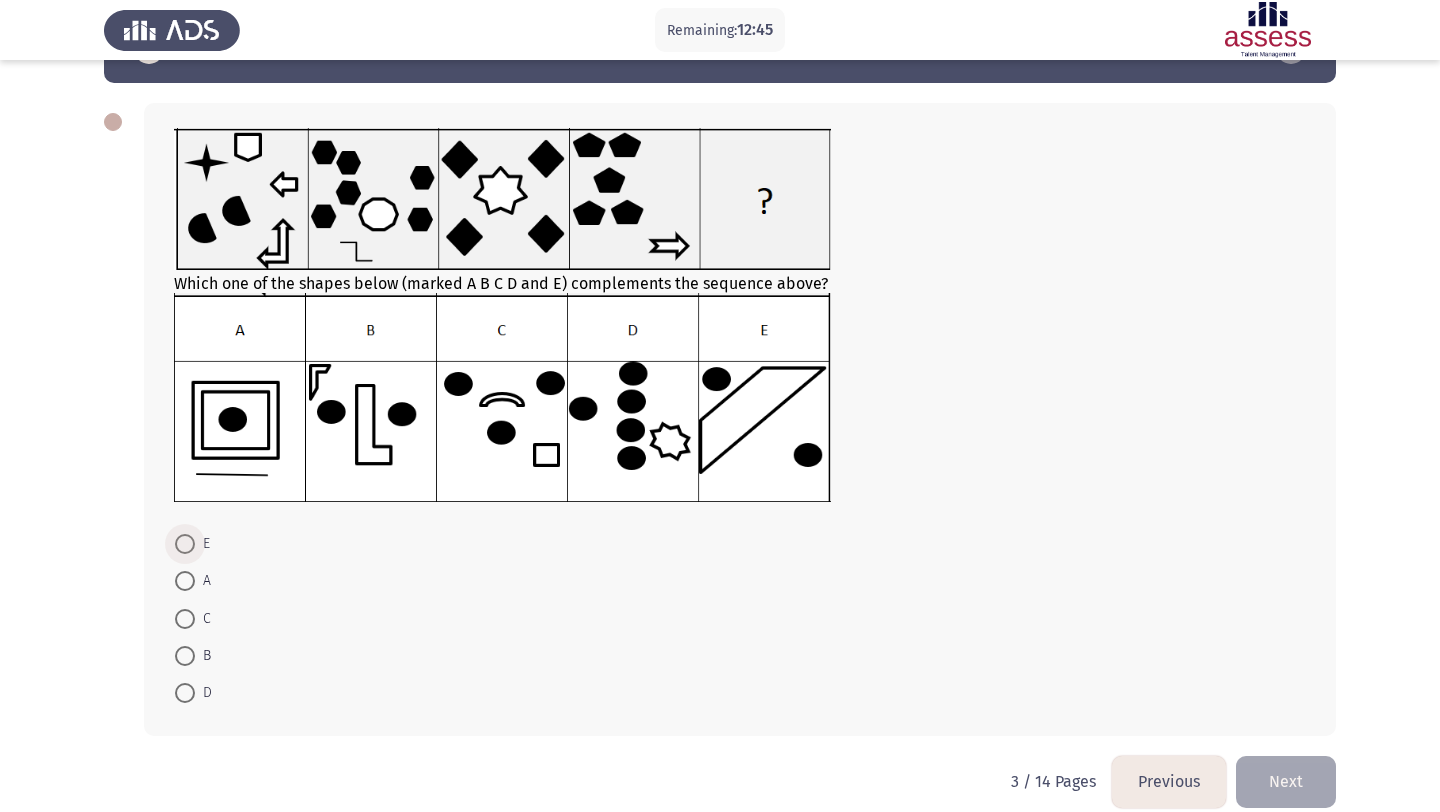 click at bounding box center [185, 544] 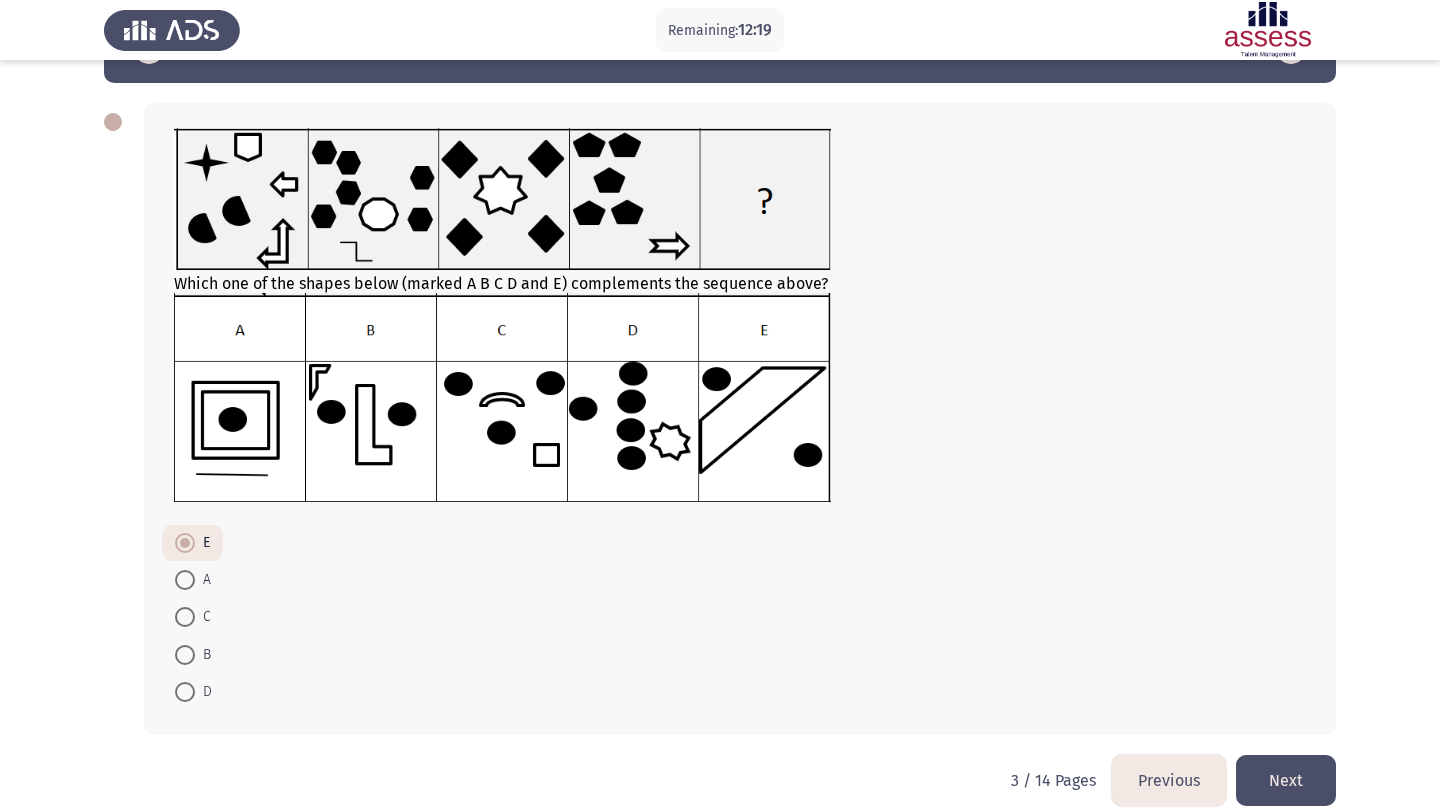 click on "Next" 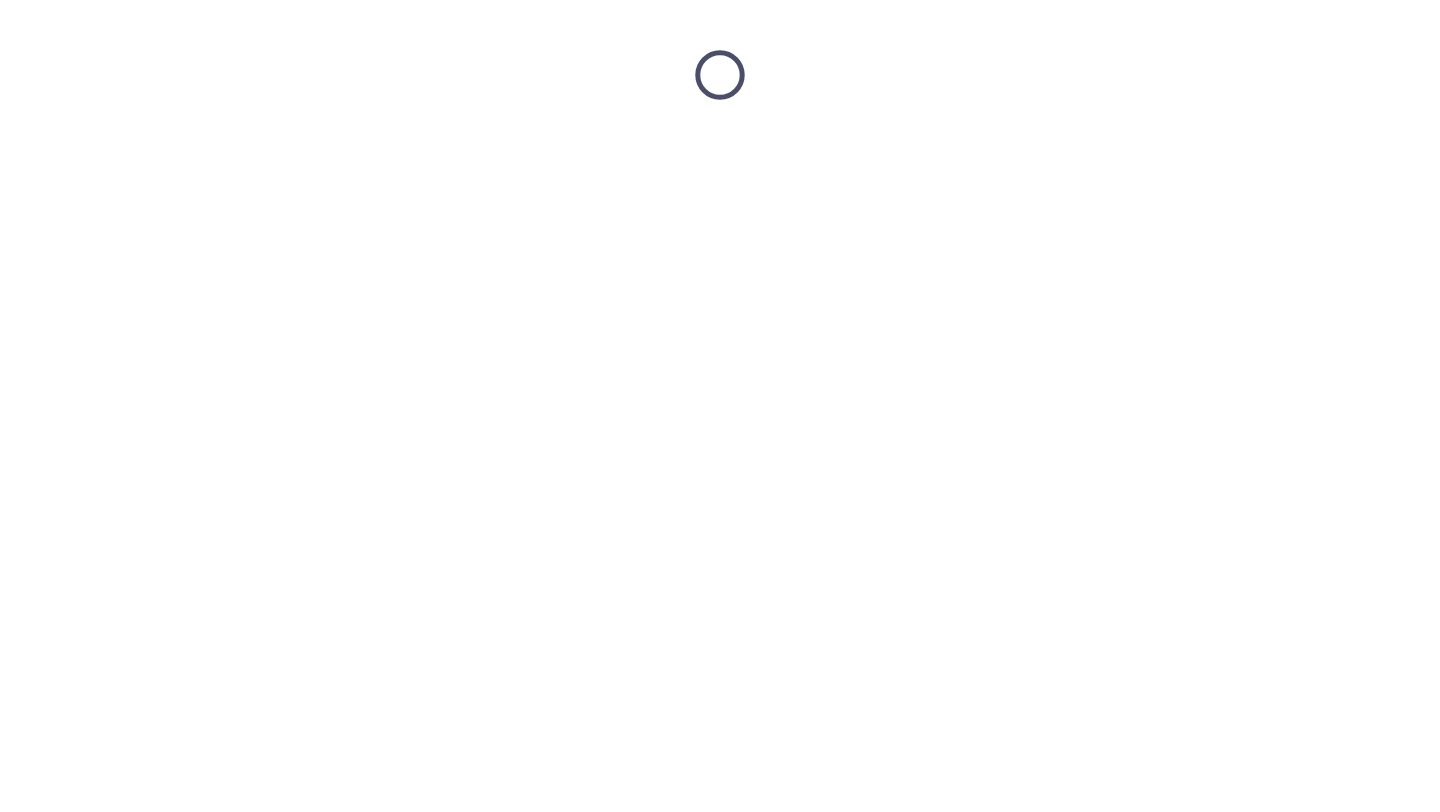 scroll, scrollTop: 0, scrollLeft: 0, axis: both 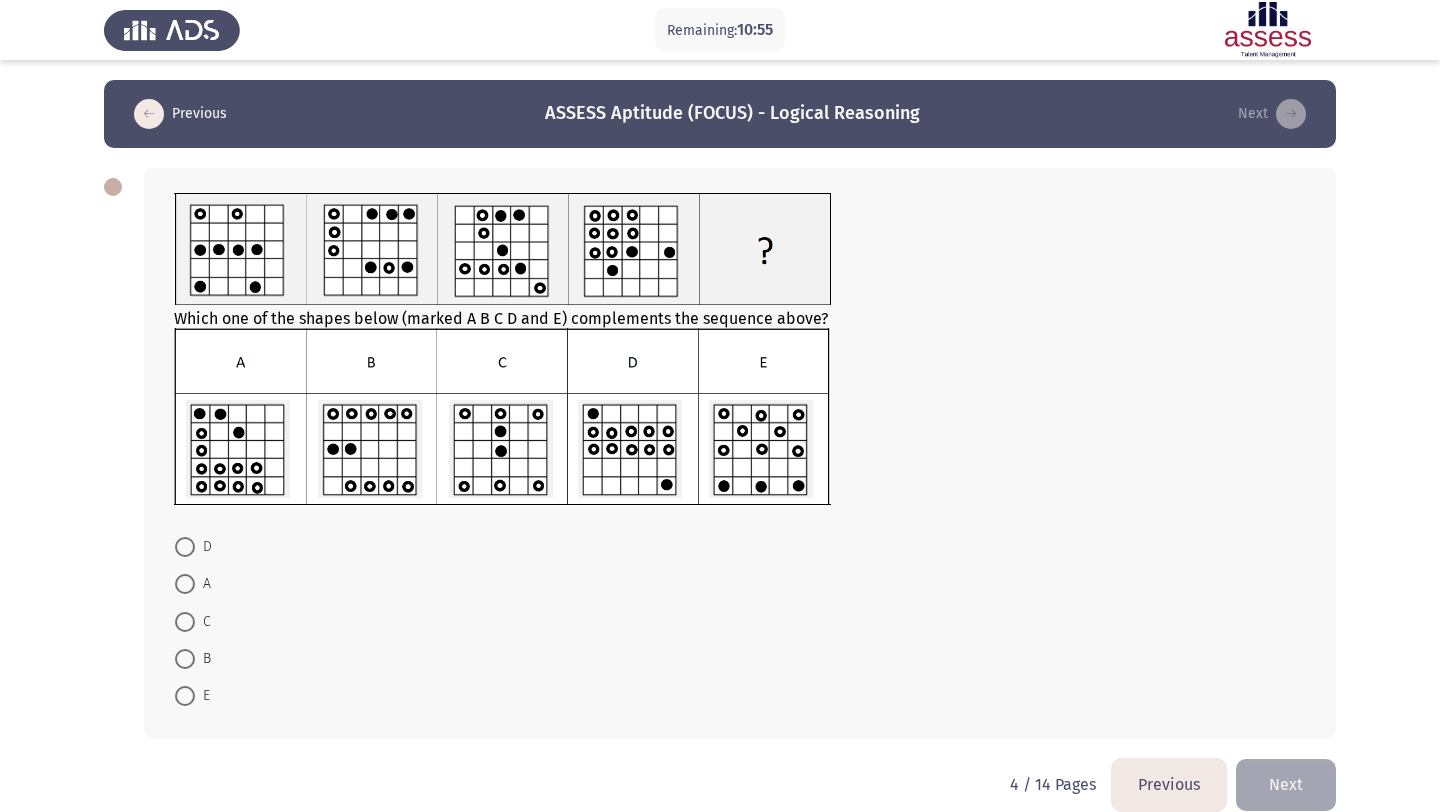 click at bounding box center (185, 584) 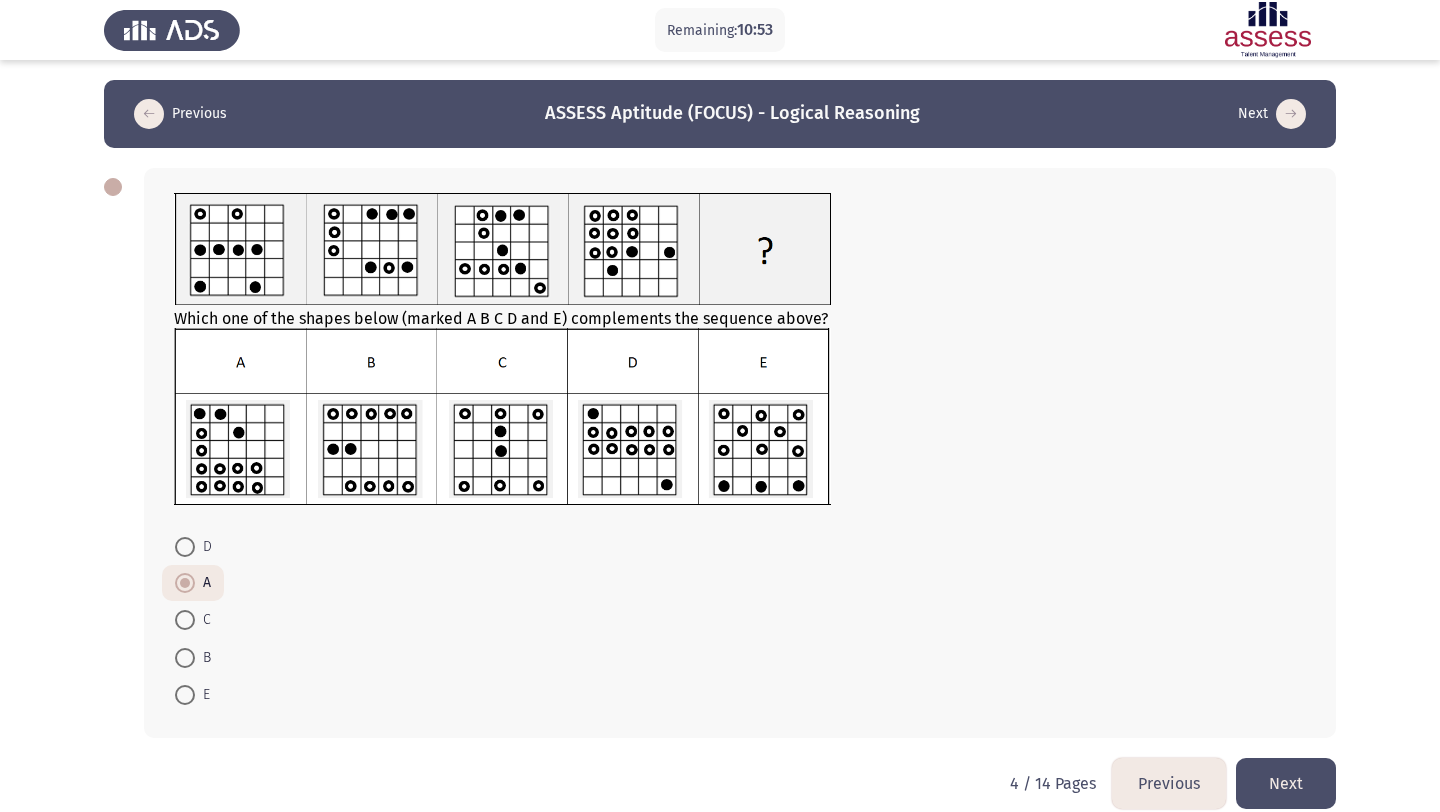 click on "Next" 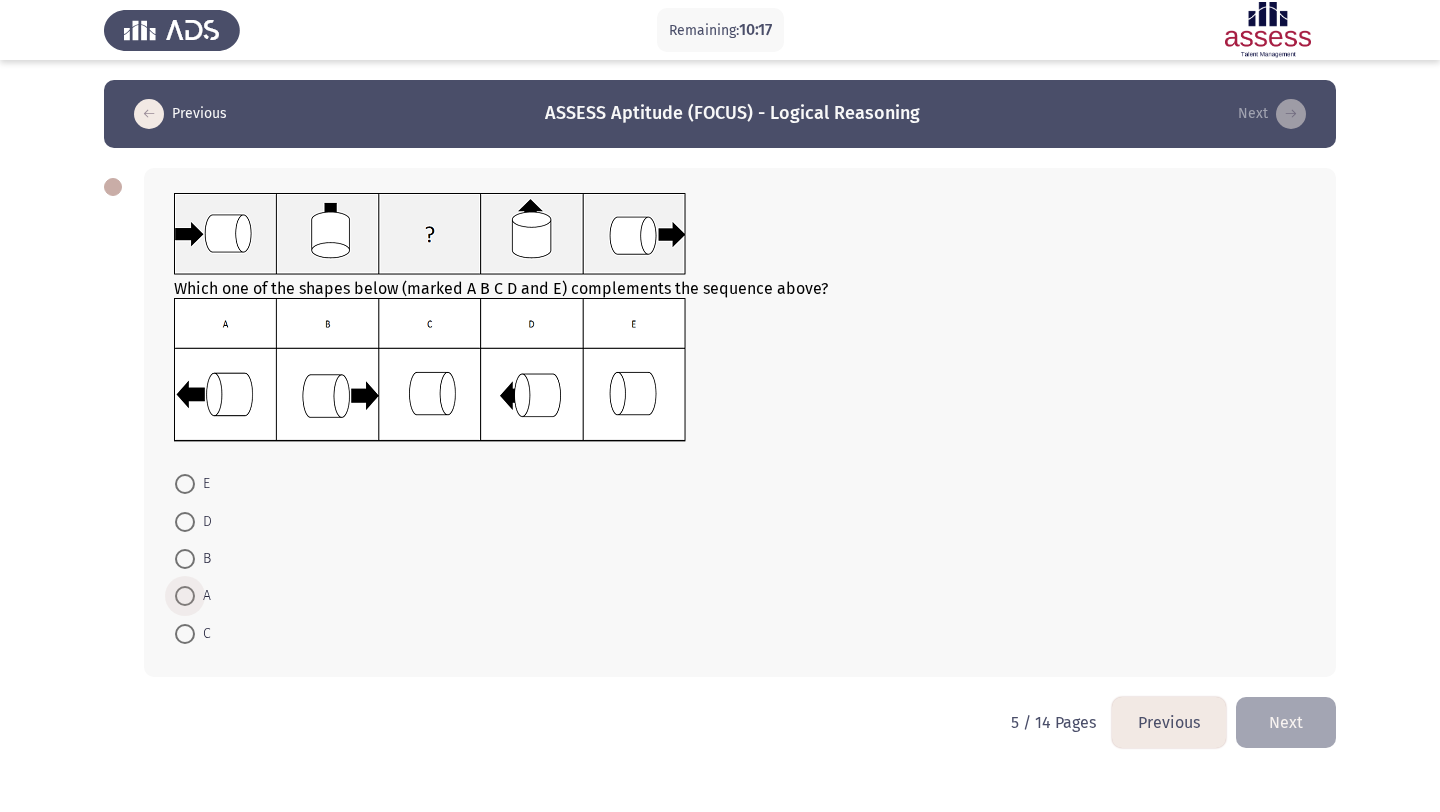 click at bounding box center [185, 596] 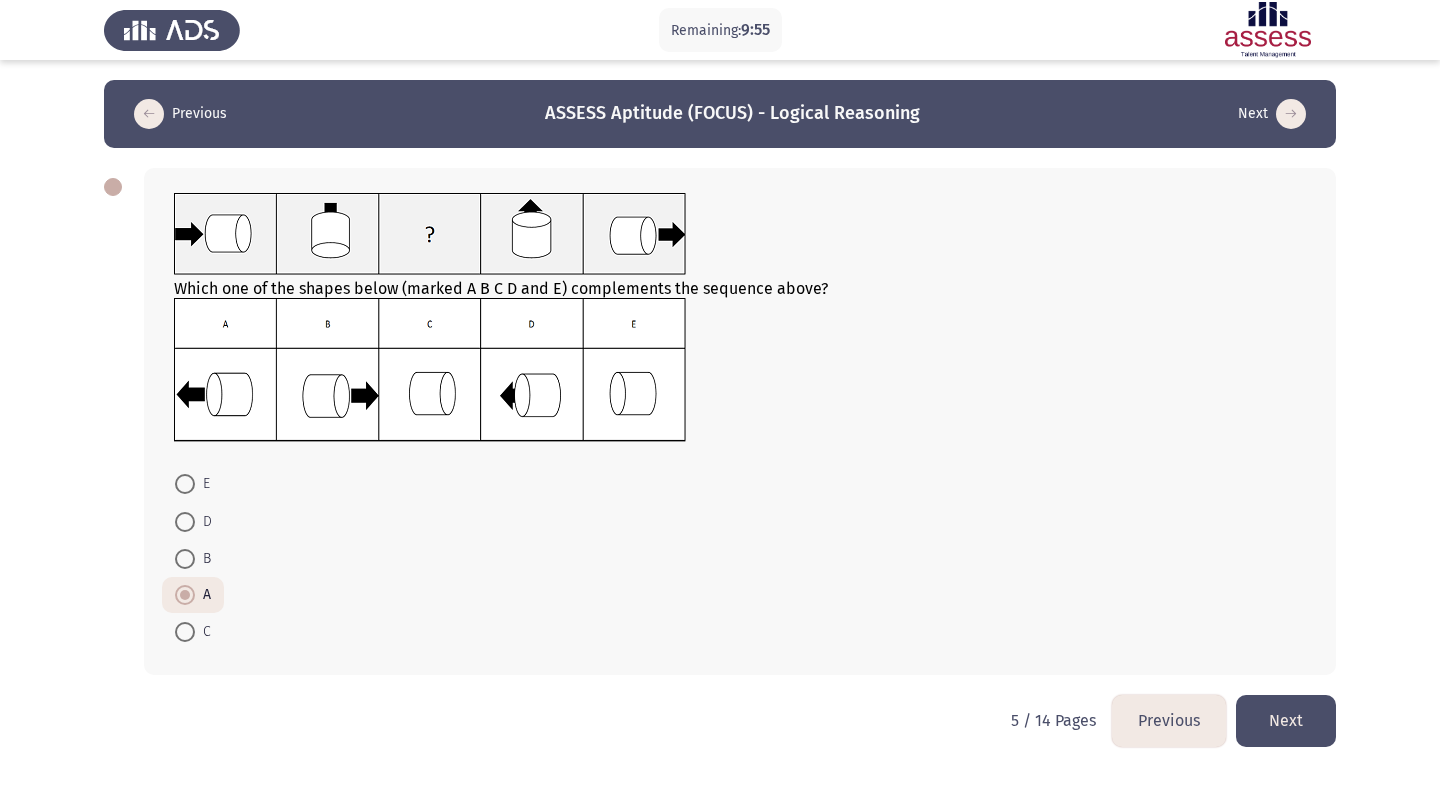 click on "Next" 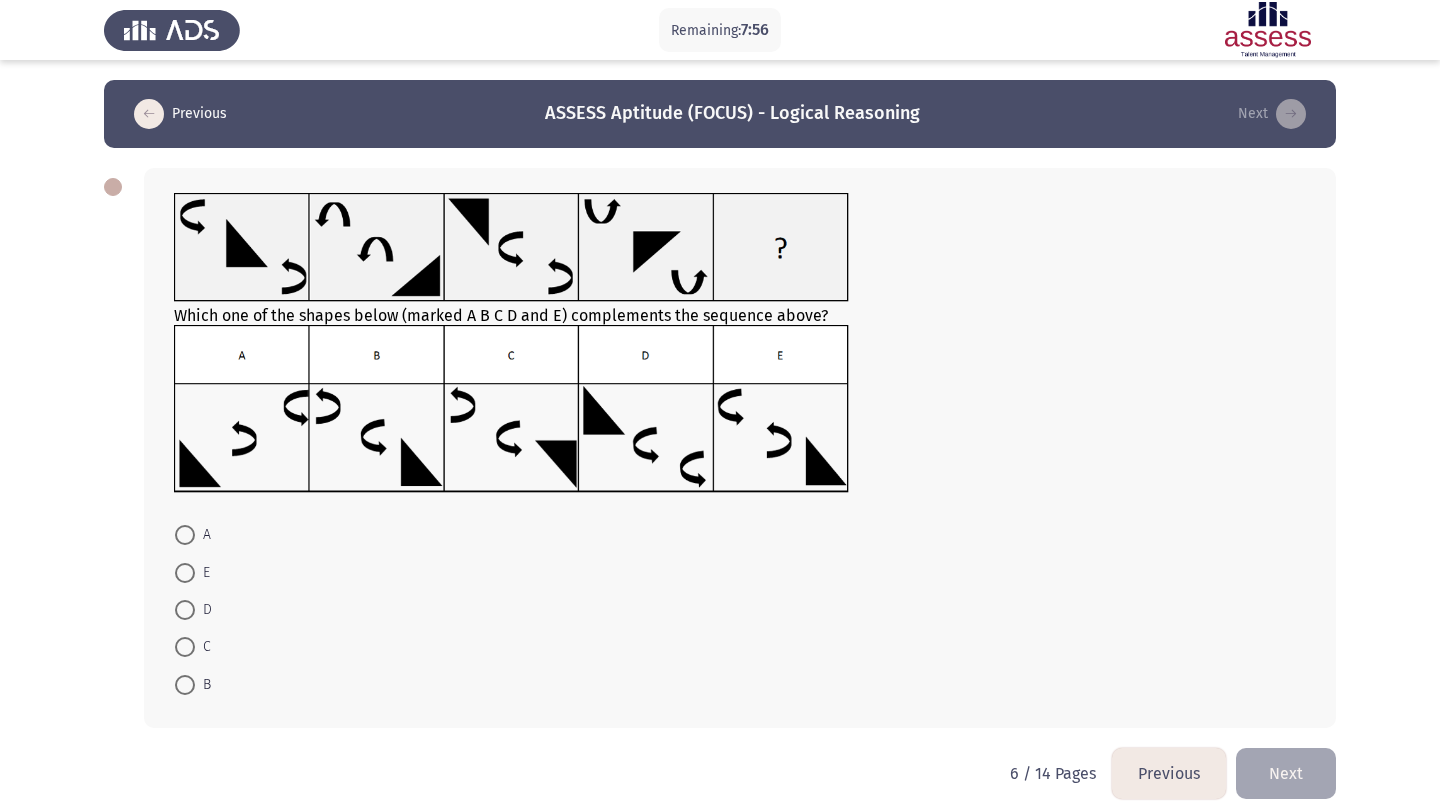 click at bounding box center [185, 573] 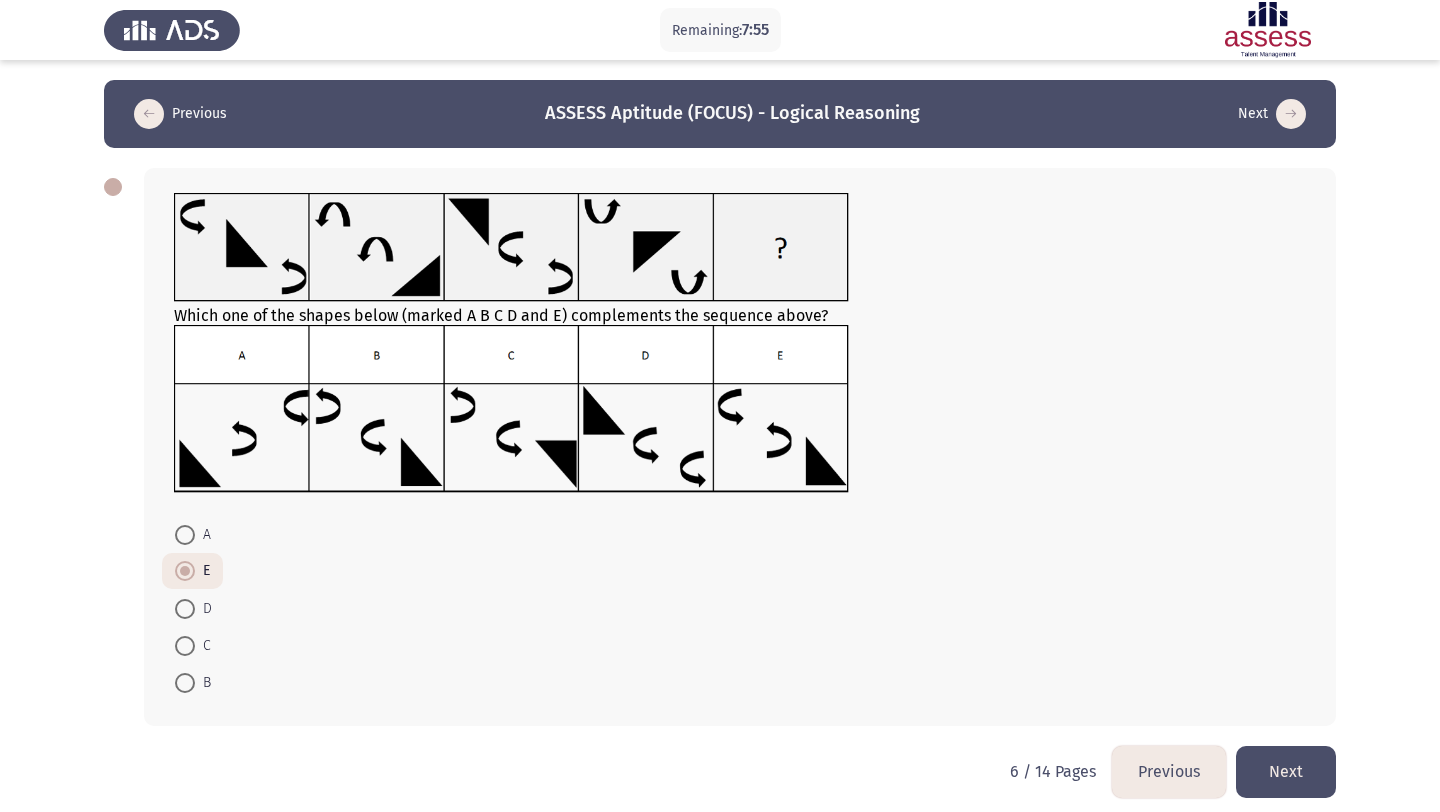 click on "Next" 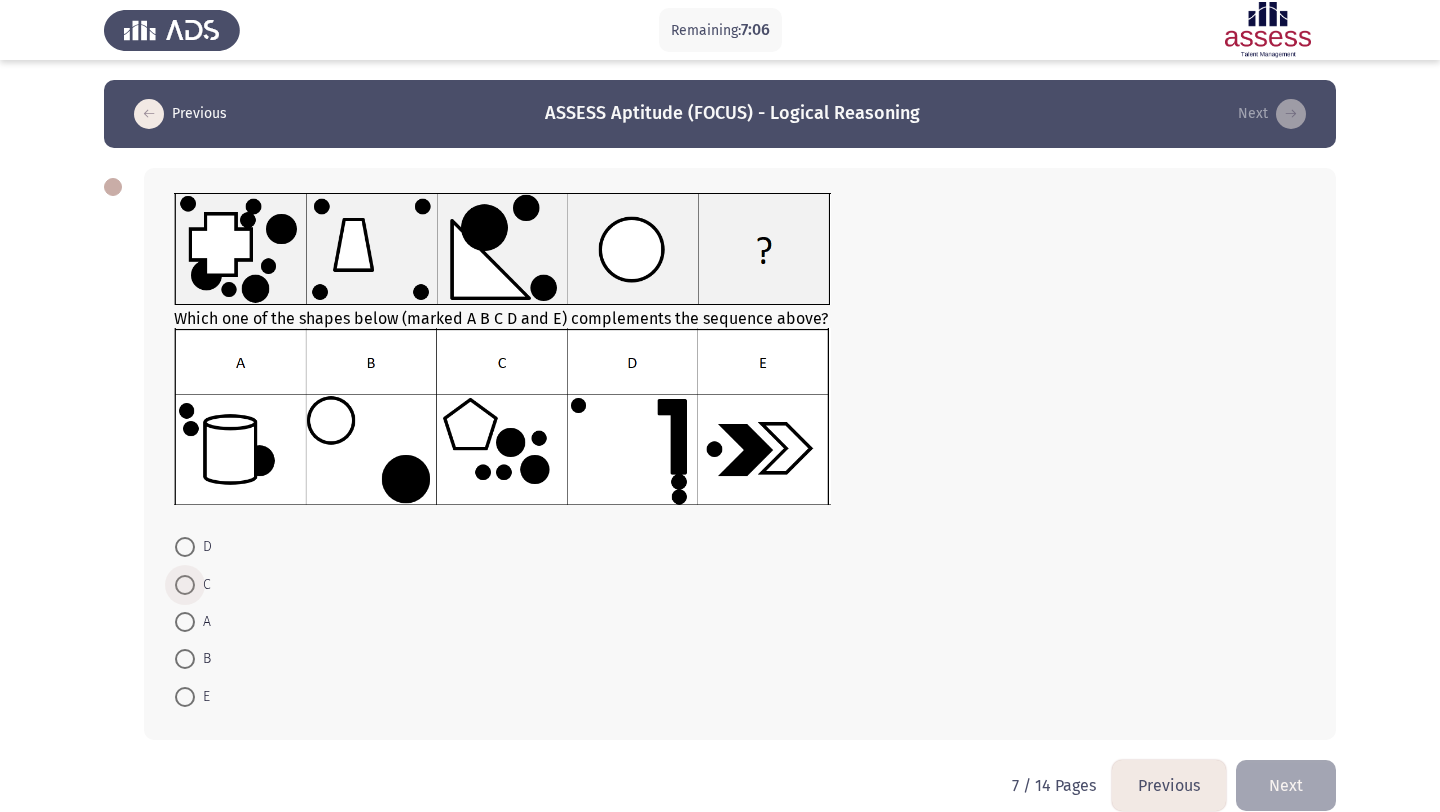 click at bounding box center (185, 585) 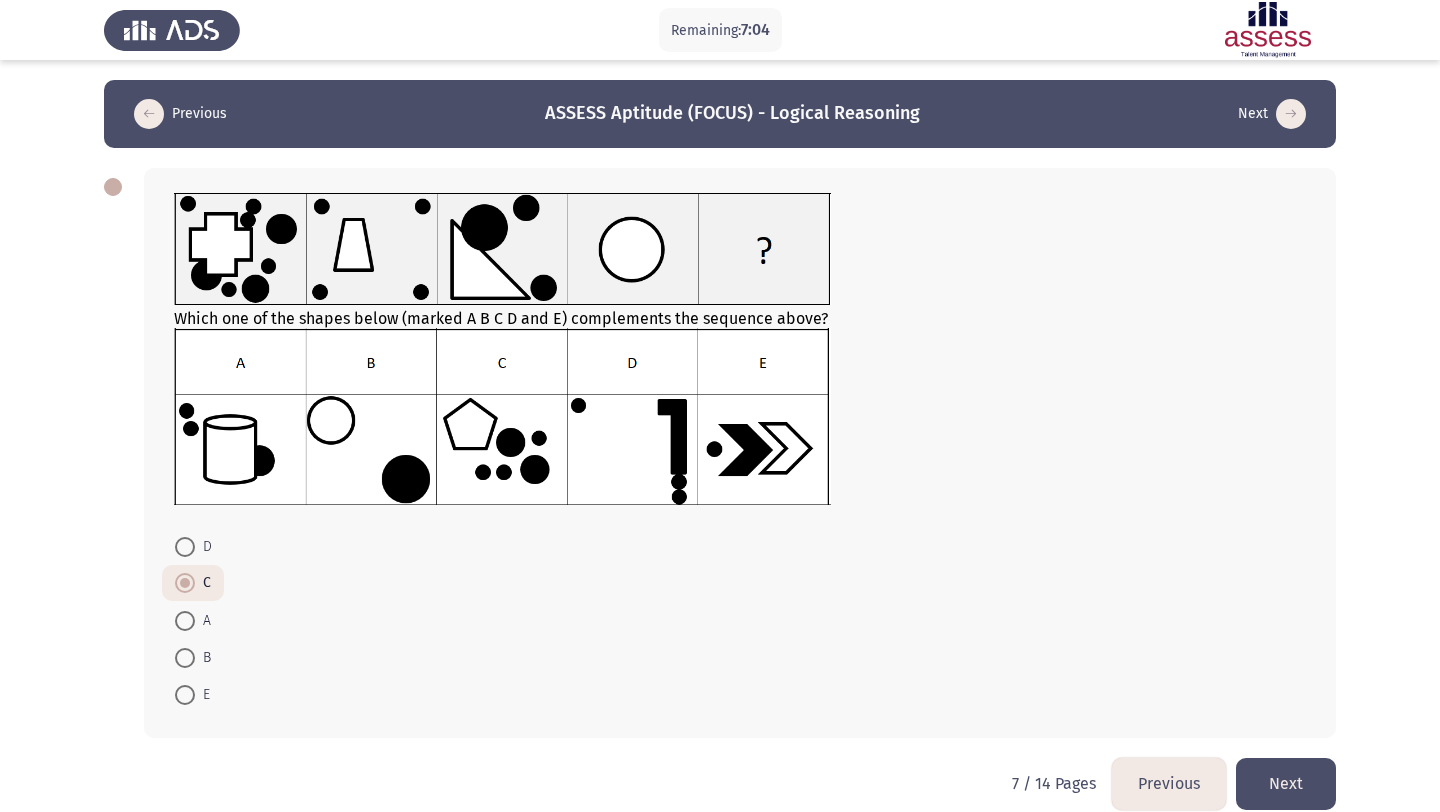click on "Next" 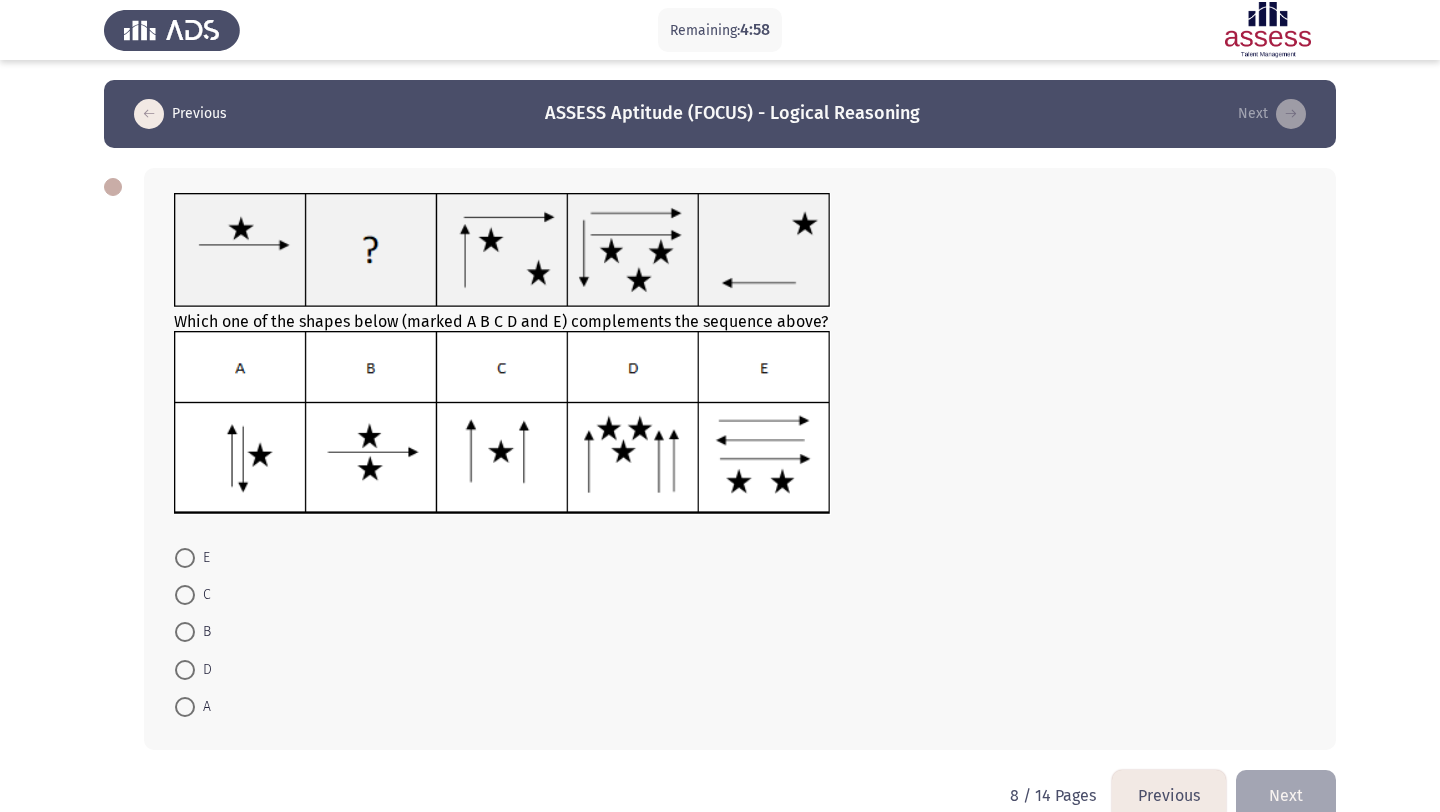click at bounding box center (185, 632) 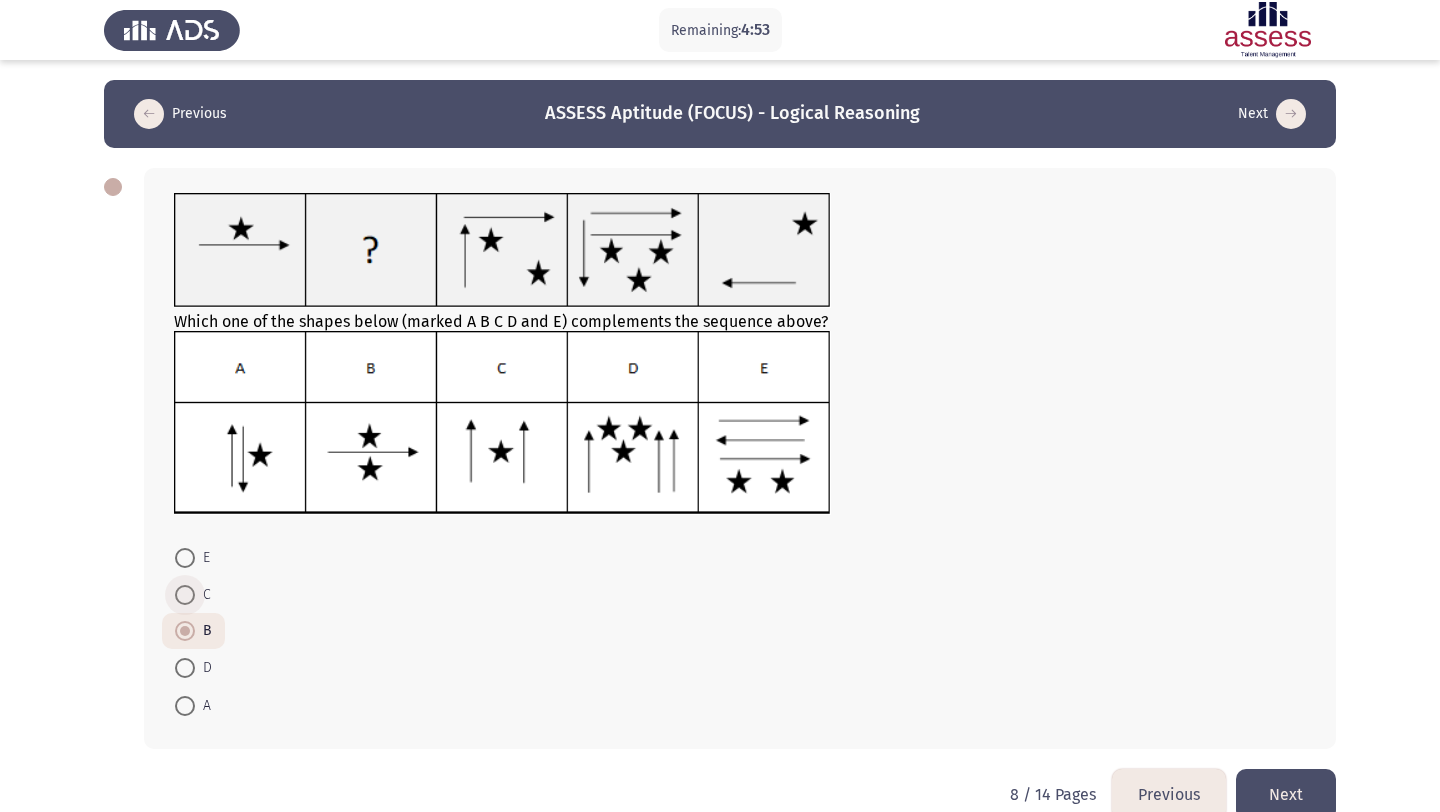 click at bounding box center [185, 595] 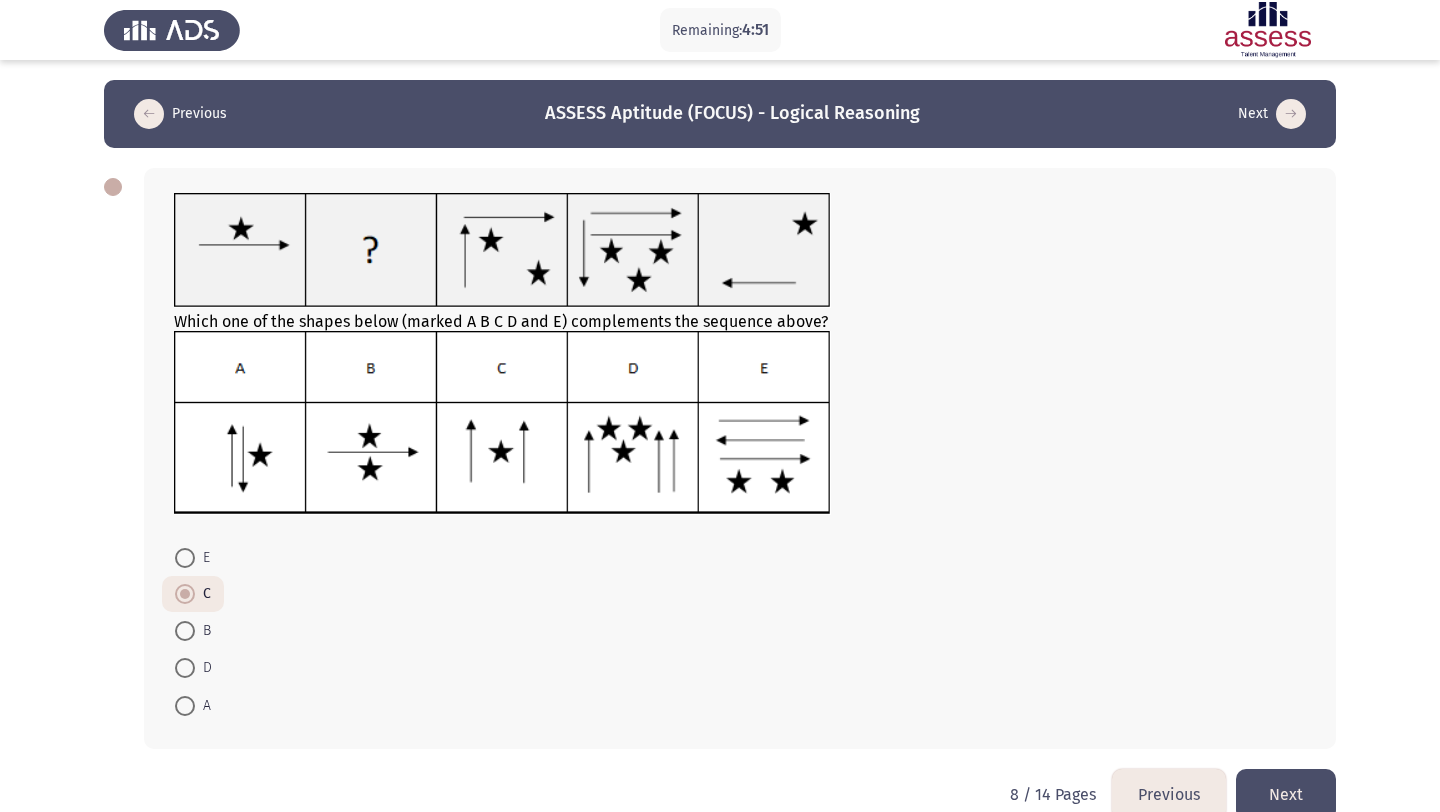 click on "Next" 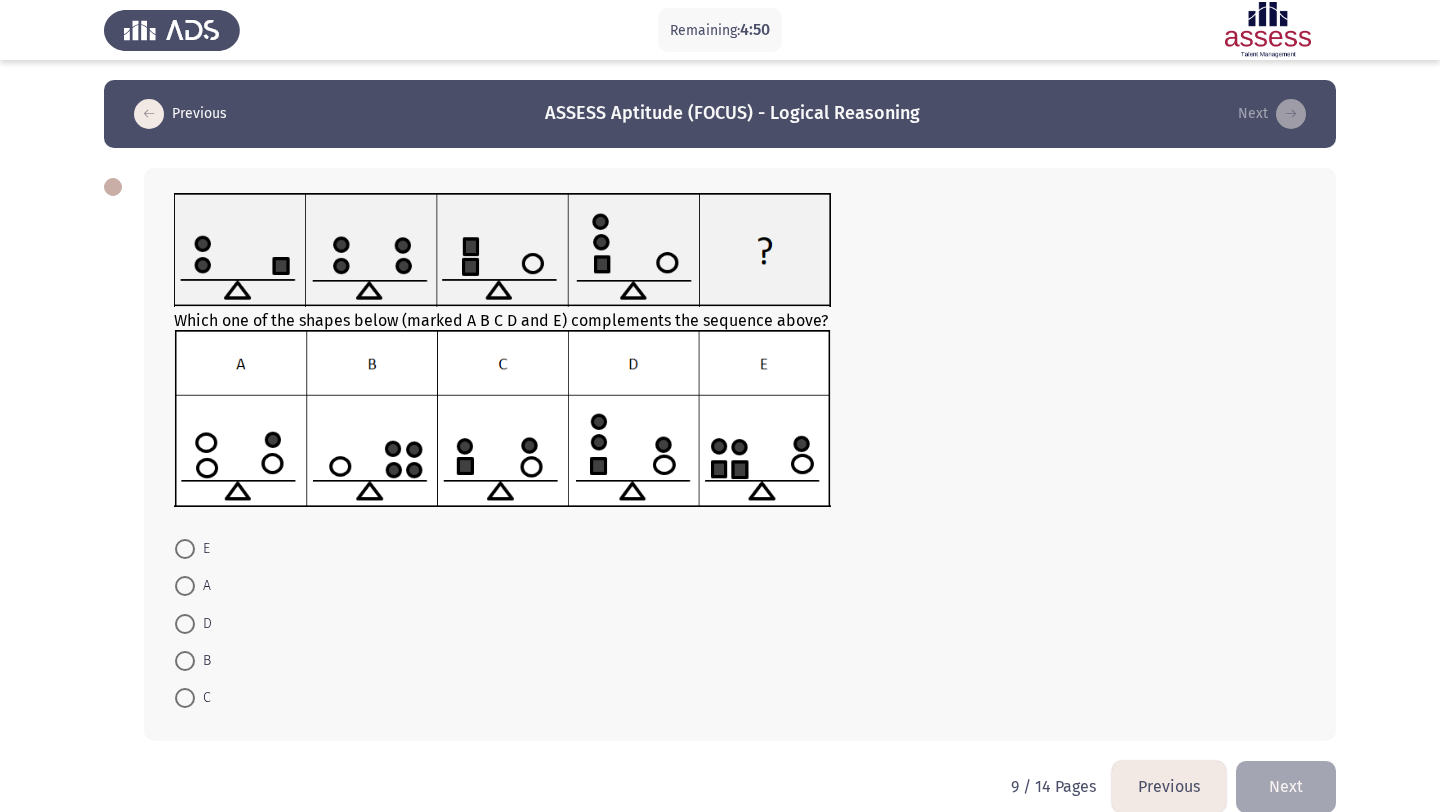 scroll, scrollTop: 29, scrollLeft: 0, axis: vertical 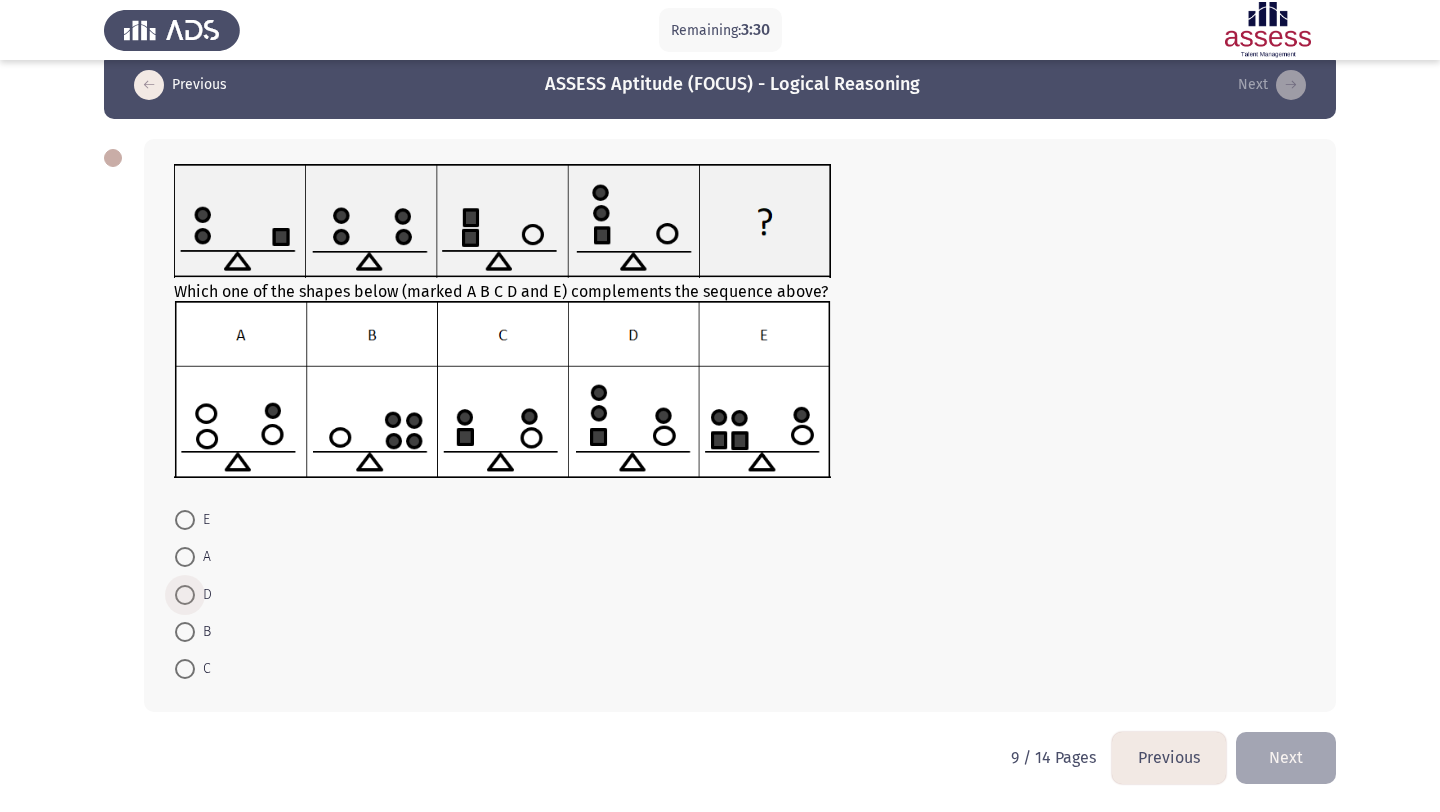 click at bounding box center (185, 595) 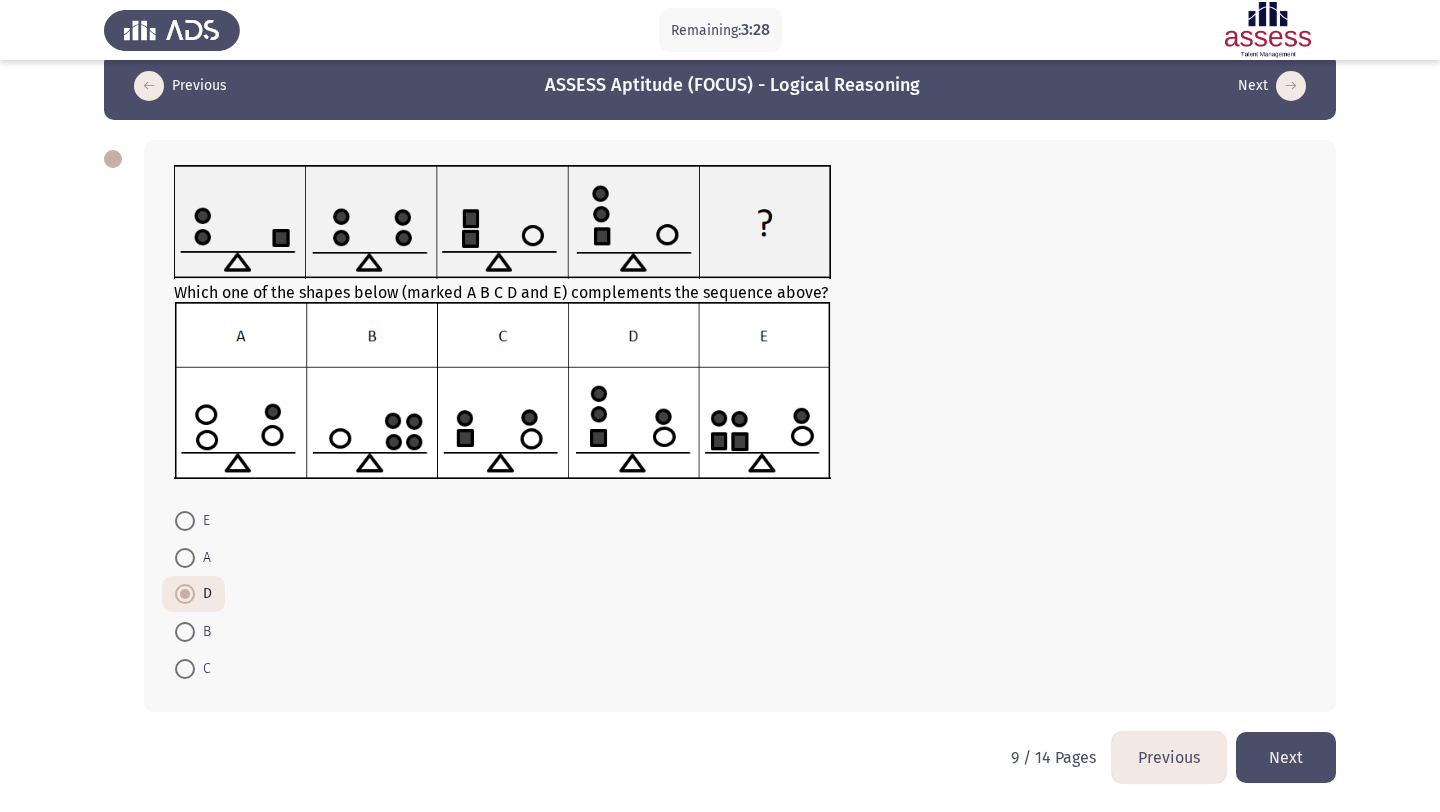 click on "Next" 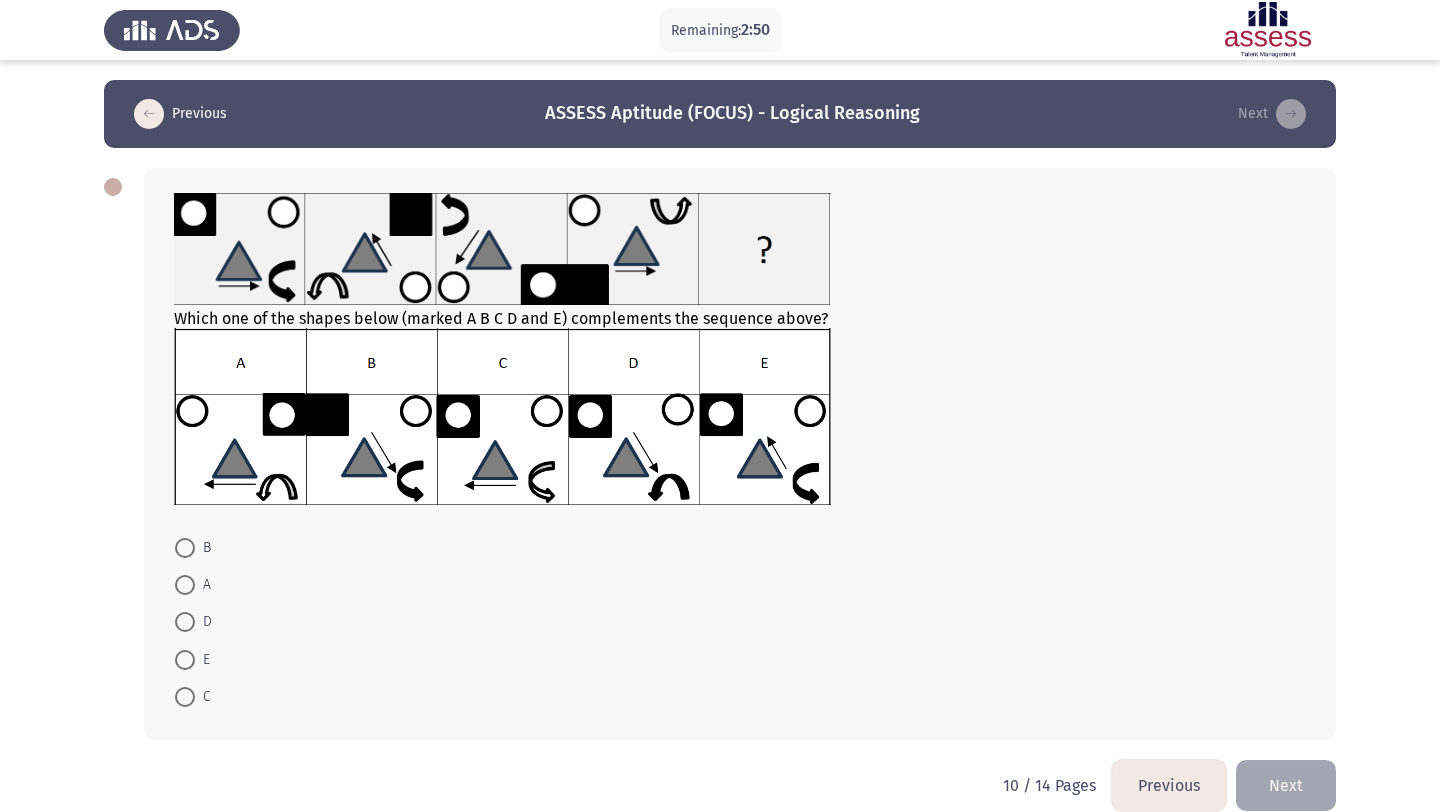click at bounding box center [185, 660] 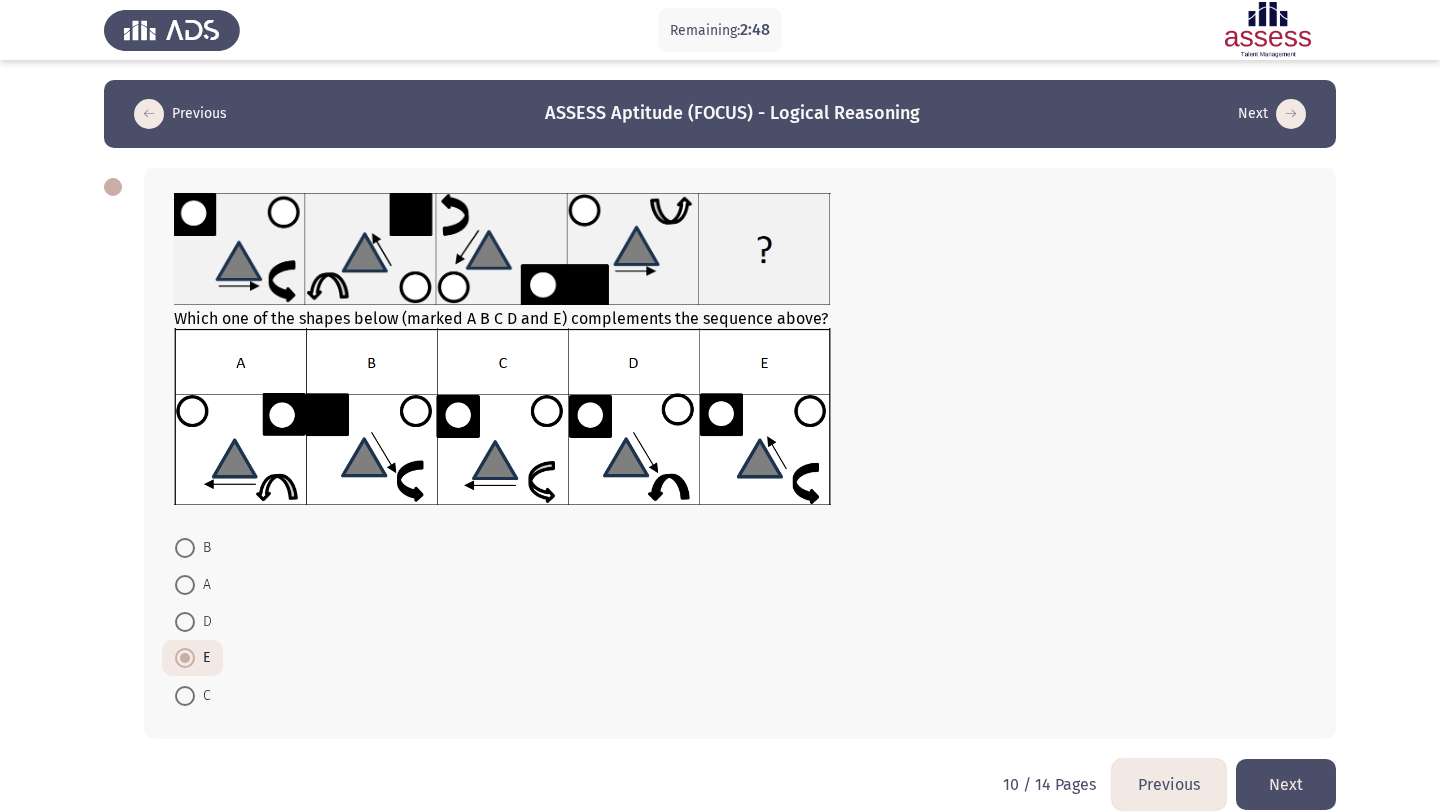 click on "Next" 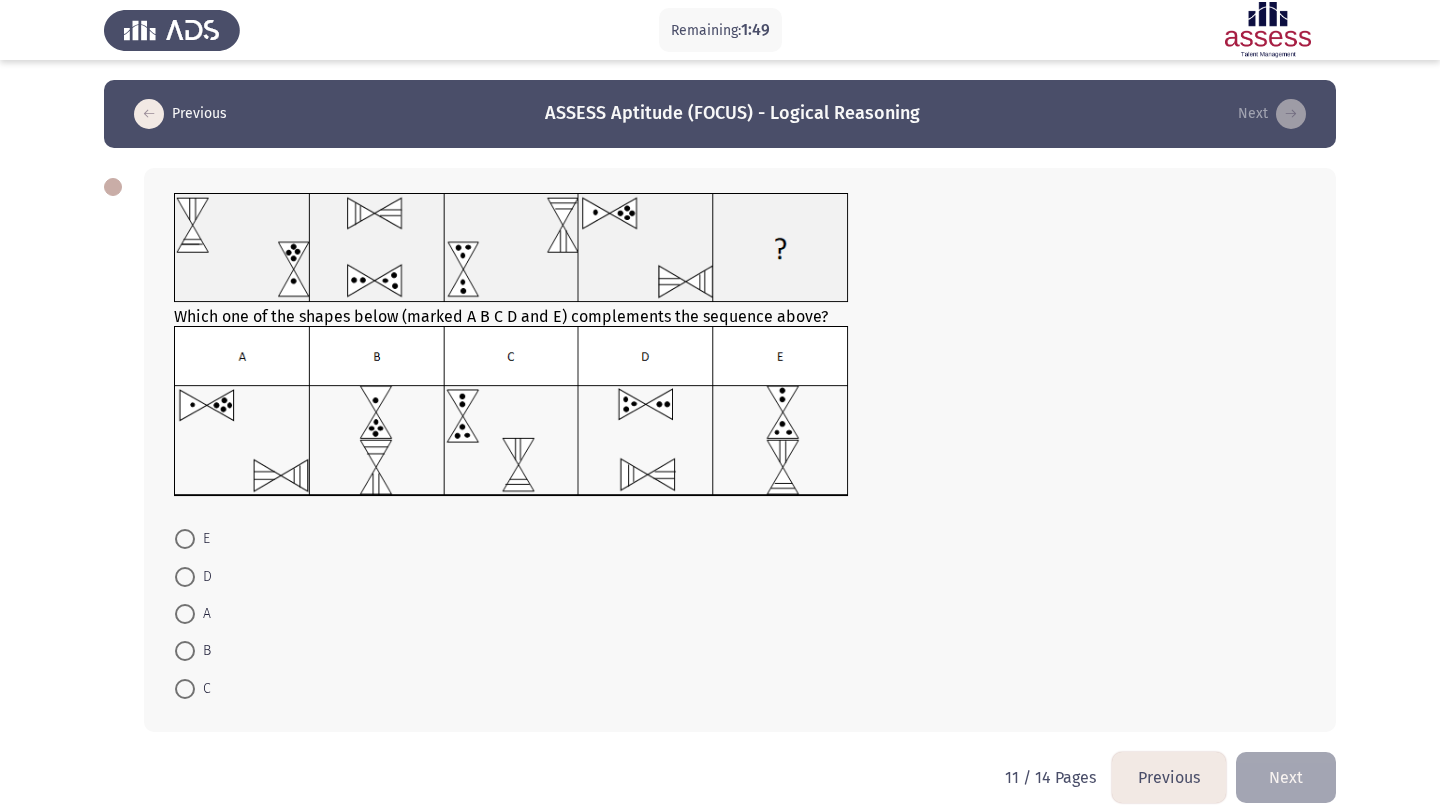 click at bounding box center (185, 689) 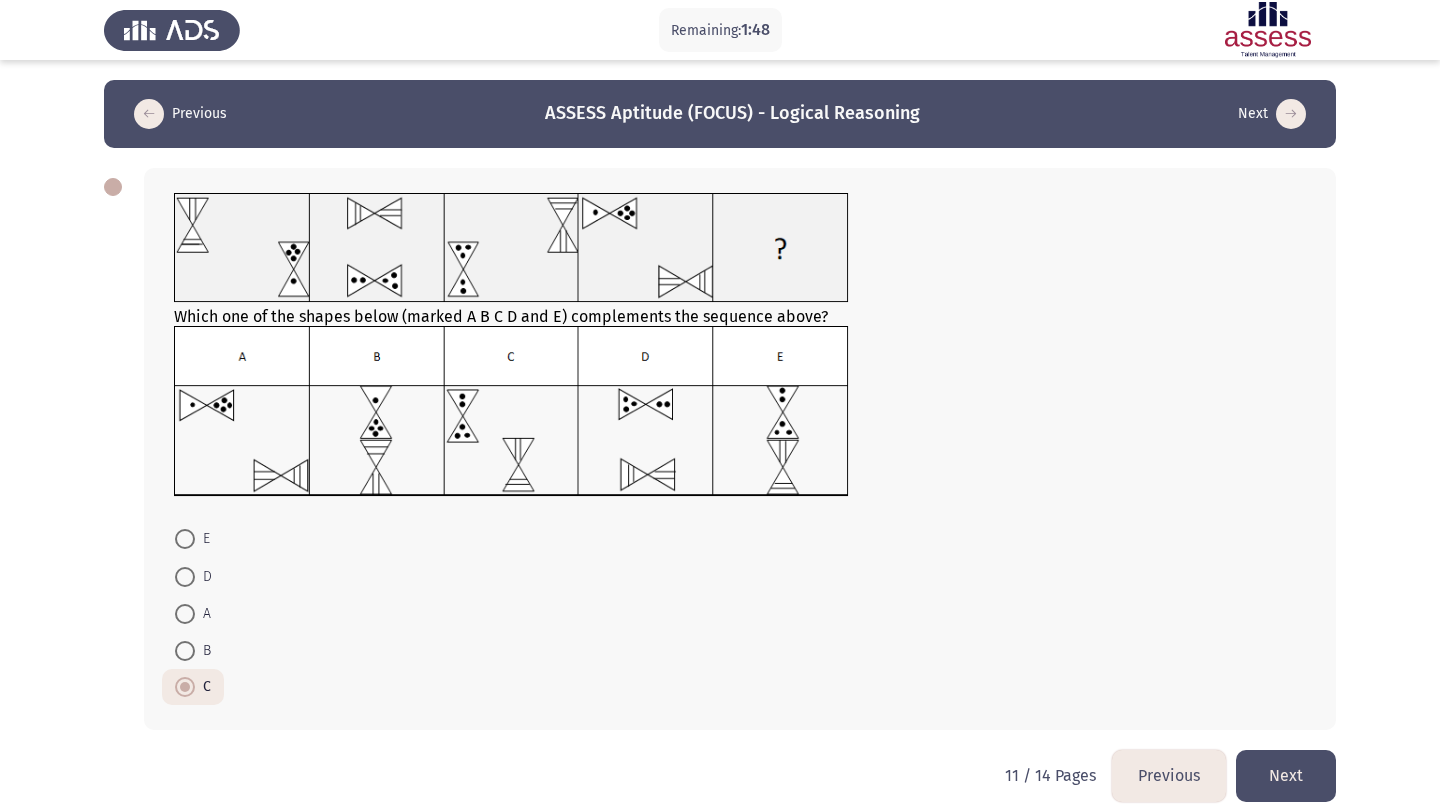 click on "Next" 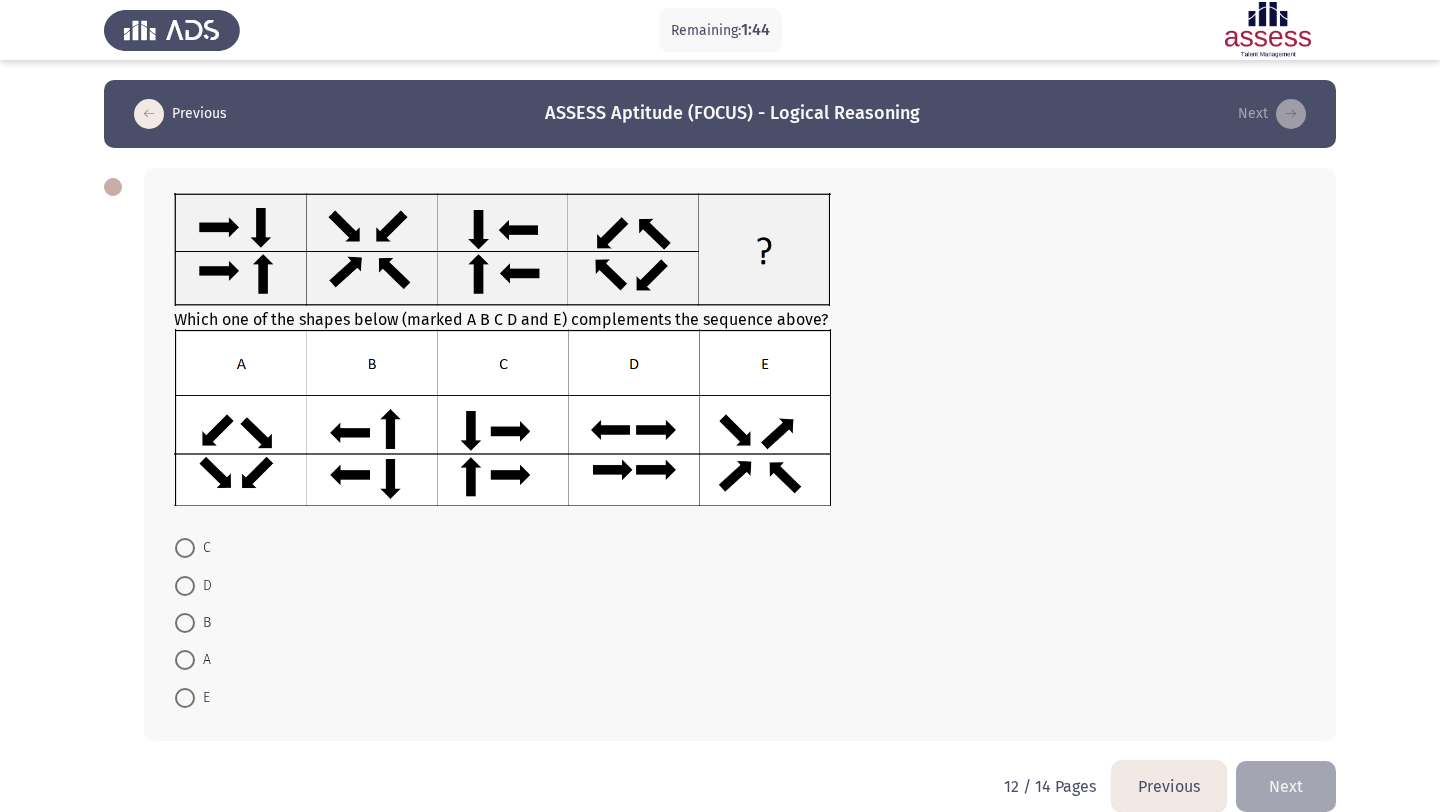 scroll, scrollTop: 28, scrollLeft: 0, axis: vertical 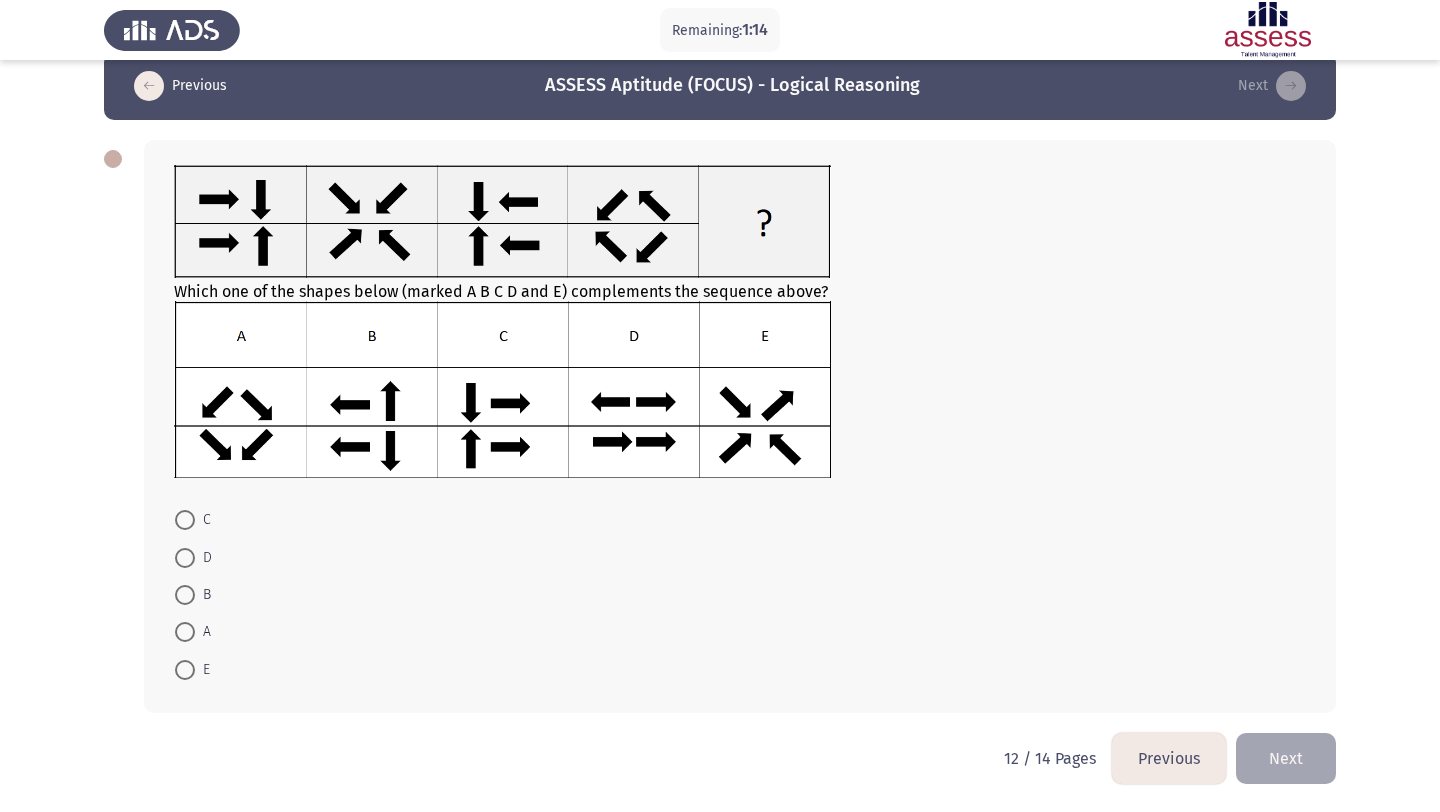 click at bounding box center [185, 595] 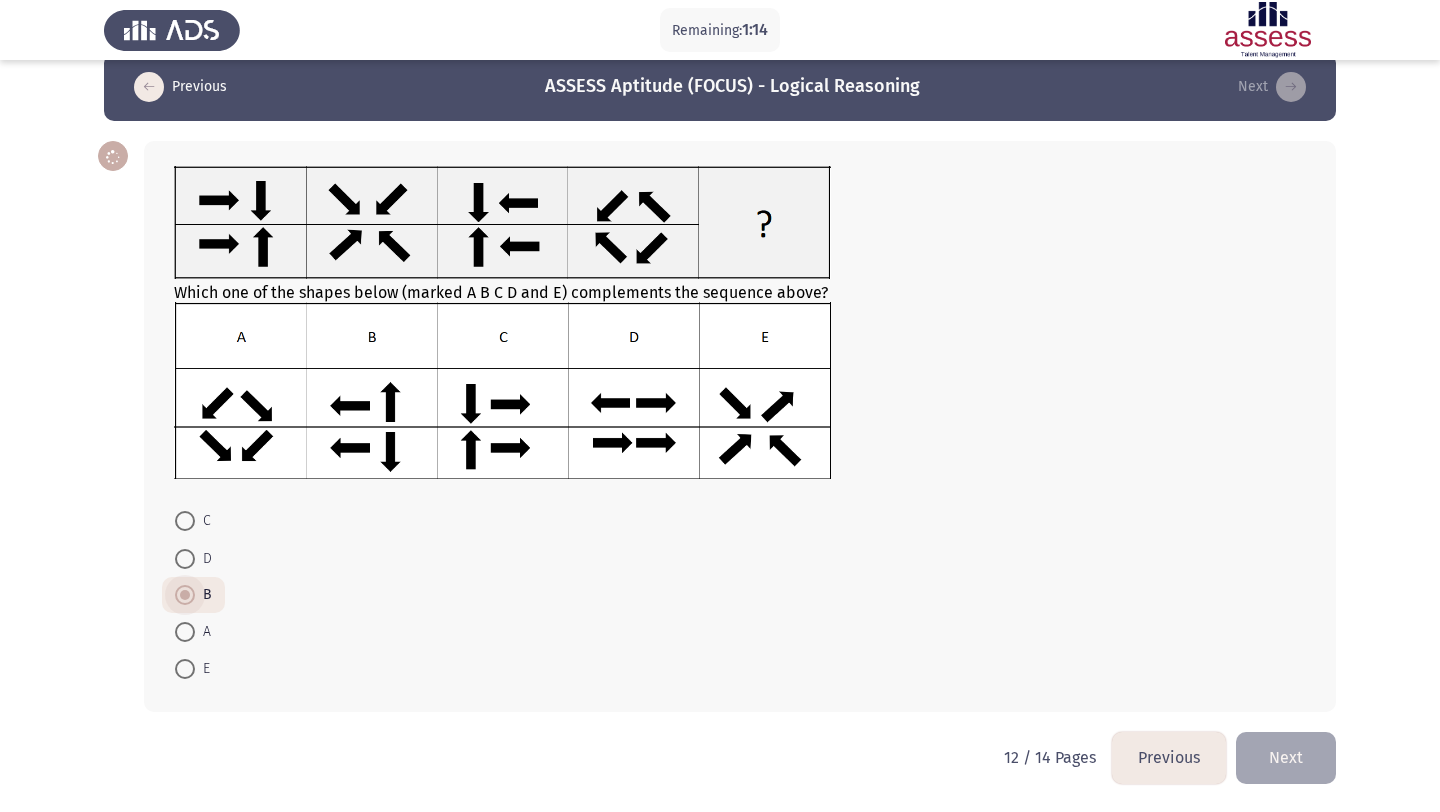scroll, scrollTop: 27, scrollLeft: 0, axis: vertical 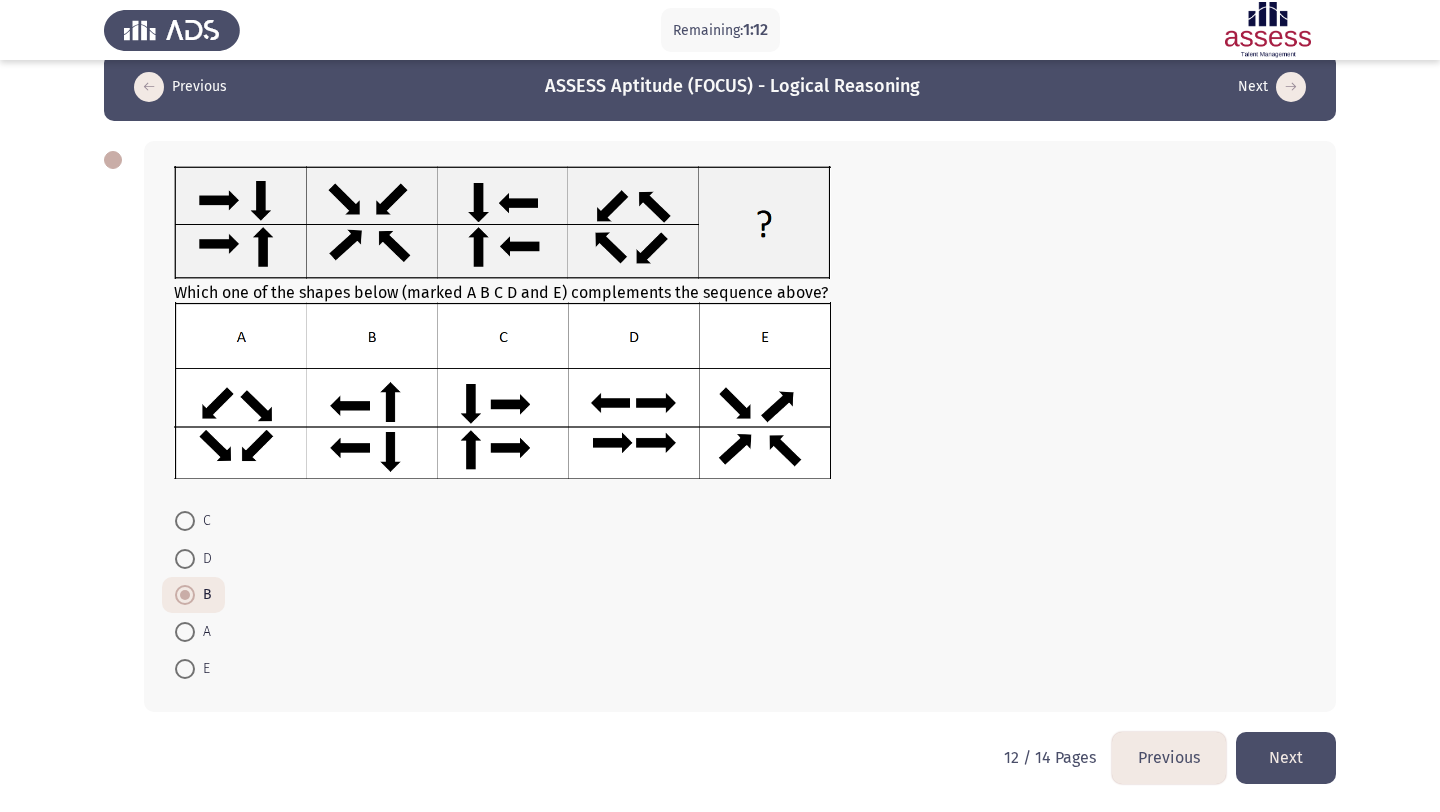 click on "Next" 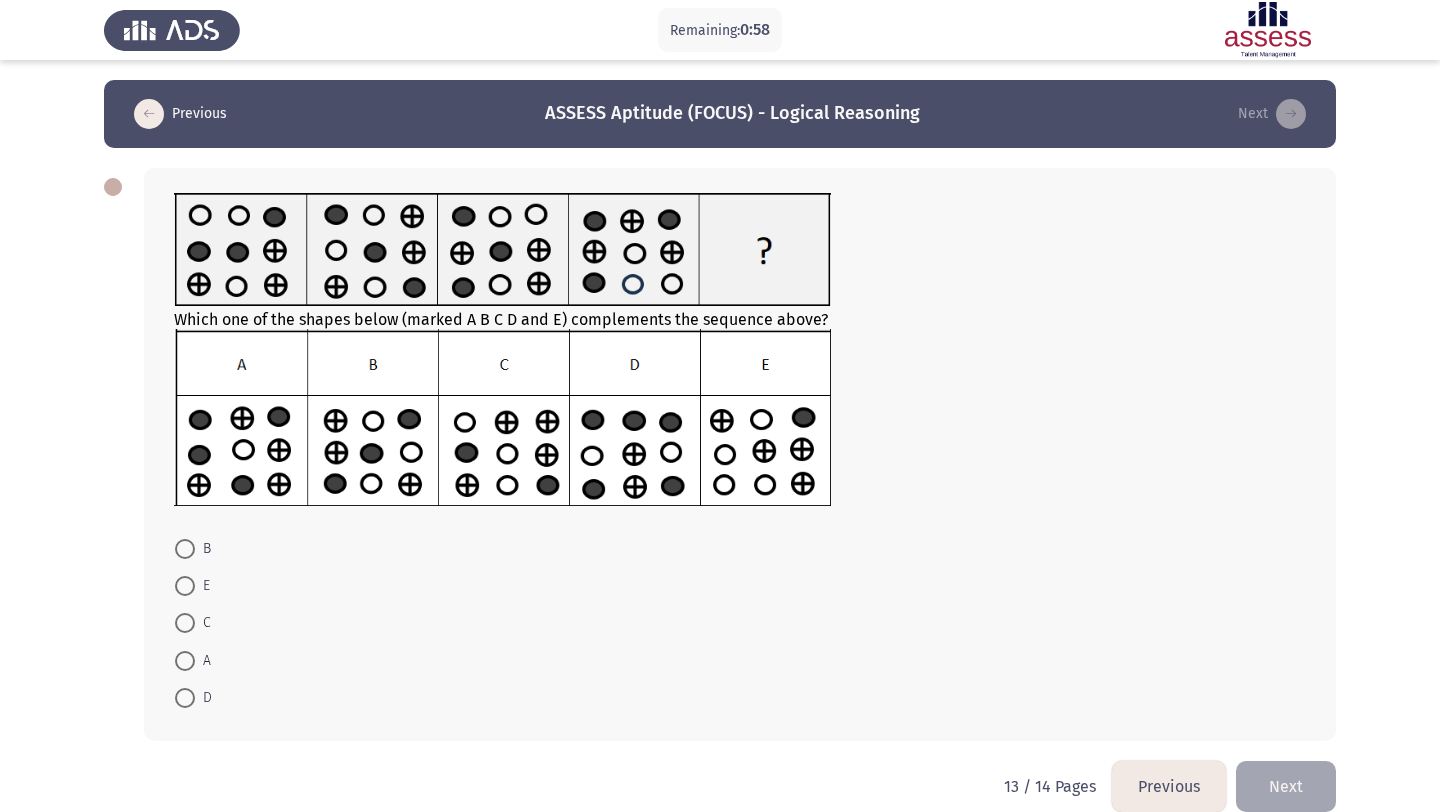 scroll, scrollTop: 29, scrollLeft: 0, axis: vertical 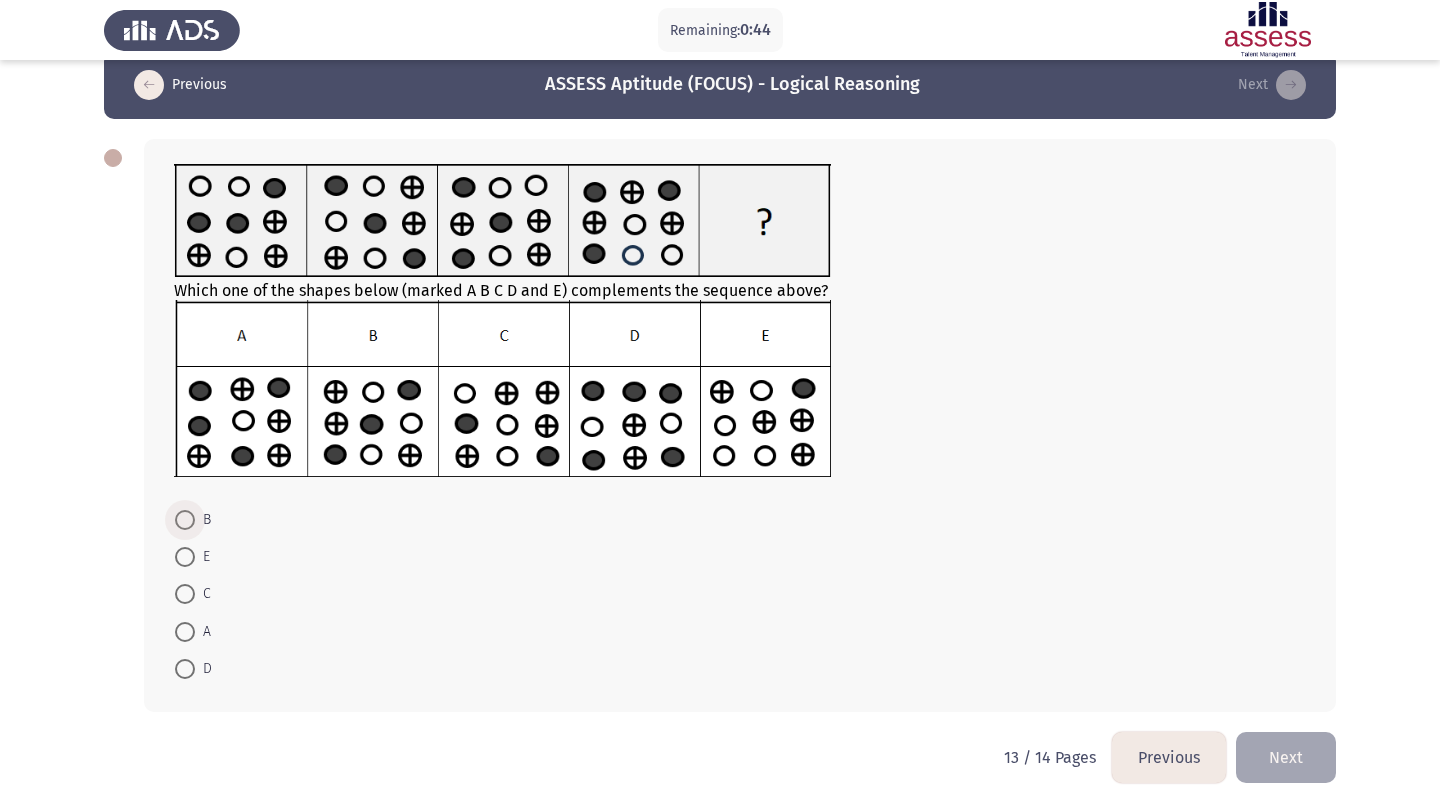 click at bounding box center (185, 520) 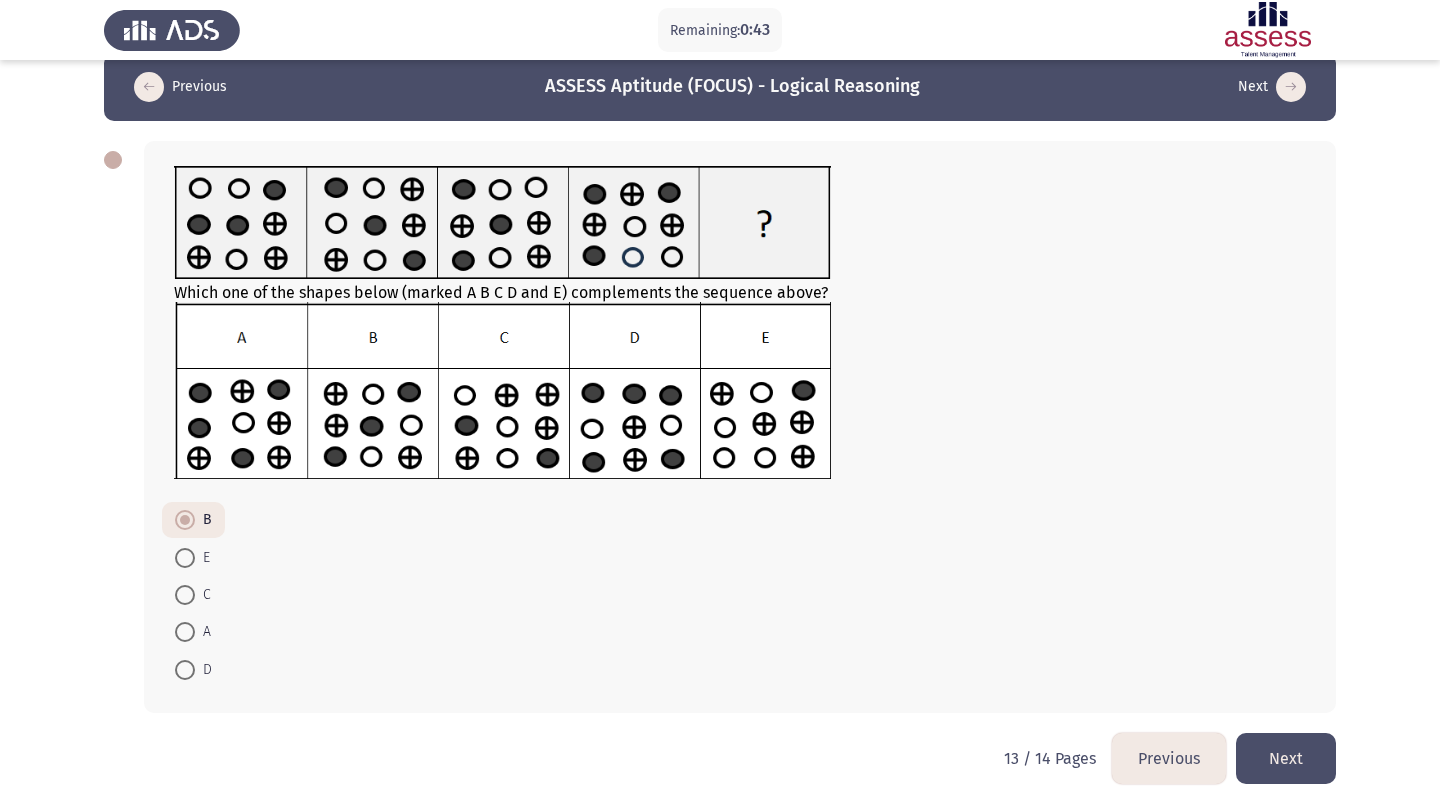 click on "Next" 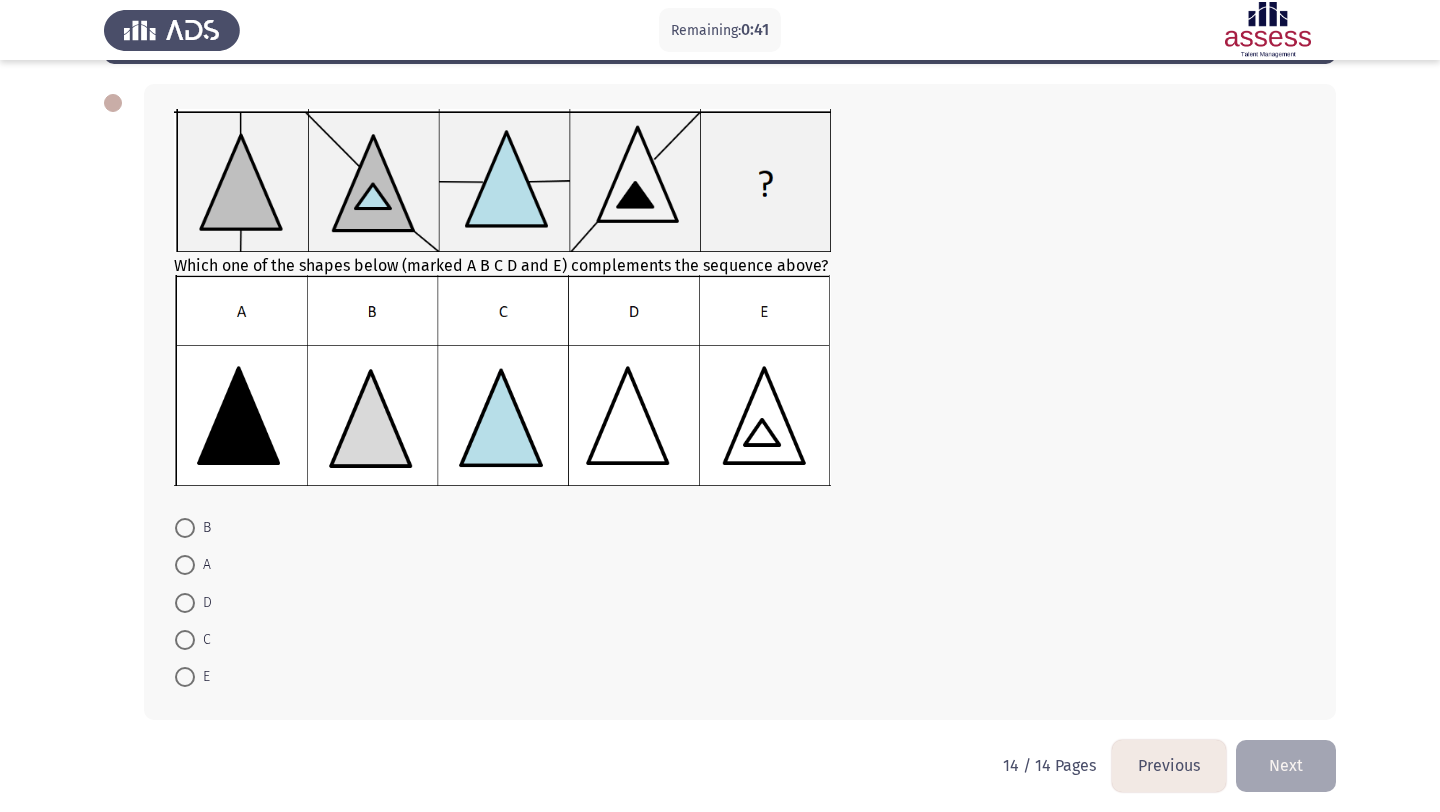 scroll, scrollTop: 92, scrollLeft: 0, axis: vertical 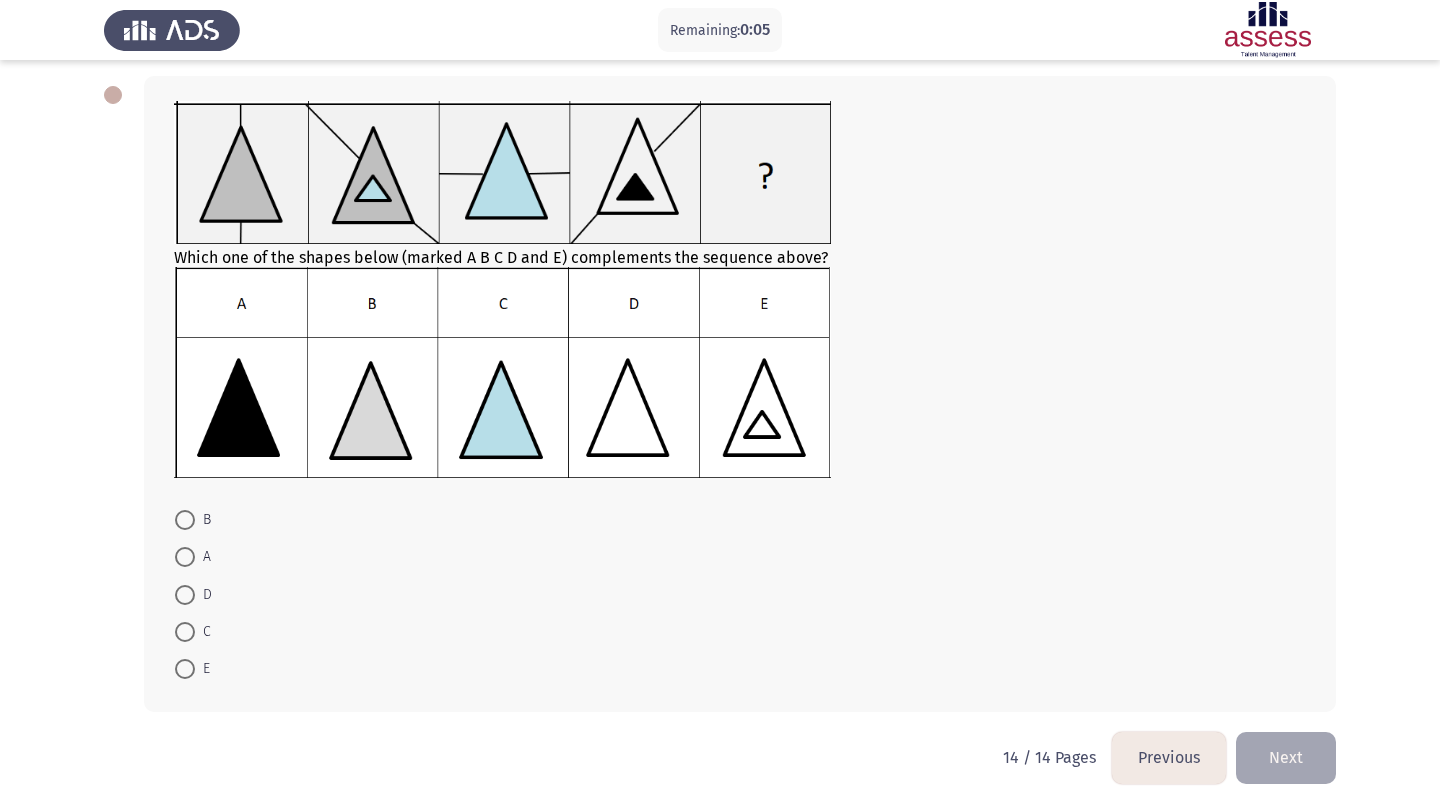 click at bounding box center [185, 557] 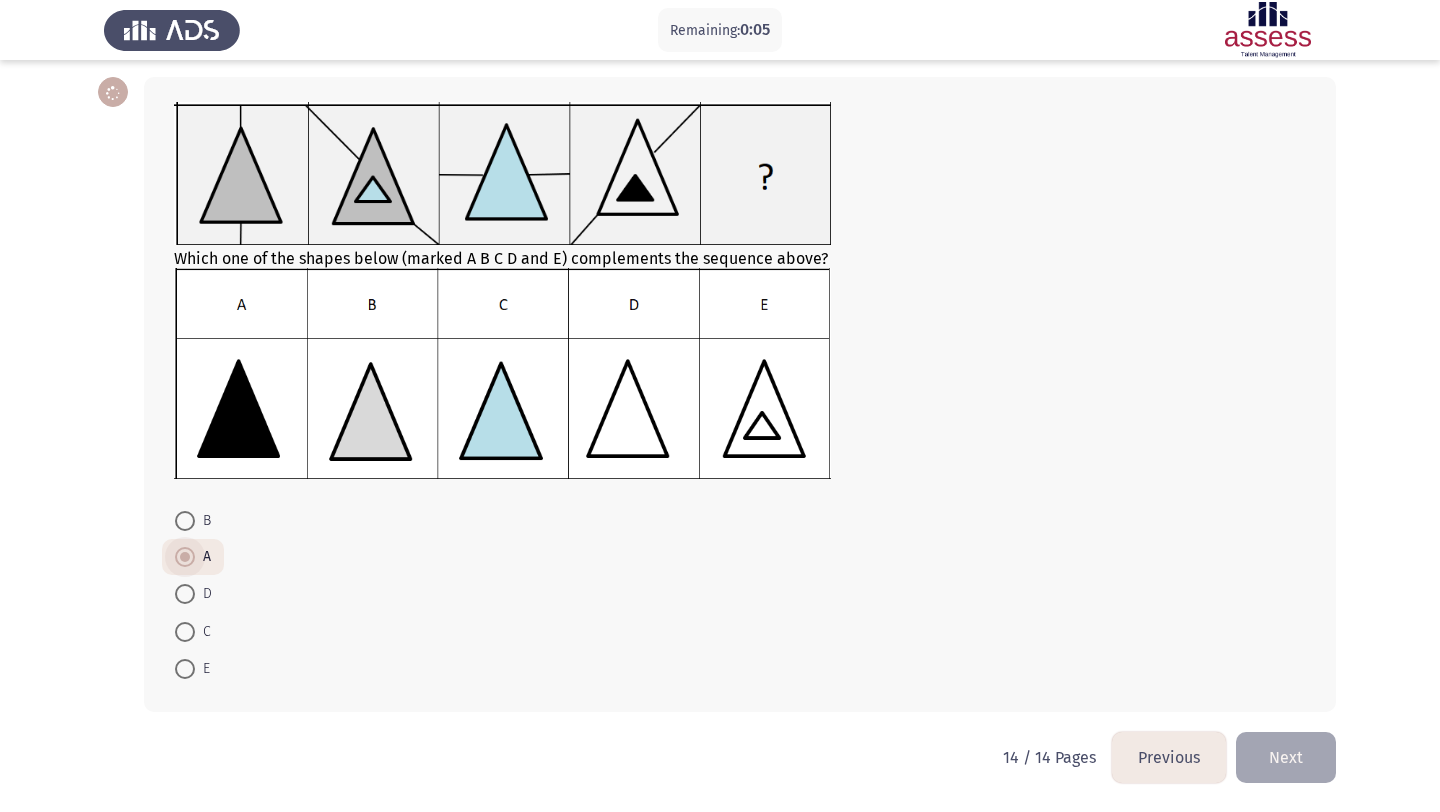 scroll, scrollTop: 91, scrollLeft: 0, axis: vertical 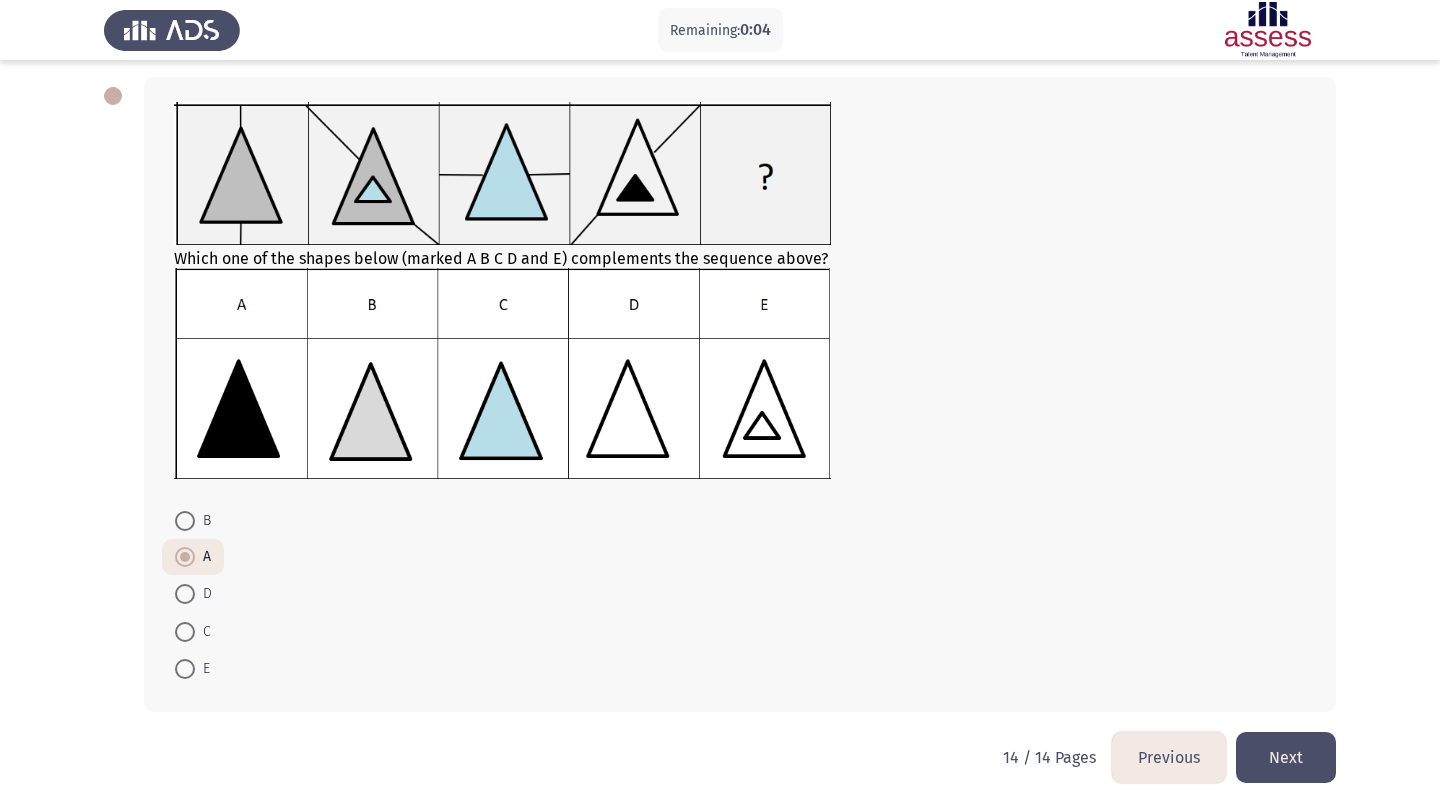 click on "Next" 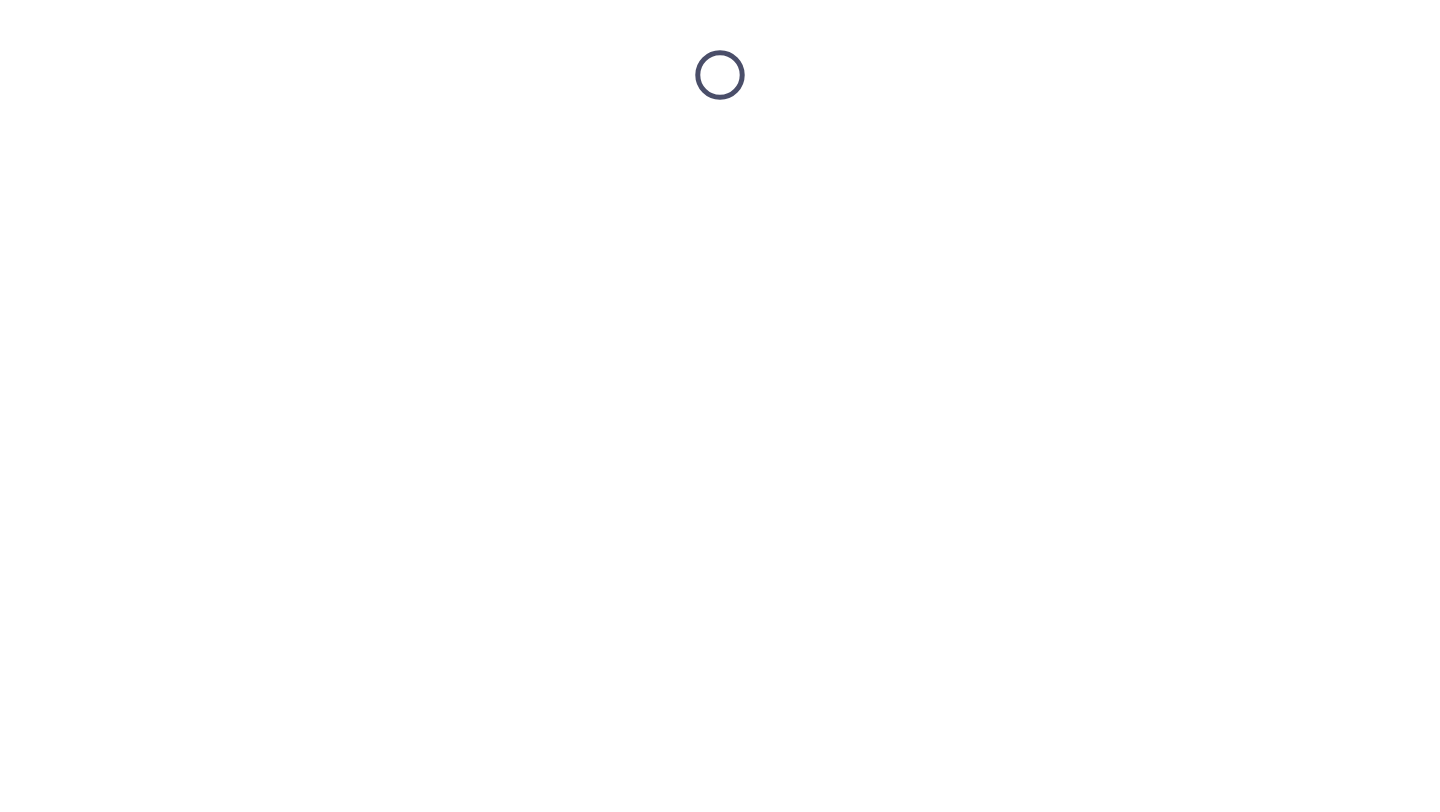 scroll, scrollTop: 0, scrollLeft: 0, axis: both 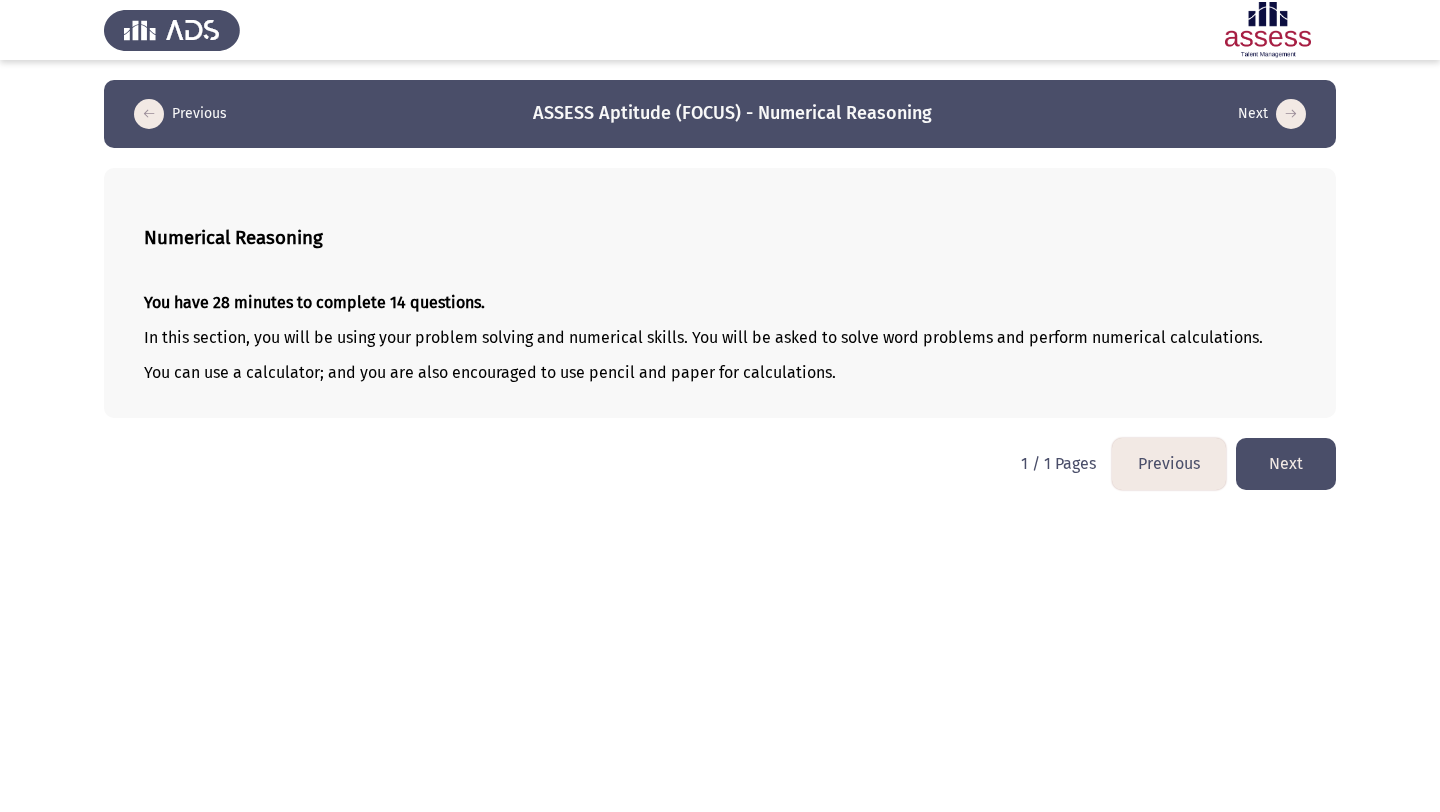 click on "Next" 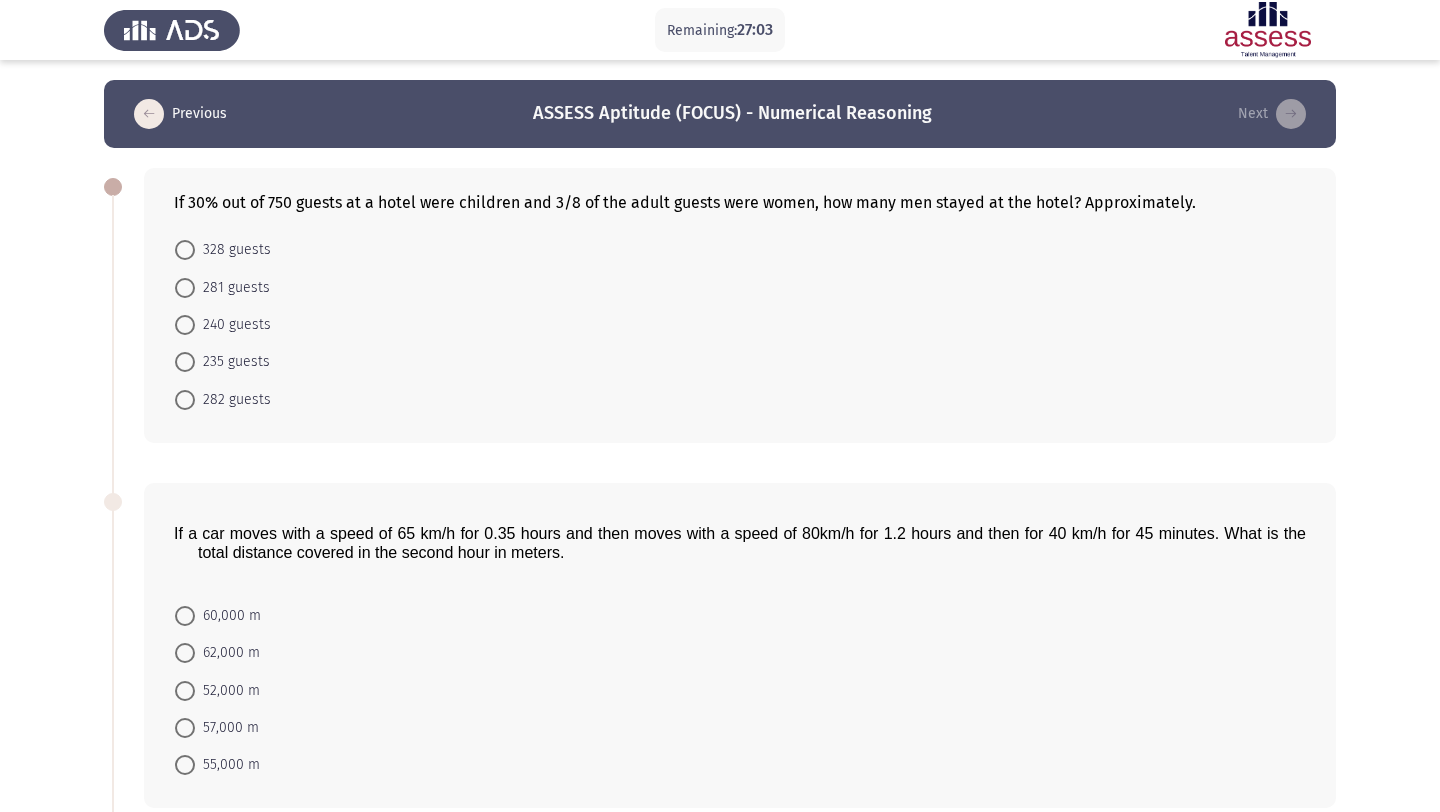 click at bounding box center (185, 250) 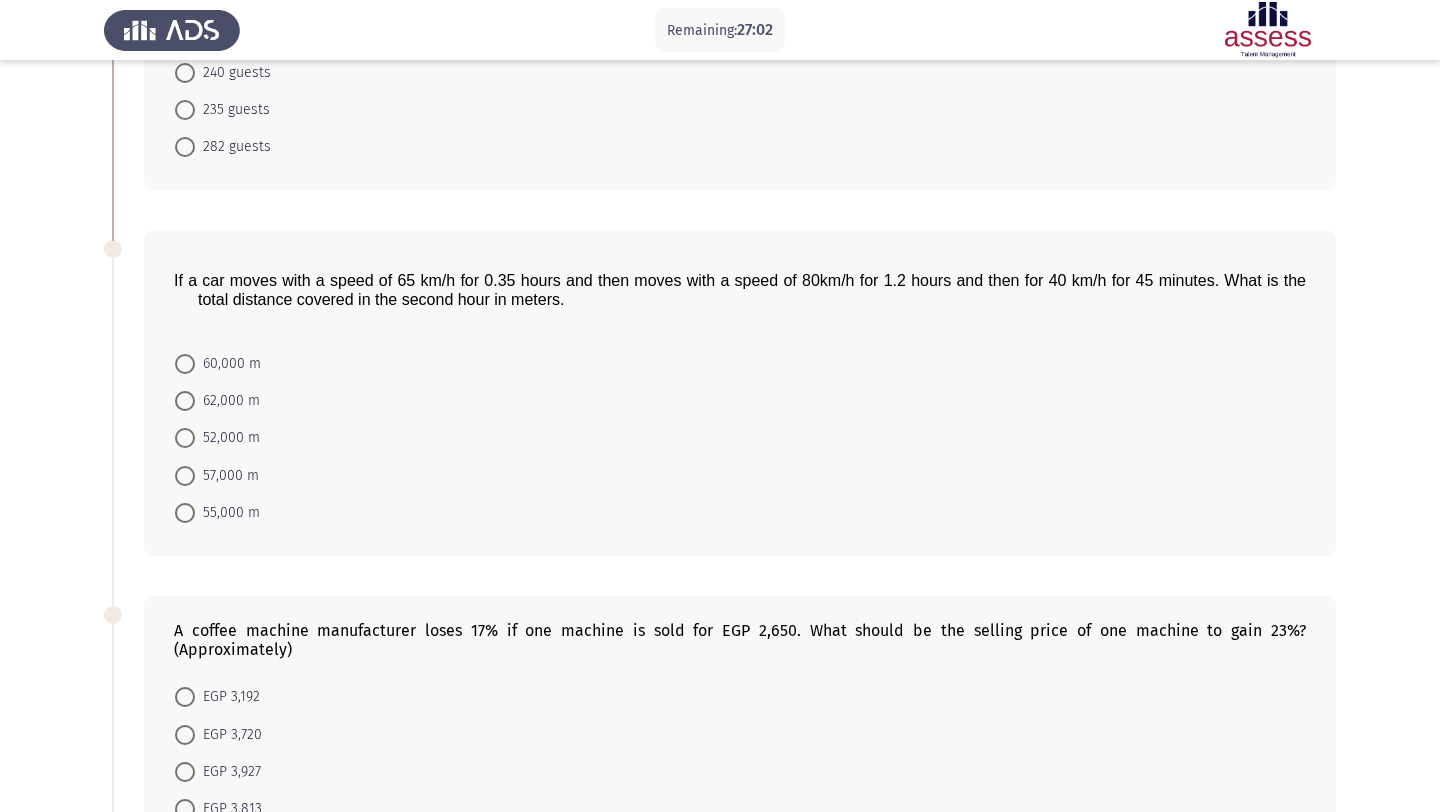 scroll, scrollTop: 271, scrollLeft: 0, axis: vertical 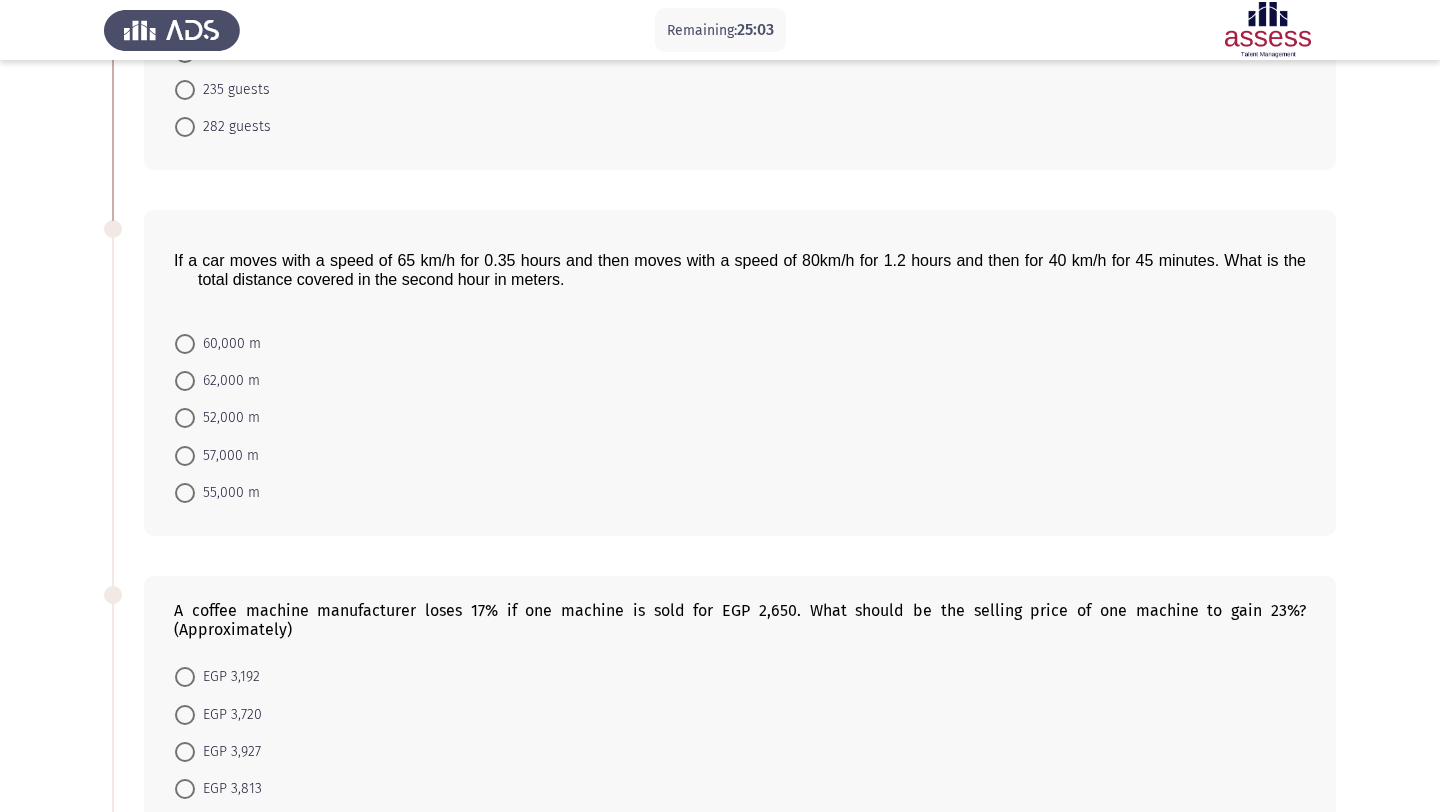 click at bounding box center [185, 381] 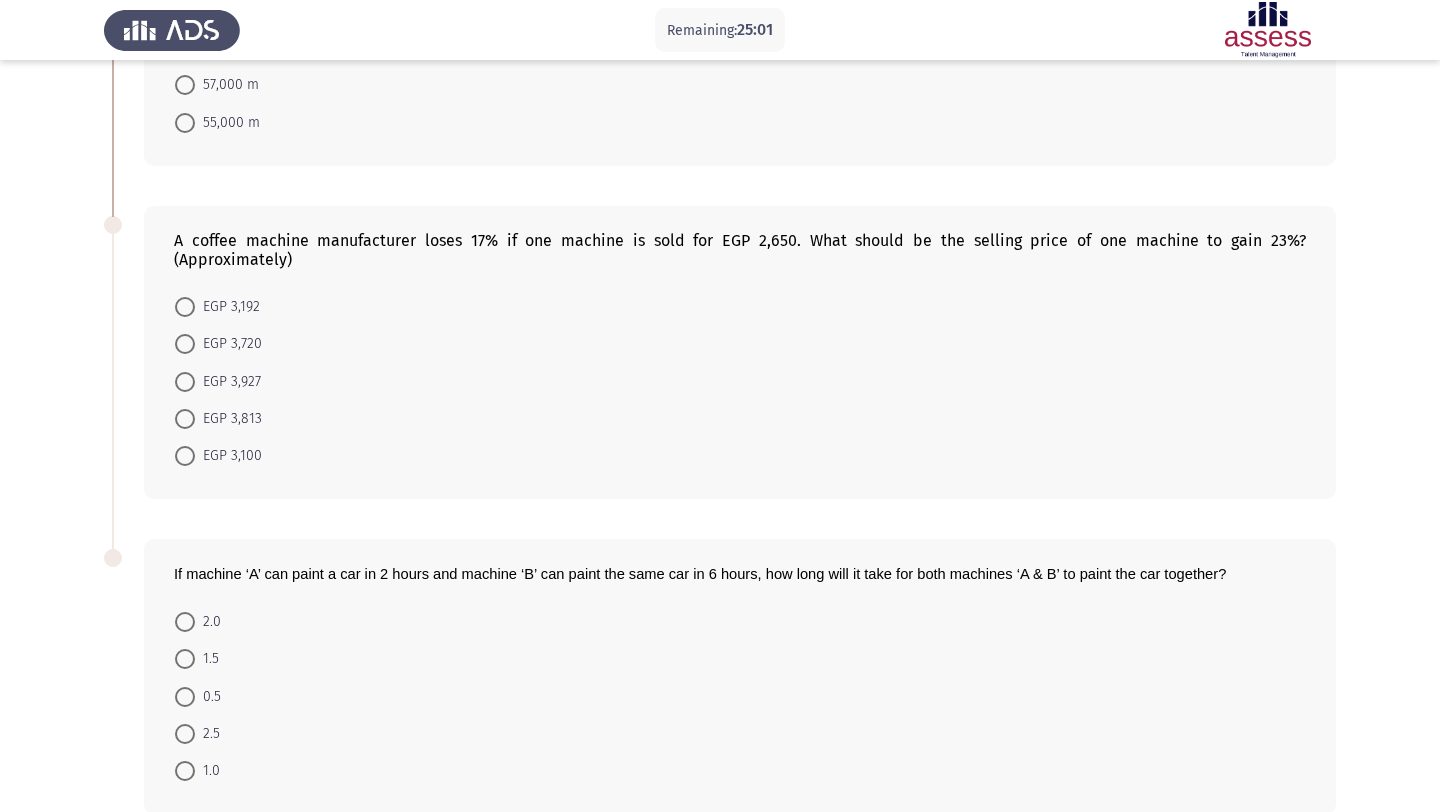 scroll, scrollTop: 644, scrollLeft: 0, axis: vertical 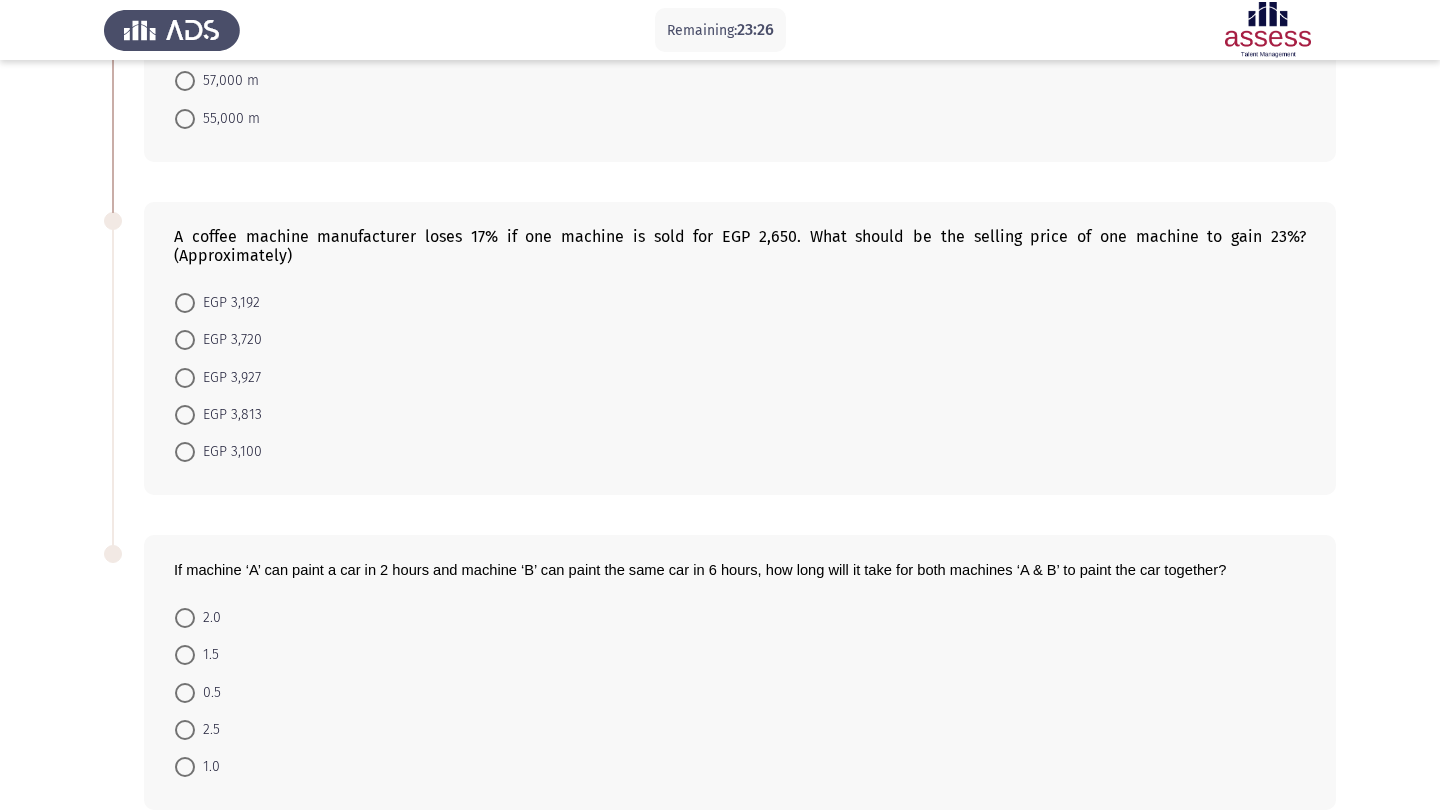 click at bounding box center (185, 378) 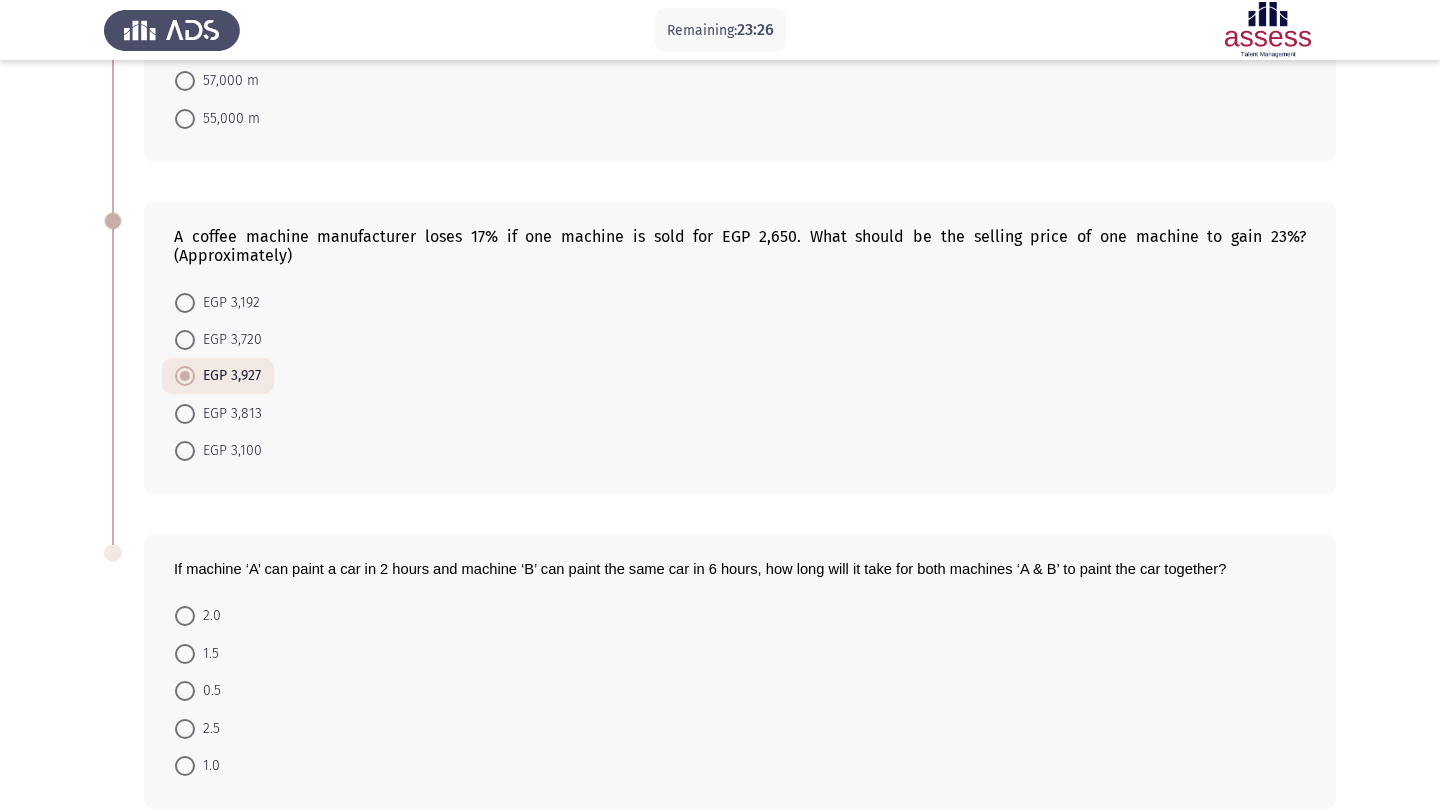 scroll, scrollTop: 740, scrollLeft: 0, axis: vertical 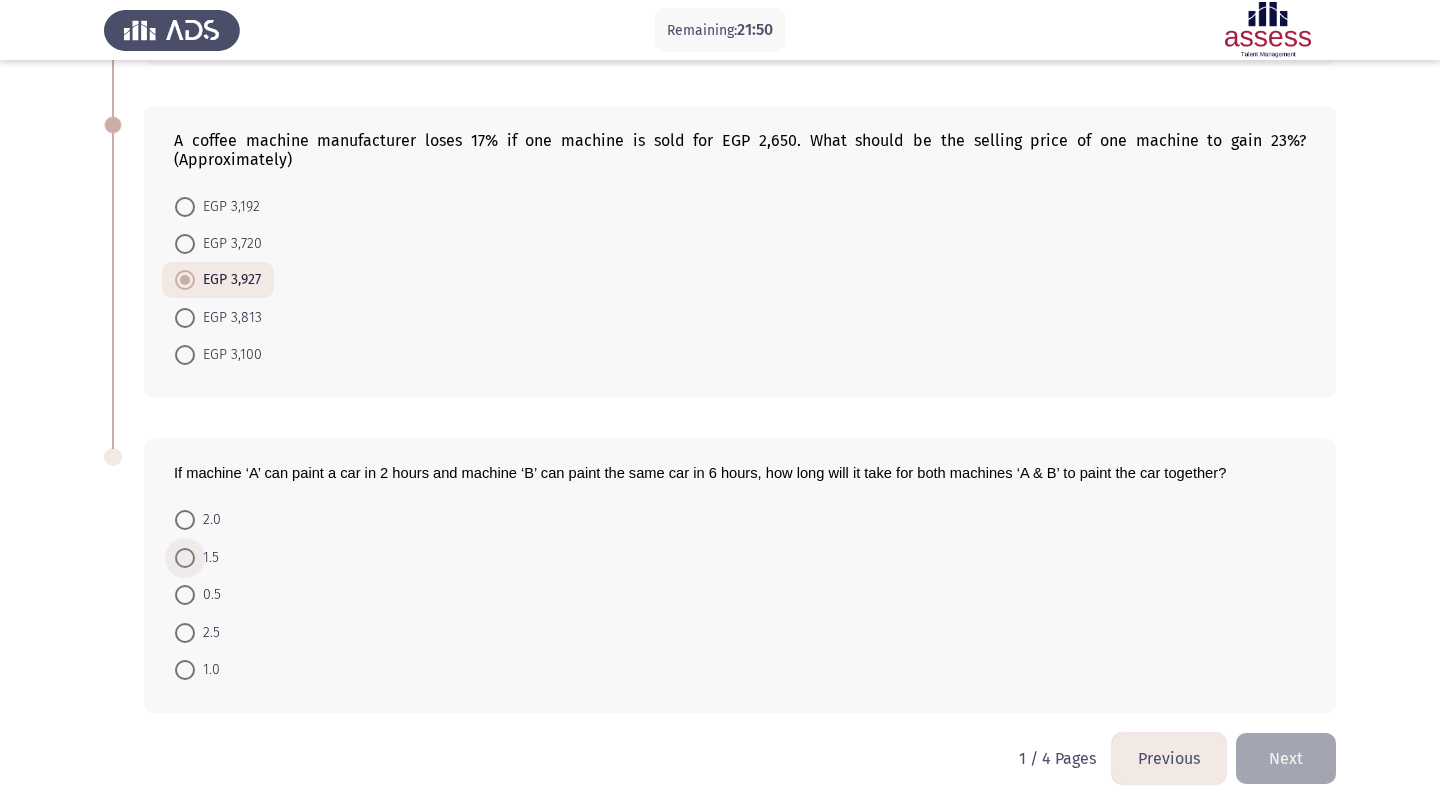 click at bounding box center [185, 558] 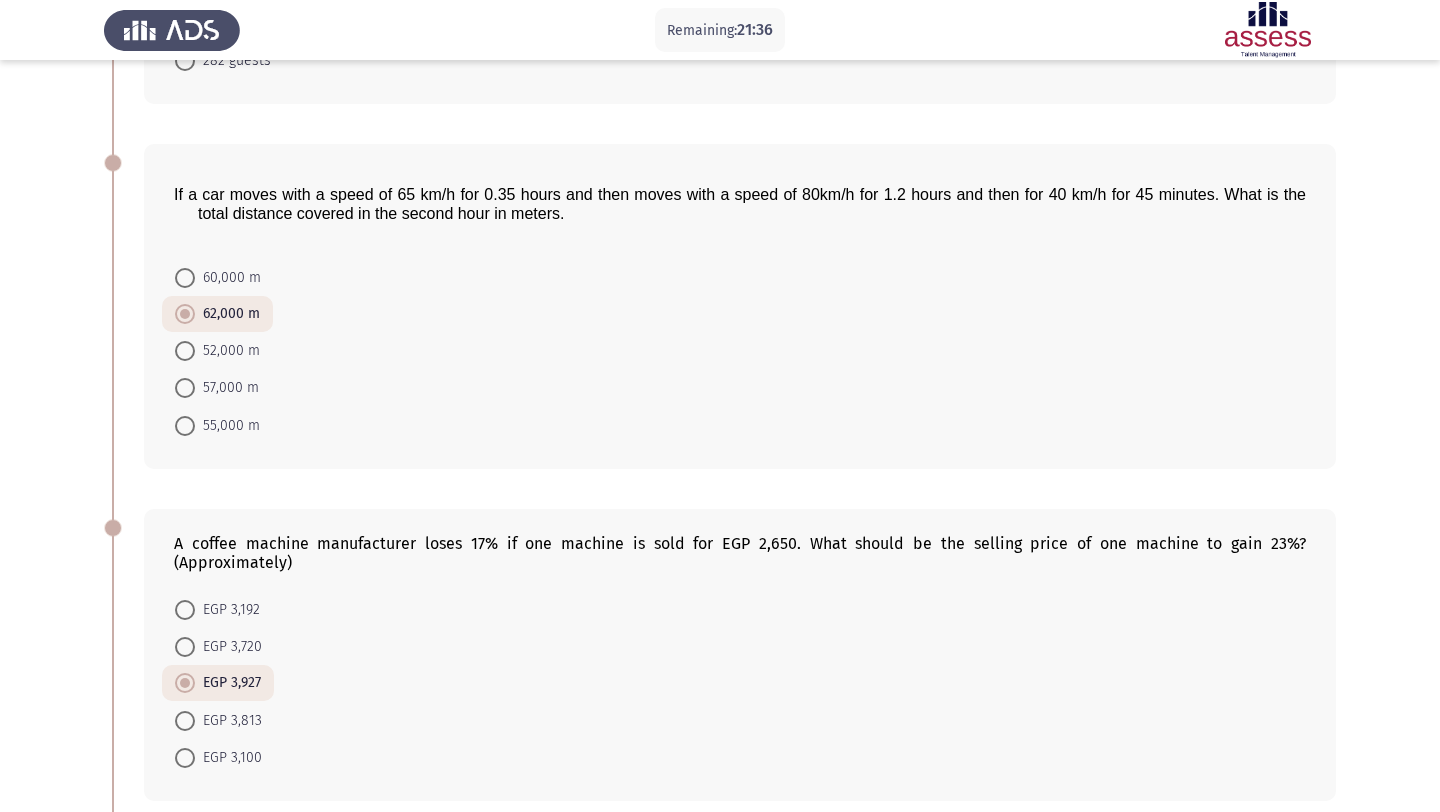 scroll, scrollTop: 334, scrollLeft: 0, axis: vertical 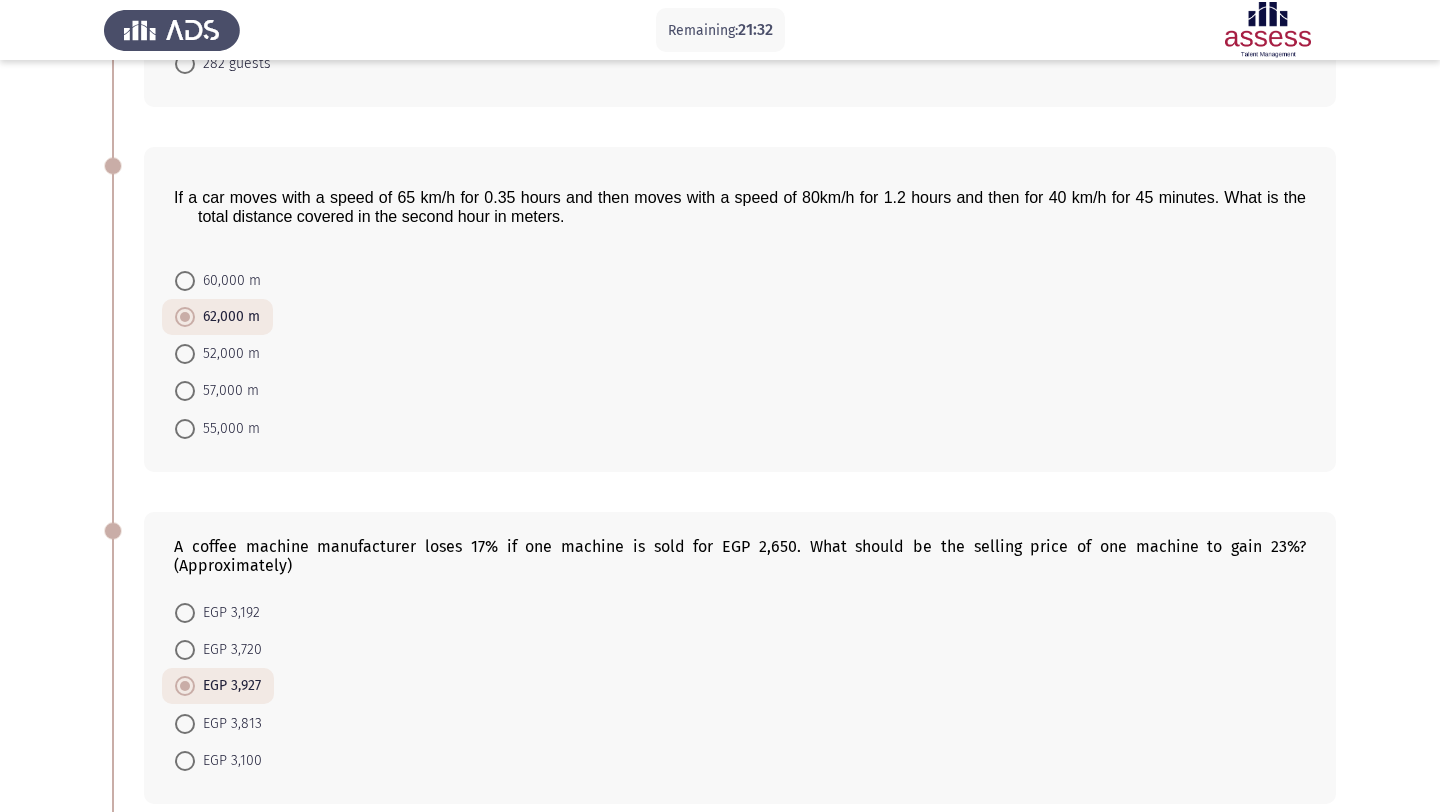 click at bounding box center [185, 281] 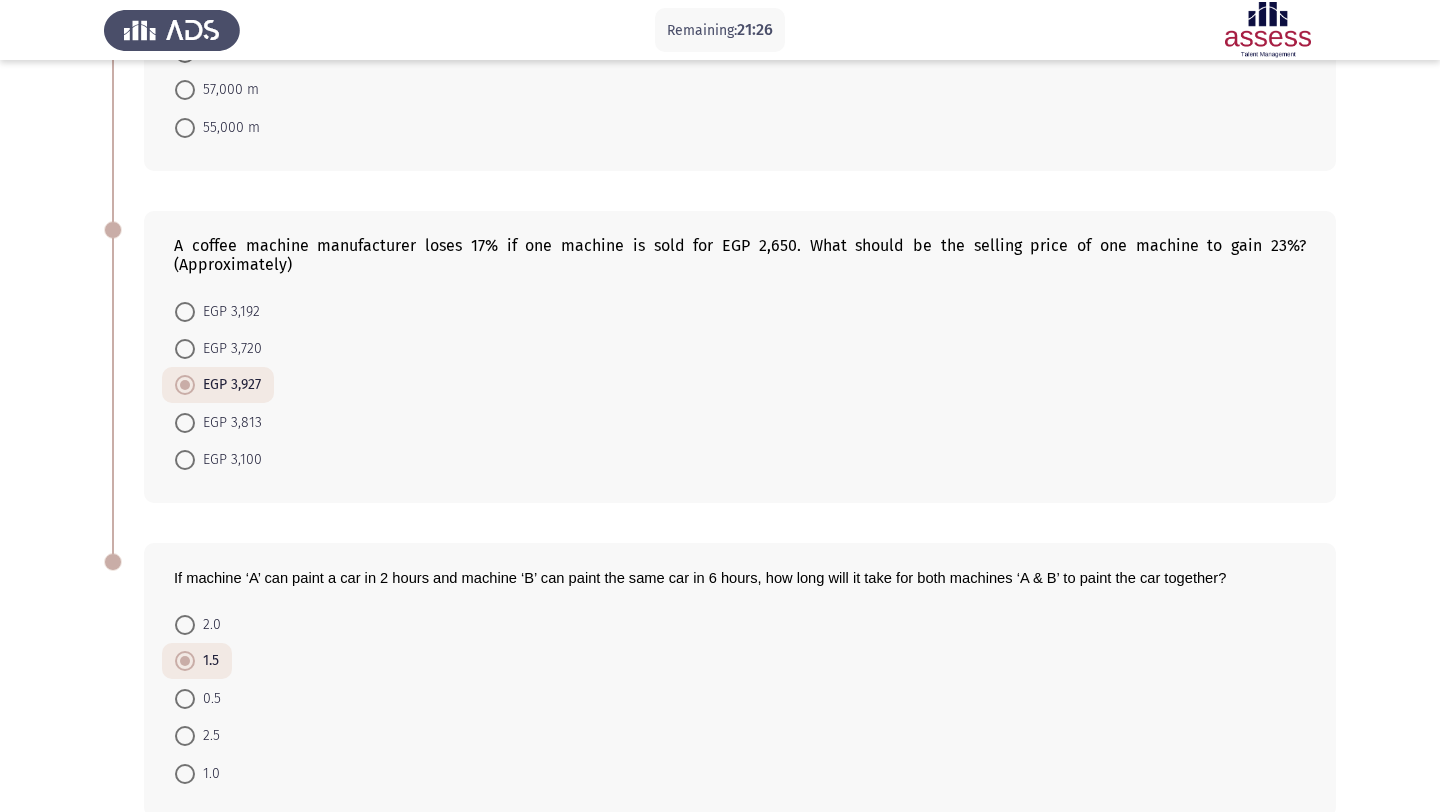 scroll, scrollTop: 719, scrollLeft: 0, axis: vertical 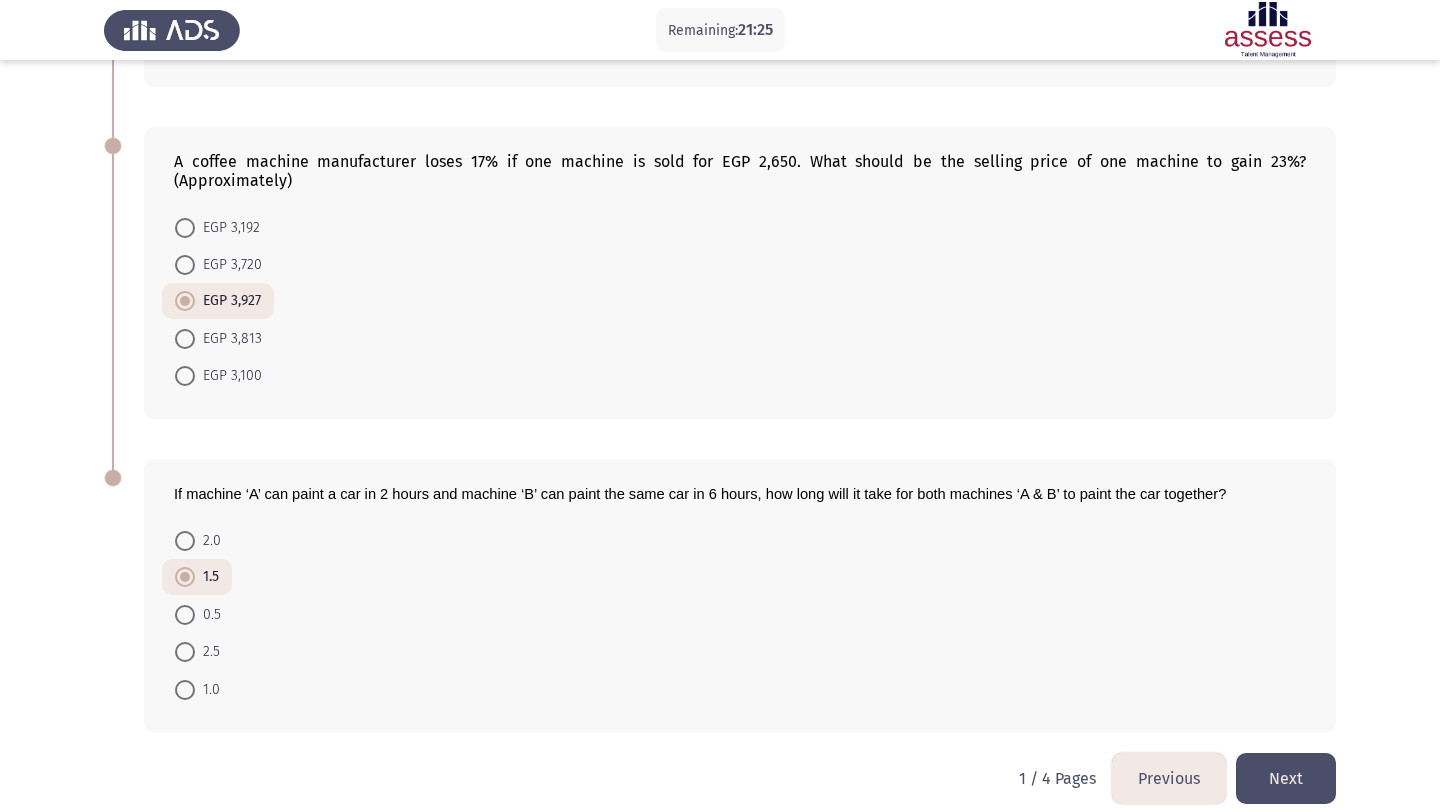 click on "Next" 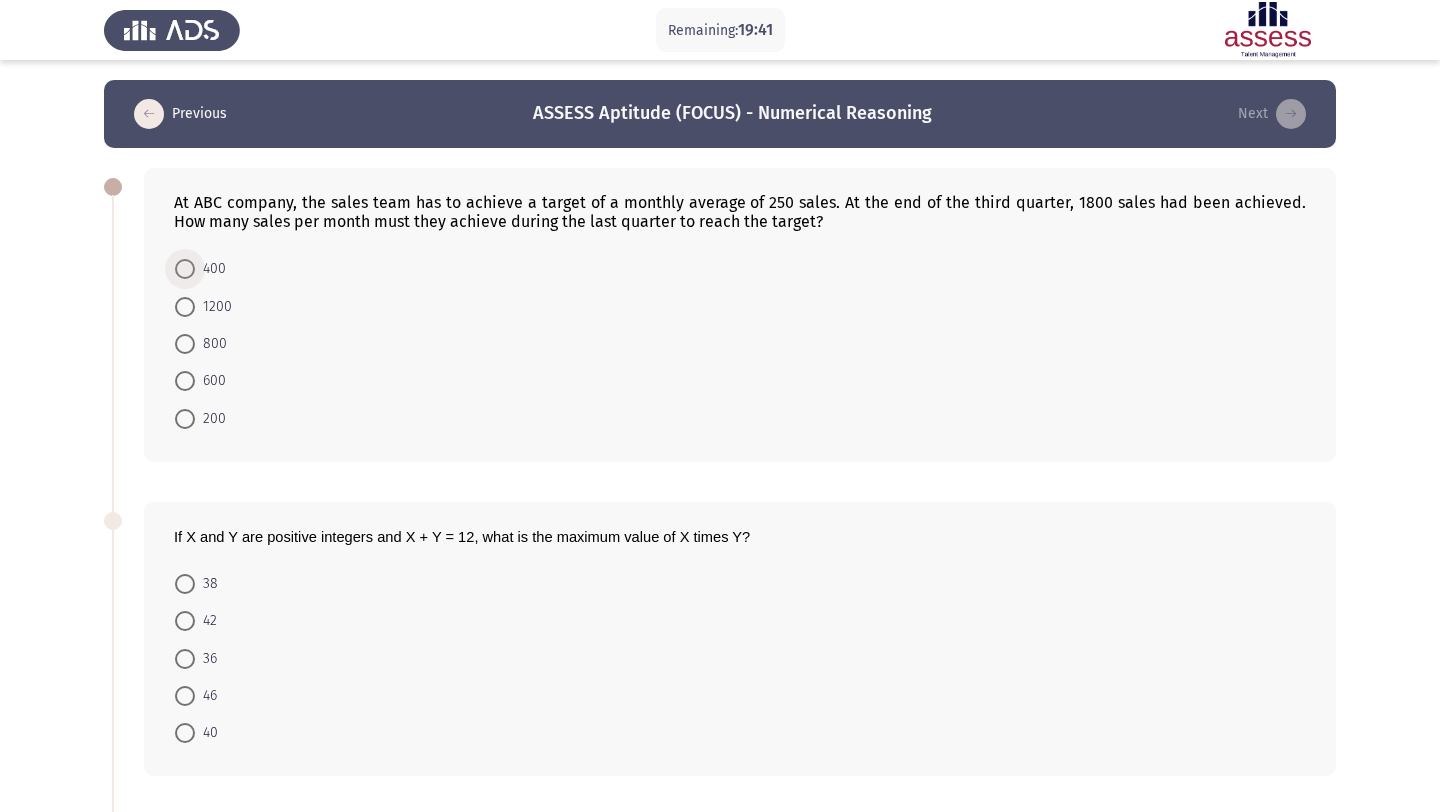 click at bounding box center (185, 269) 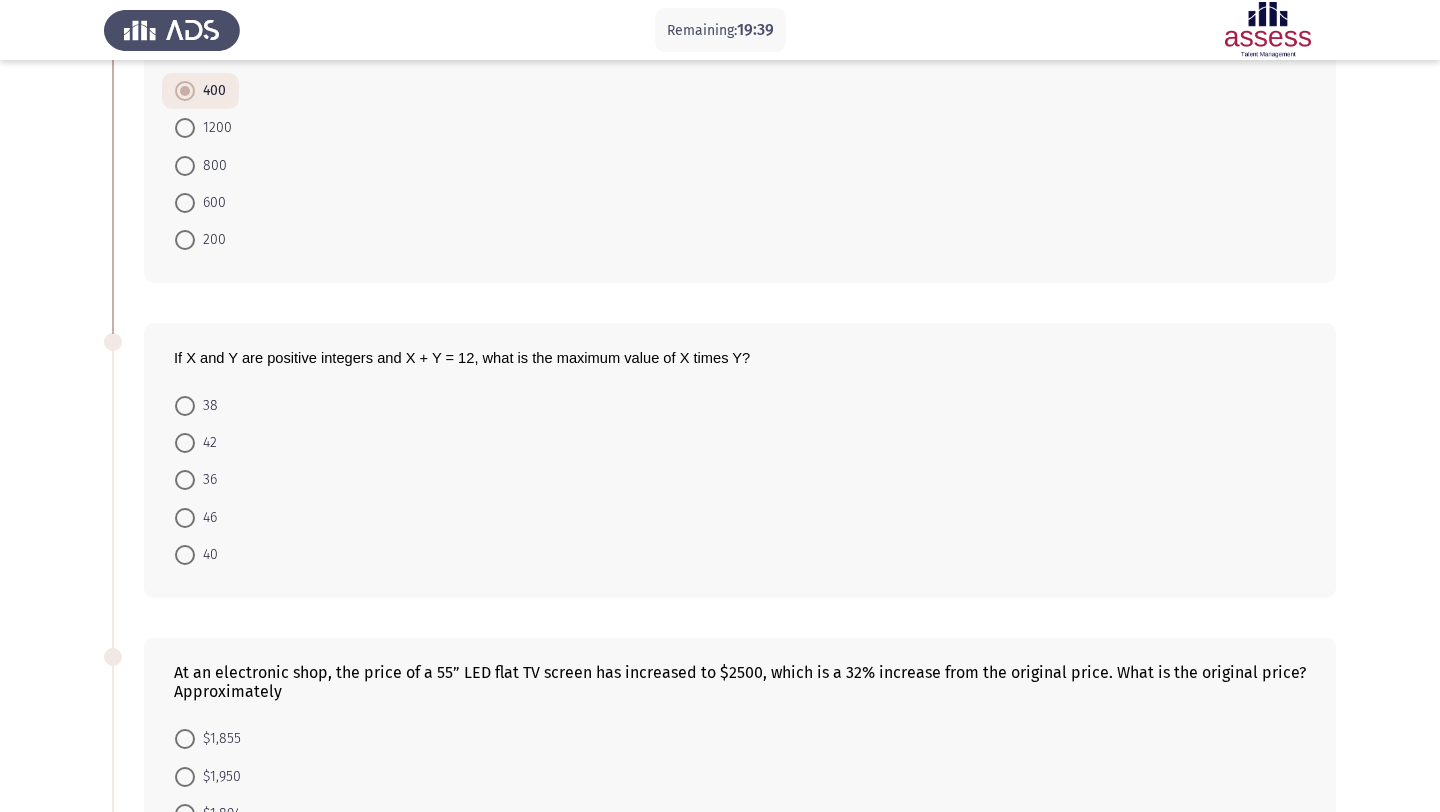 scroll, scrollTop: 179, scrollLeft: 0, axis: vertical 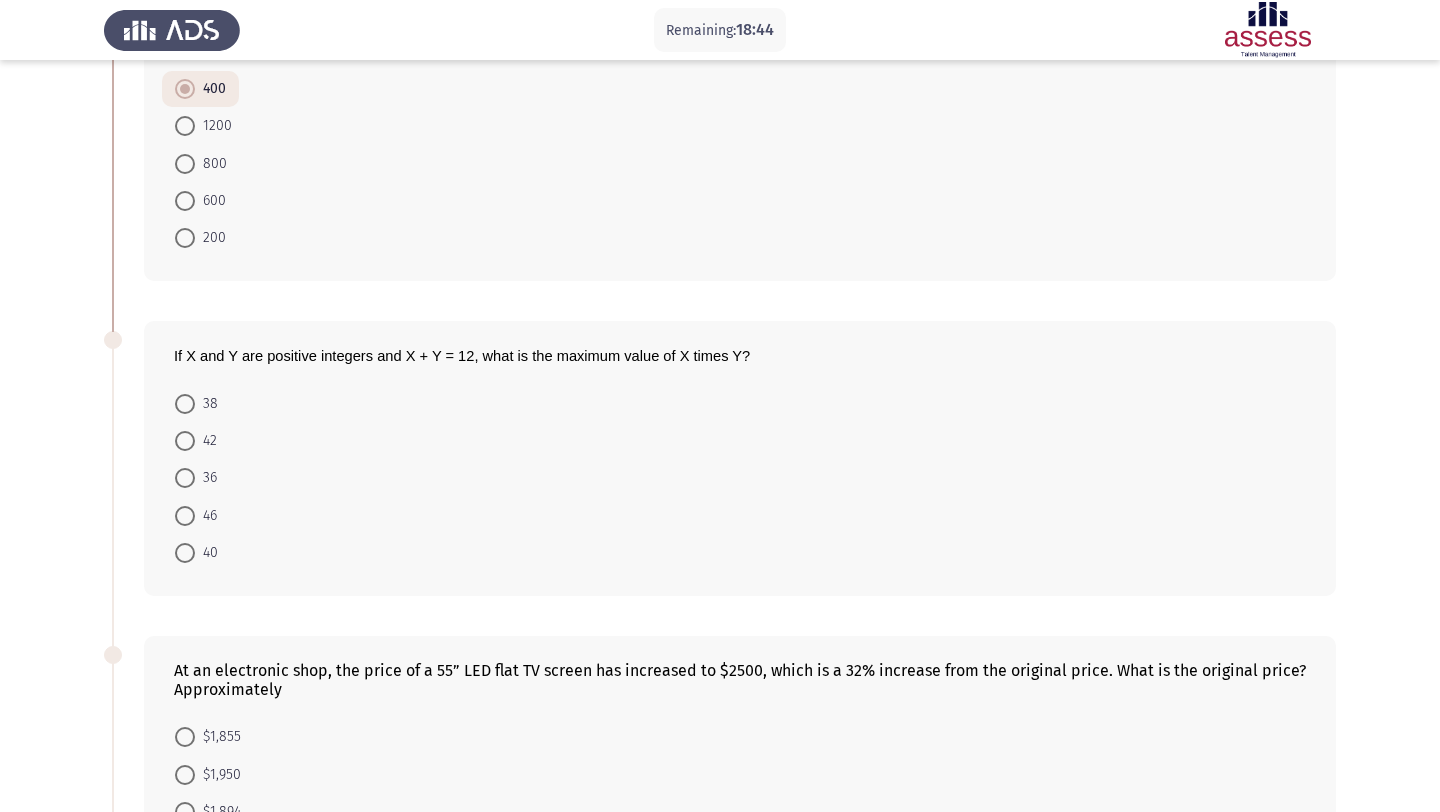 click at bounding box center [185, 478] 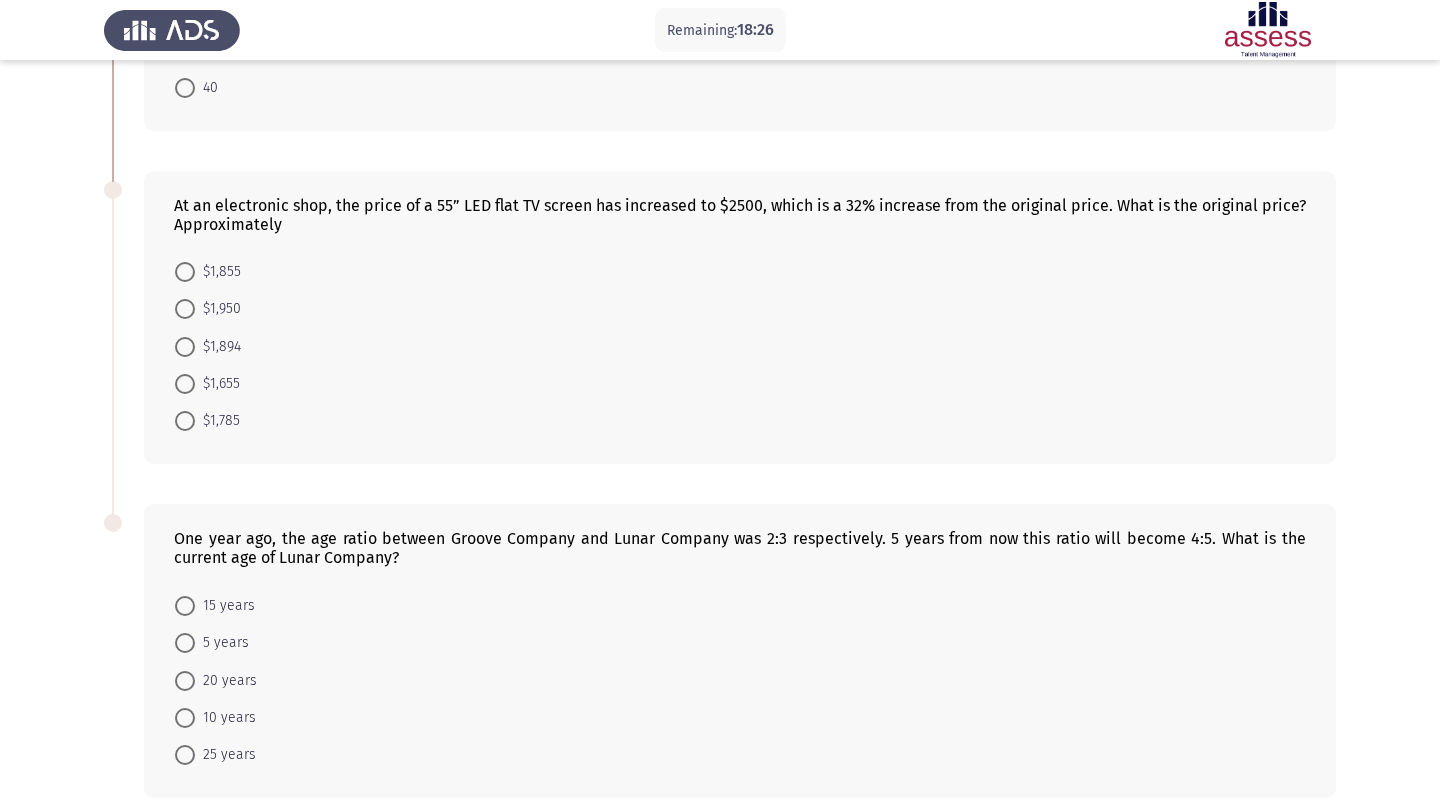 scroll, scrollTop: 648, scrollLeft: 0, axis: vertical 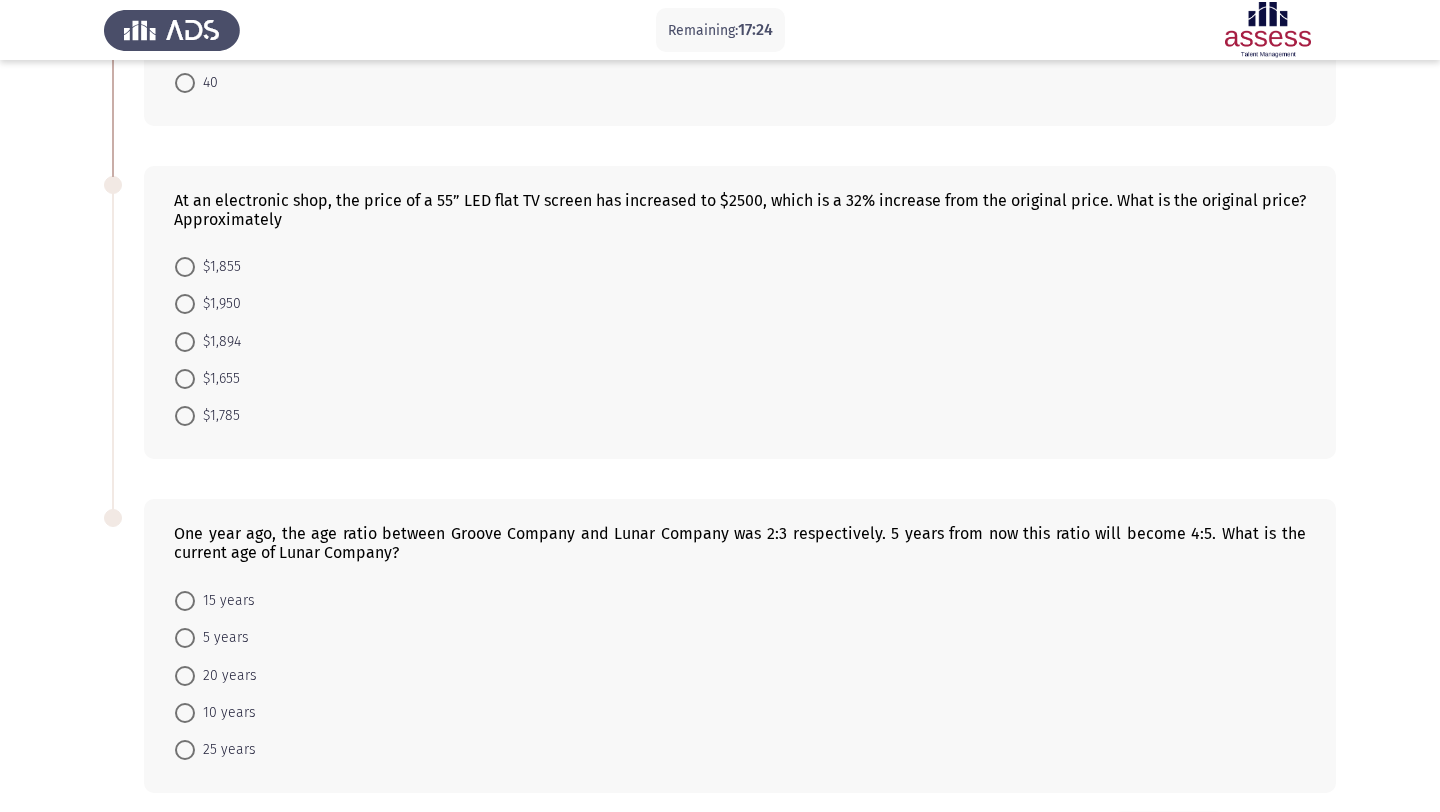 click at bounding box center [185, 342] 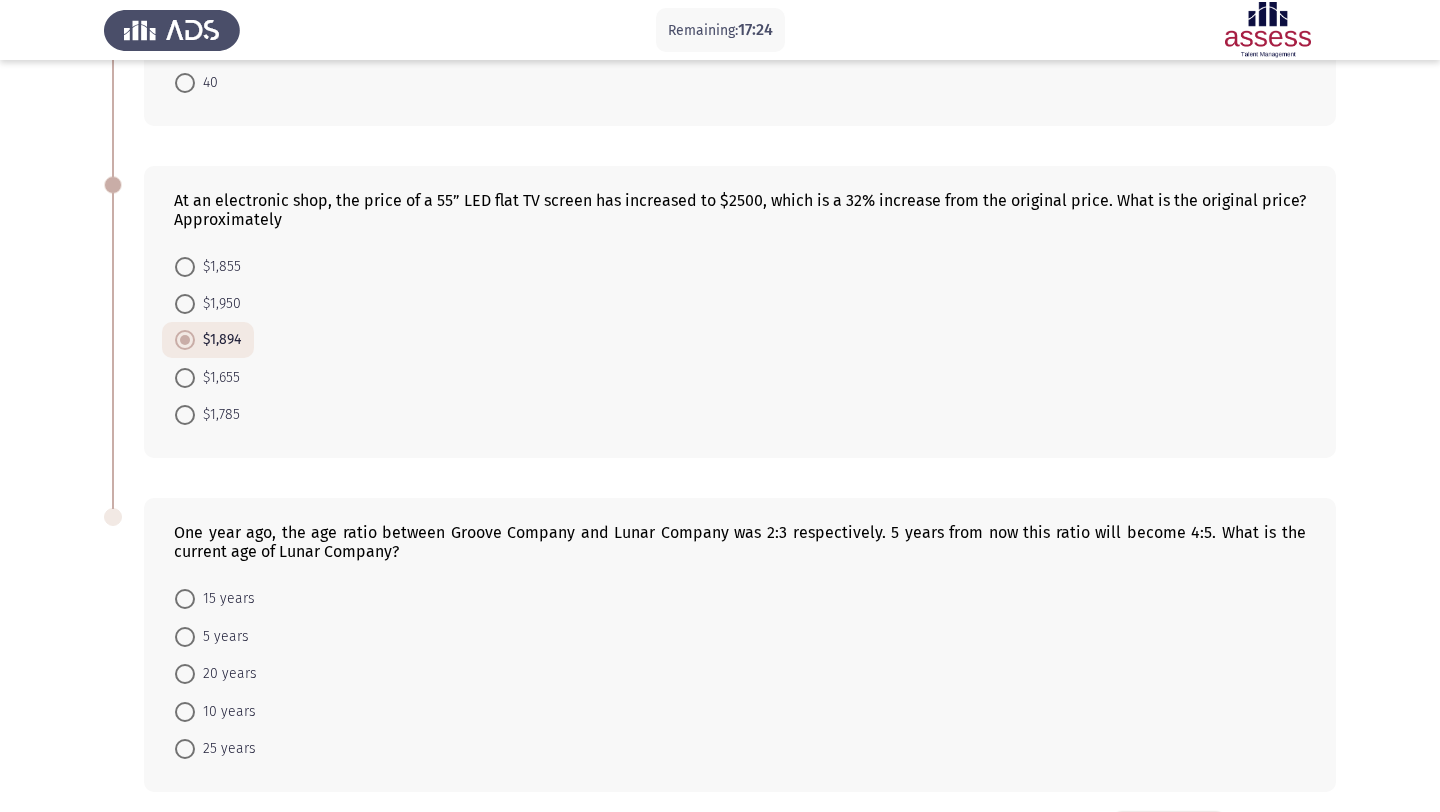 scroll, scrollTop: 727, scrollLeft: 0, axis: vertical 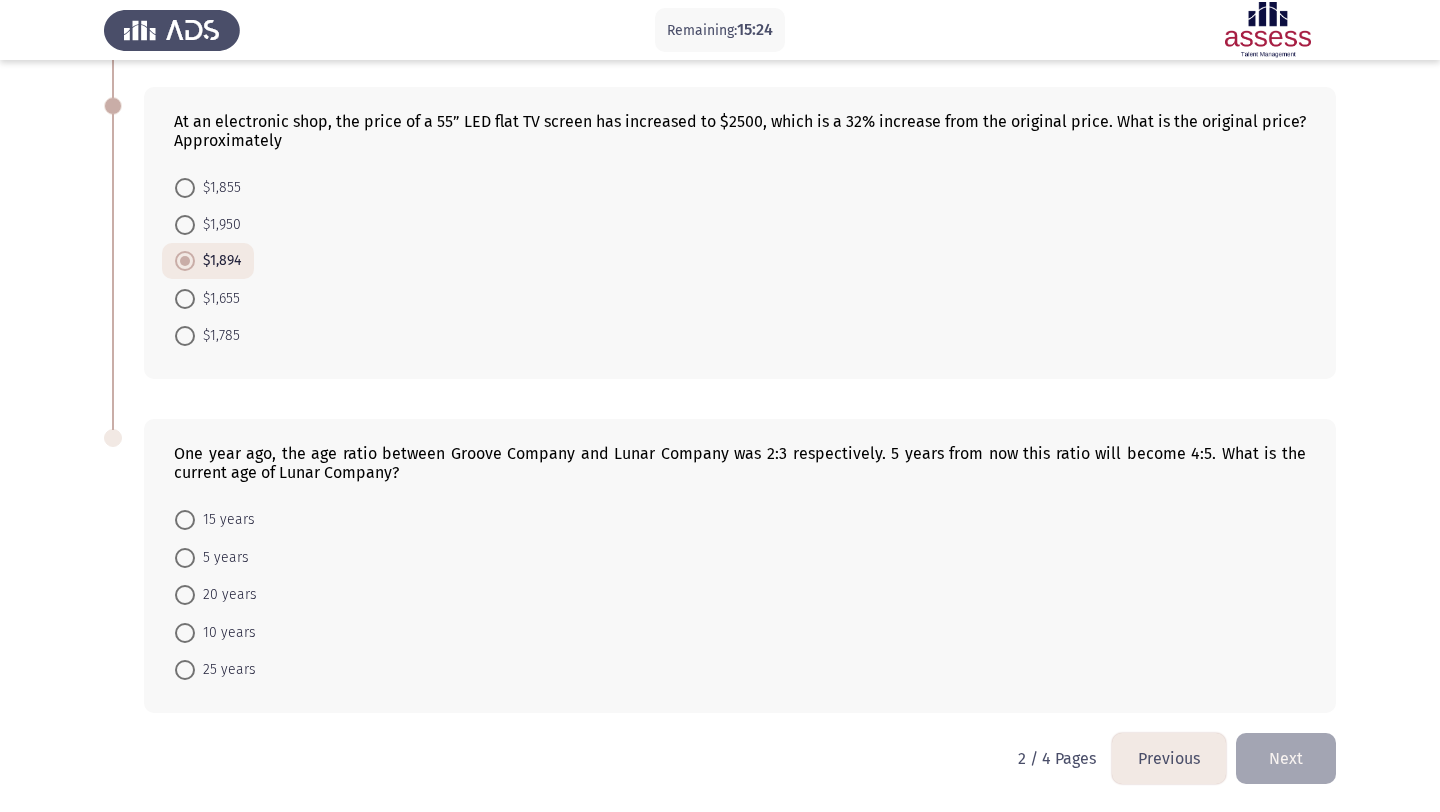 click at bounding box center (185, 633) 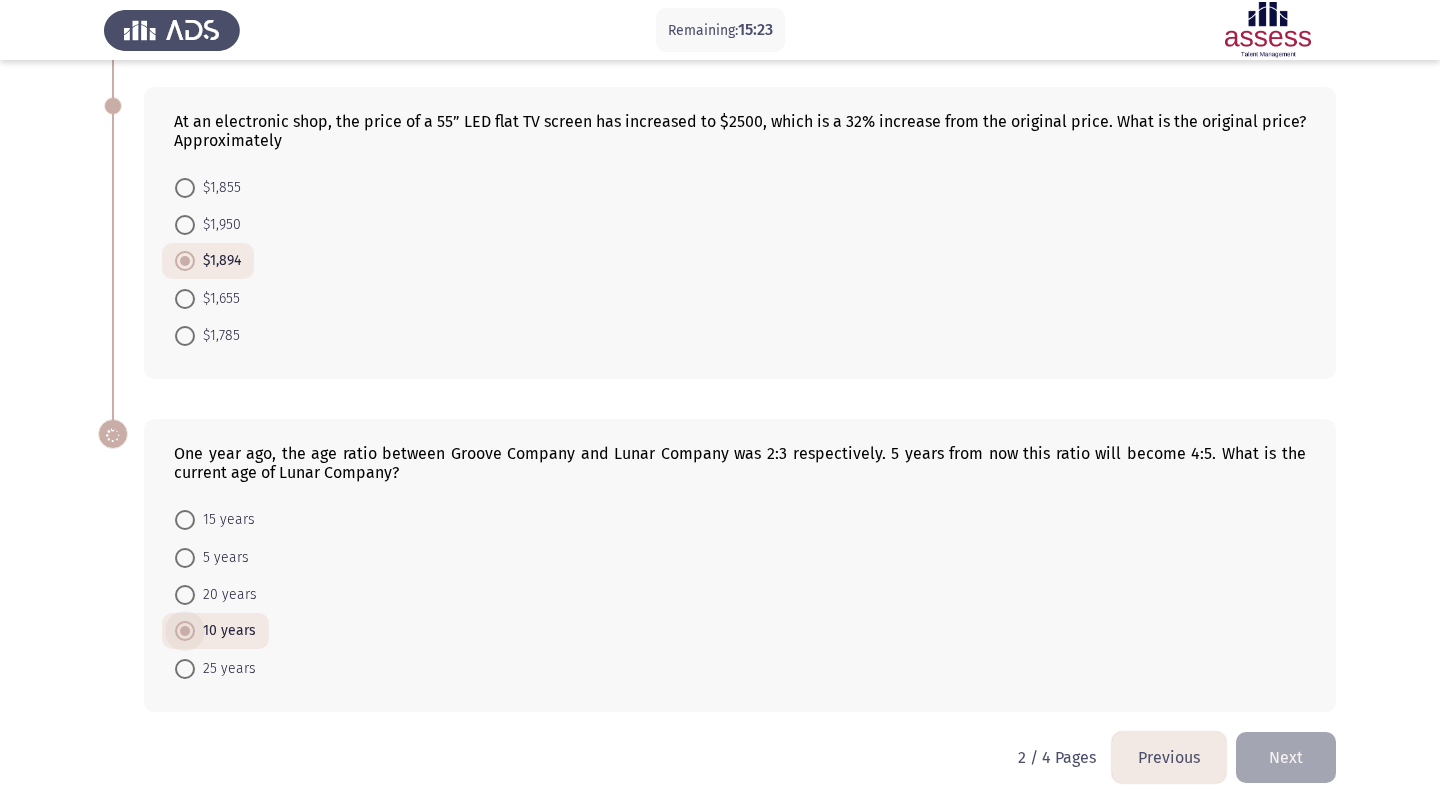 scroll, scrollTop: 726, scrollLeft: 0, axis: vertical 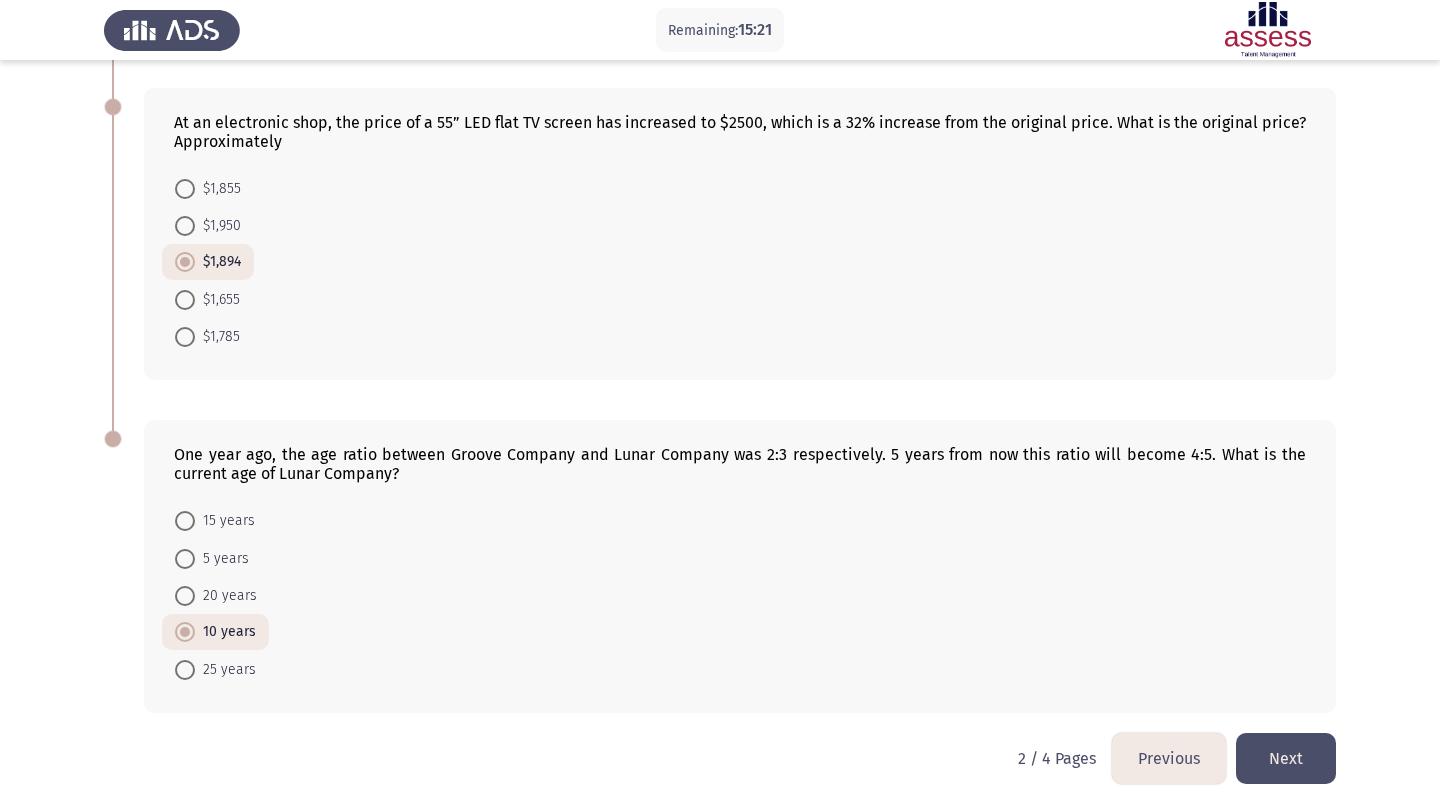 click on "Next" 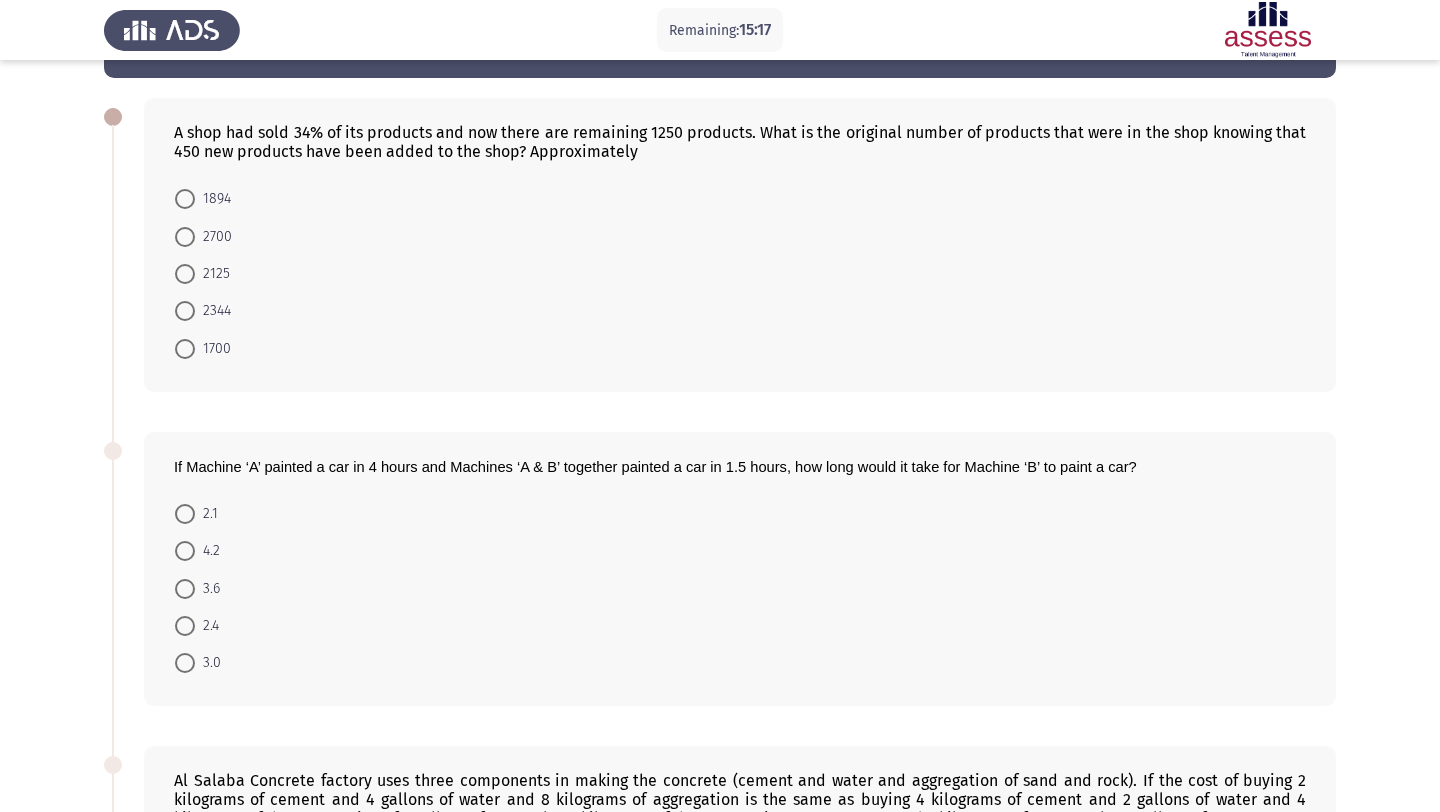 scroll, scrollTop: 0, scrollLeft: 0, axis: both 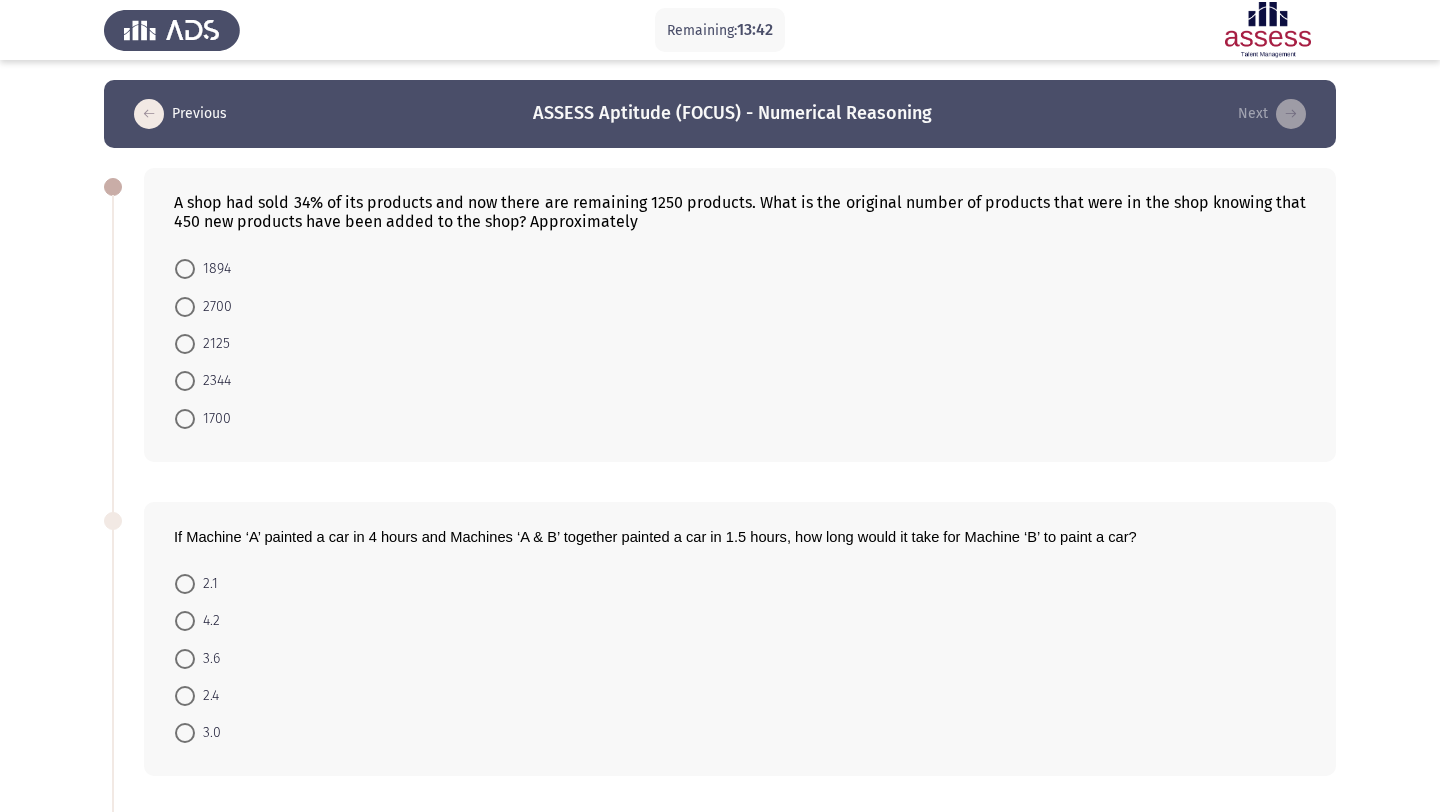 click at bounding box center [185, 269] 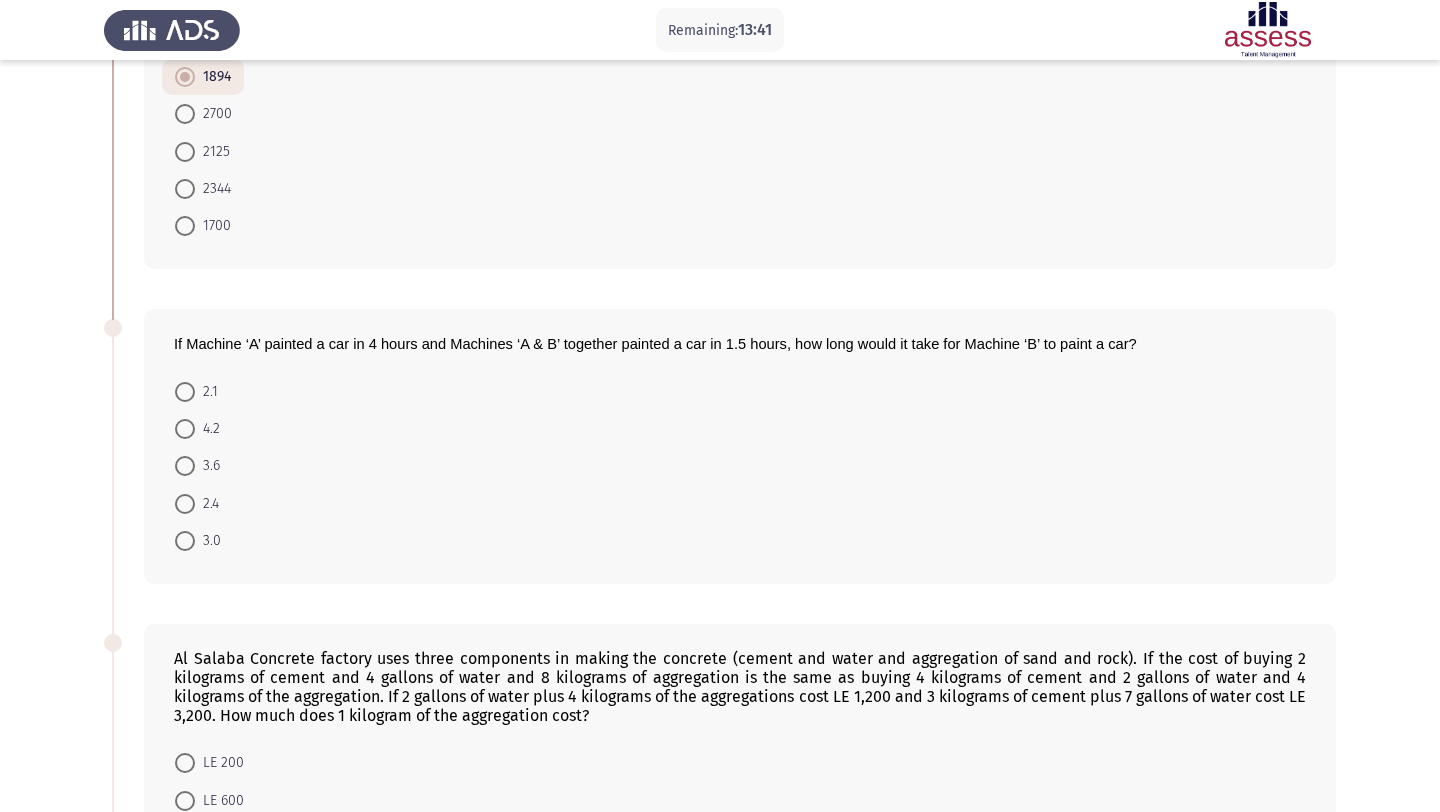 scroll, scrollTop: 195, scrollLeft: 0, axis: vertical 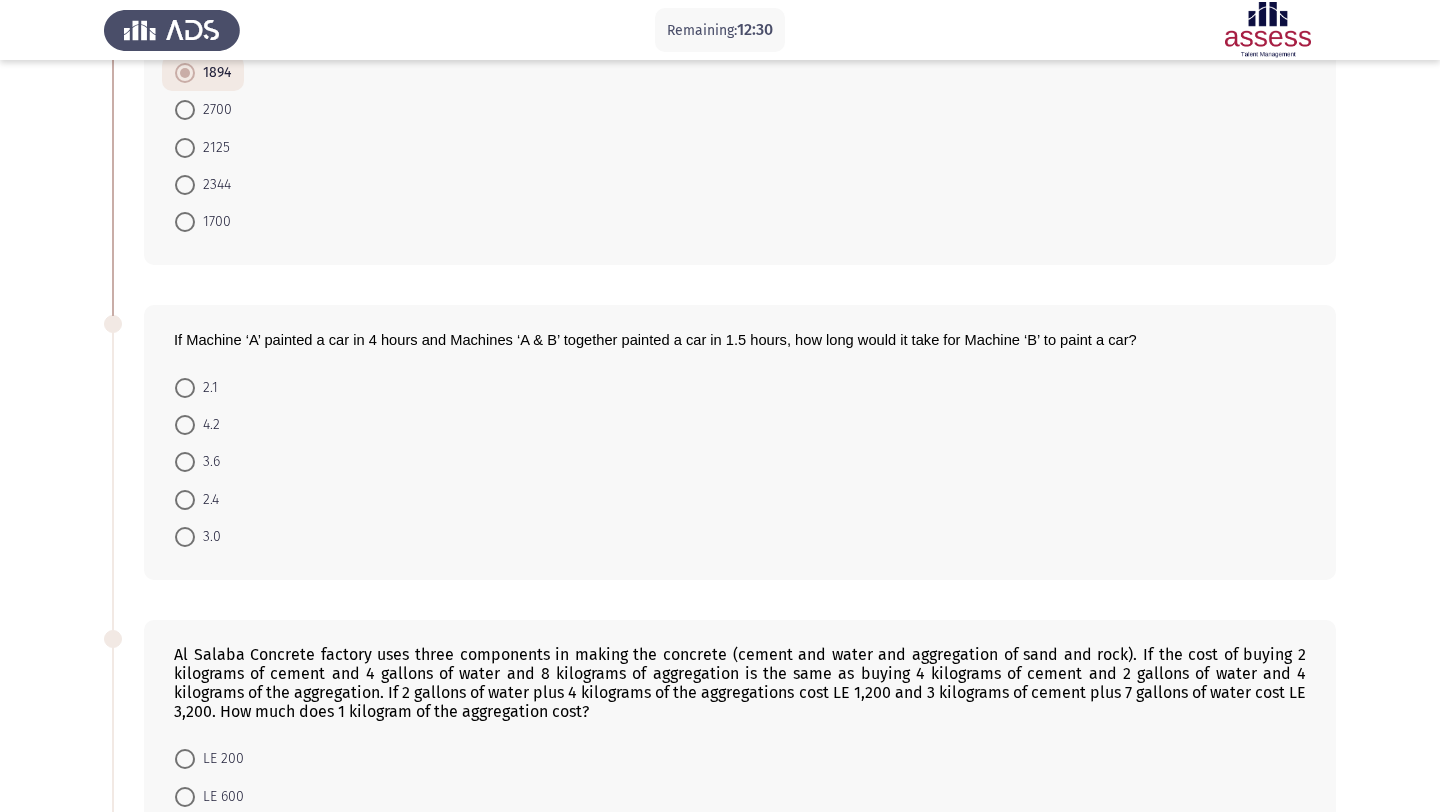 click at bounding box center (185, 500) 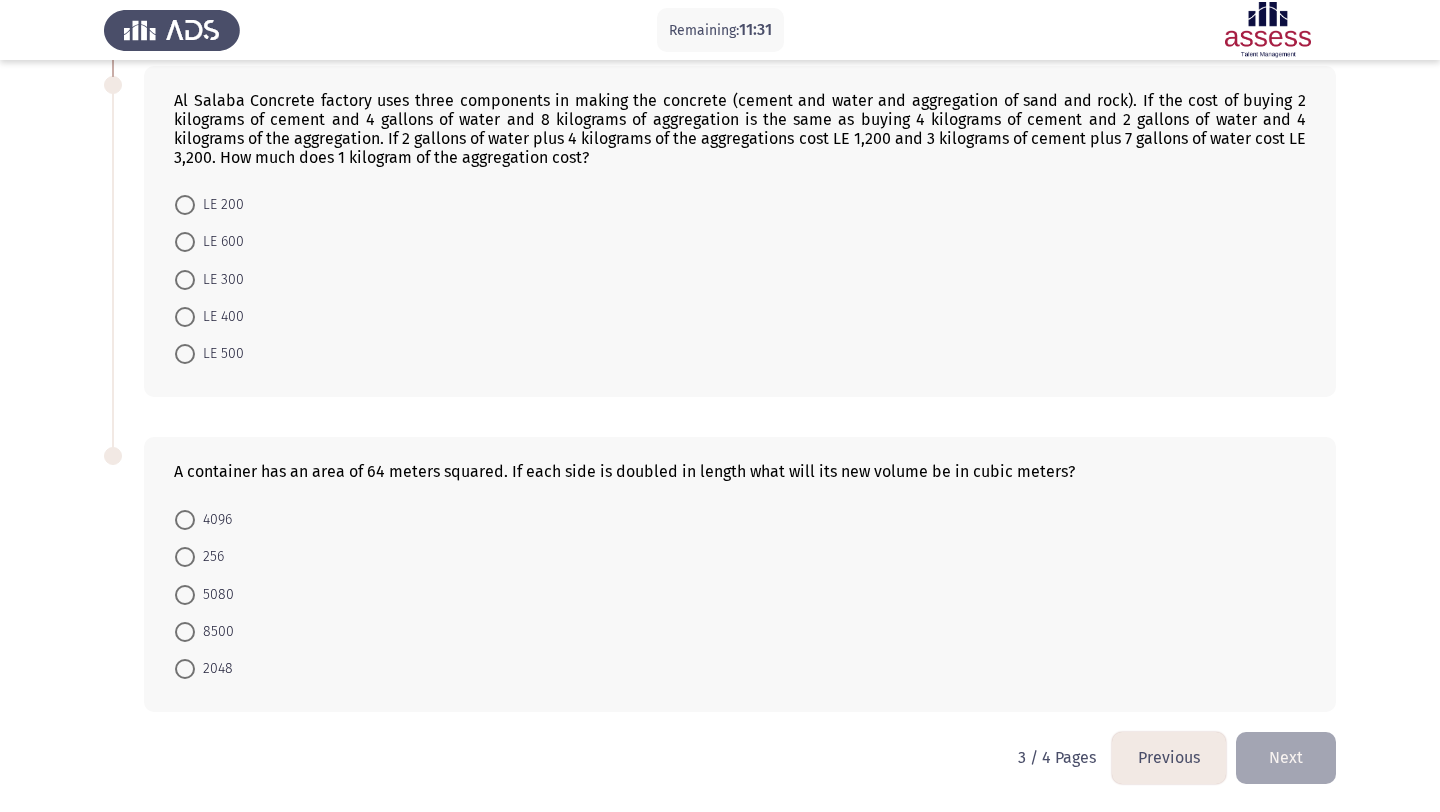 scroll, scrollTop: 735, scrollLeft: 0, axis: vertical 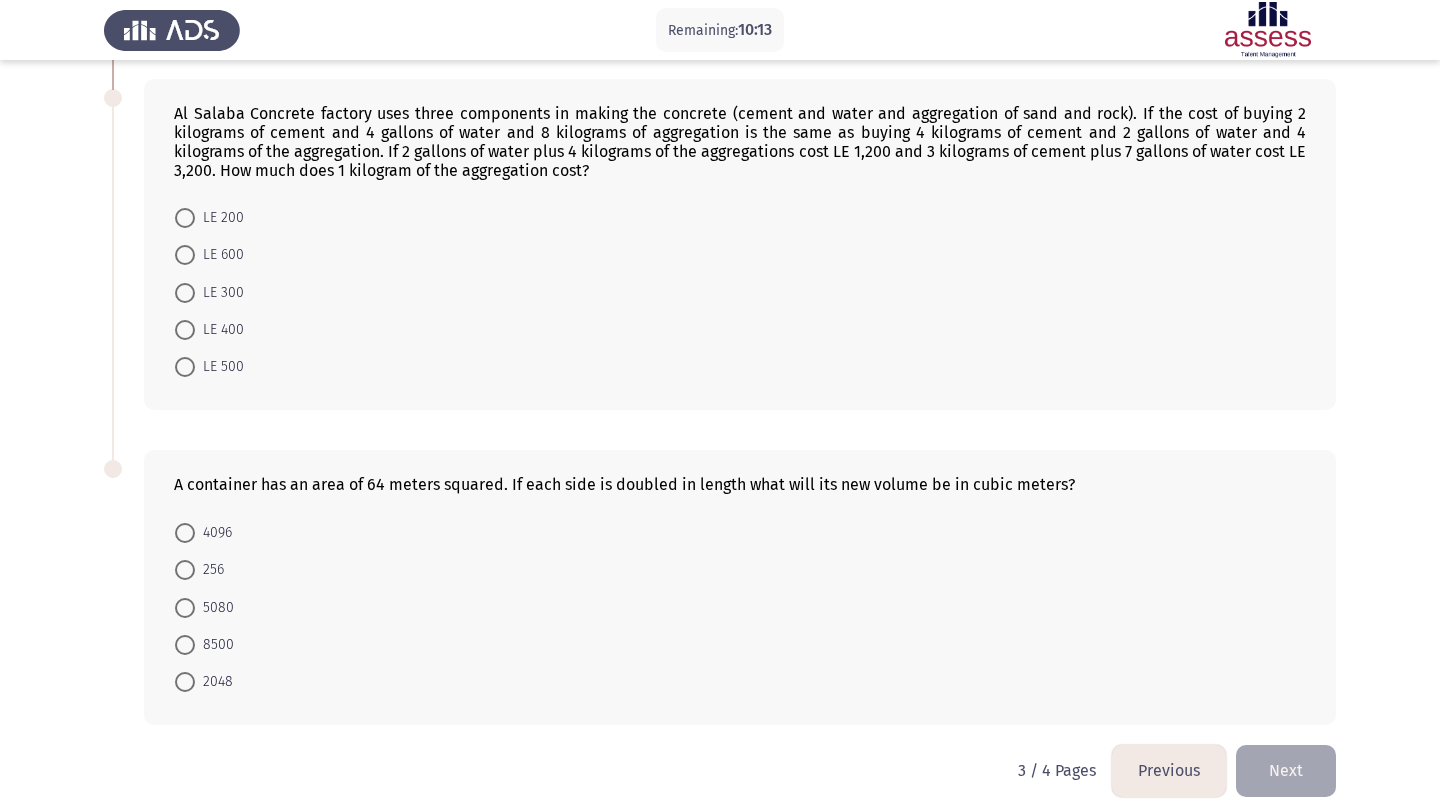 click at bounding box center [185, 570] 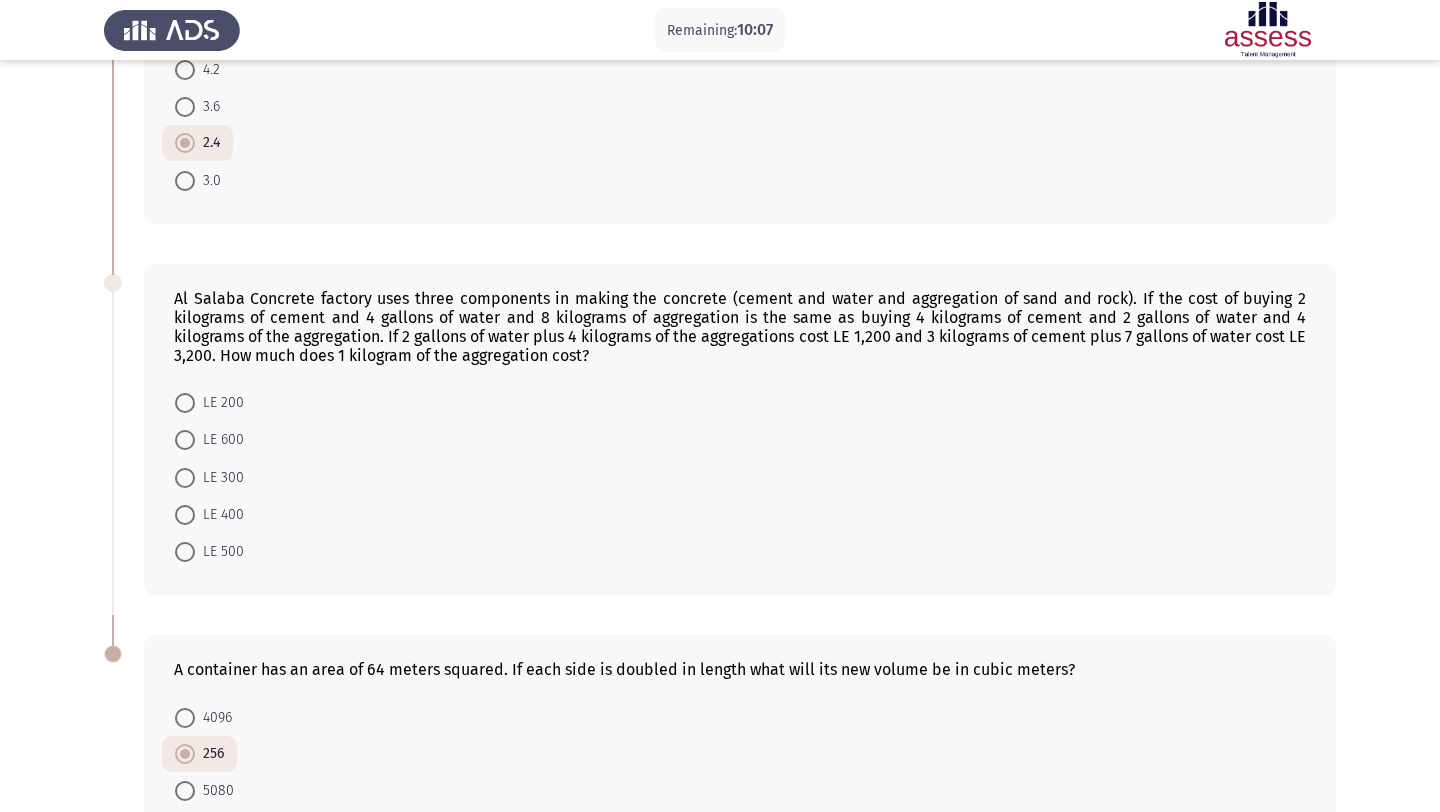 scroll, scrollTop: 535, scrollLeft: 0, axis: vertical 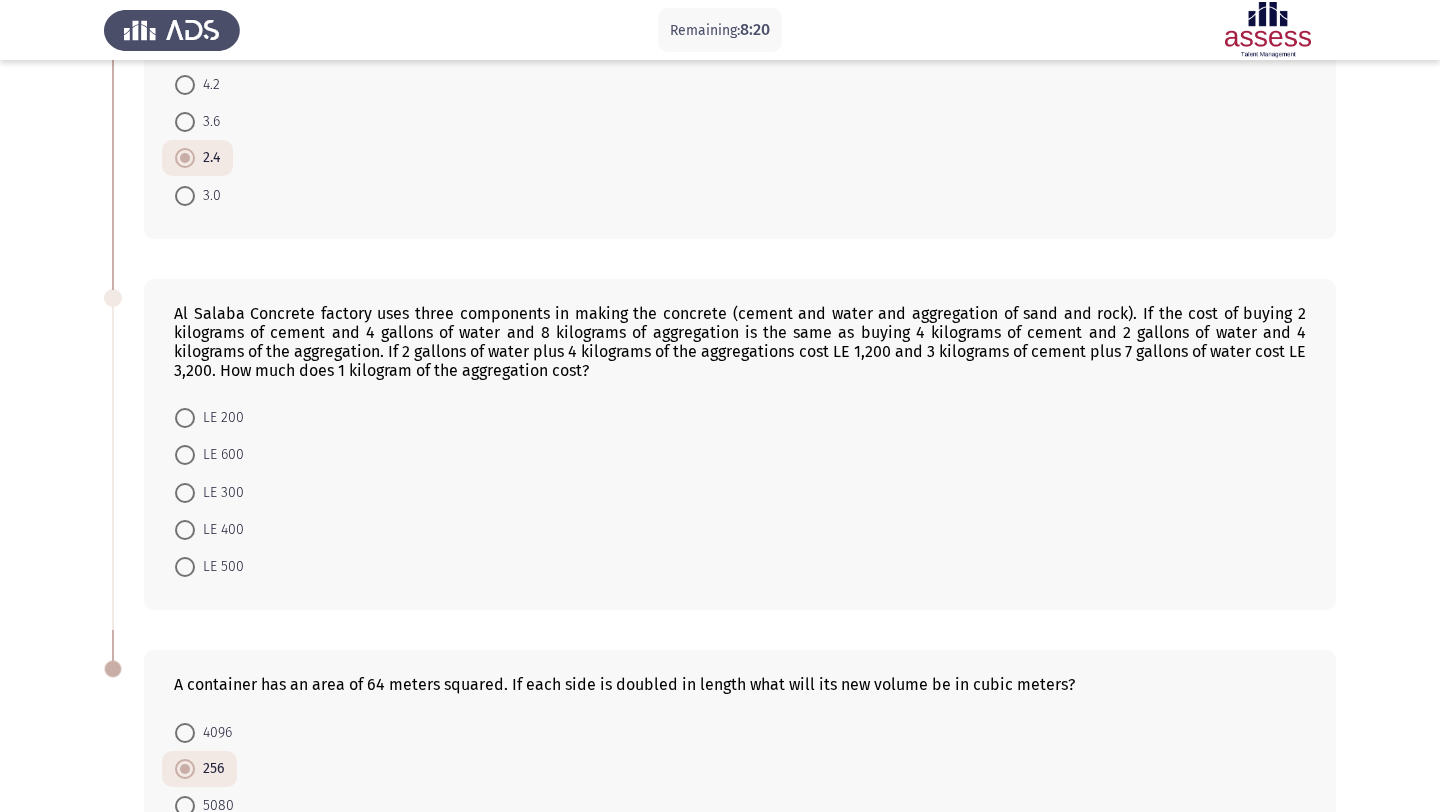 click at bounding box center [185, 493] 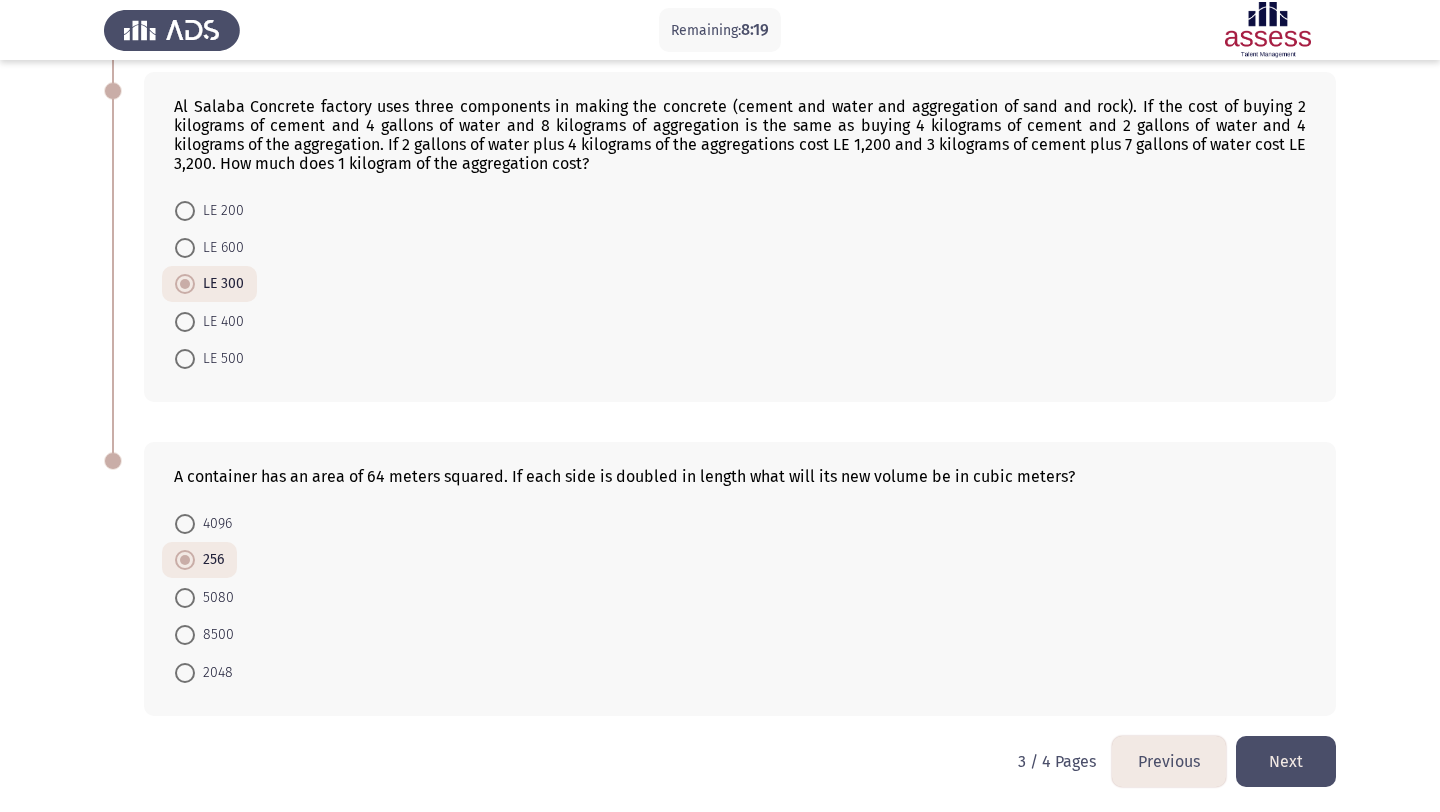 scroll, scrollTop: 745, scrollLeft: 0, axis: vertical 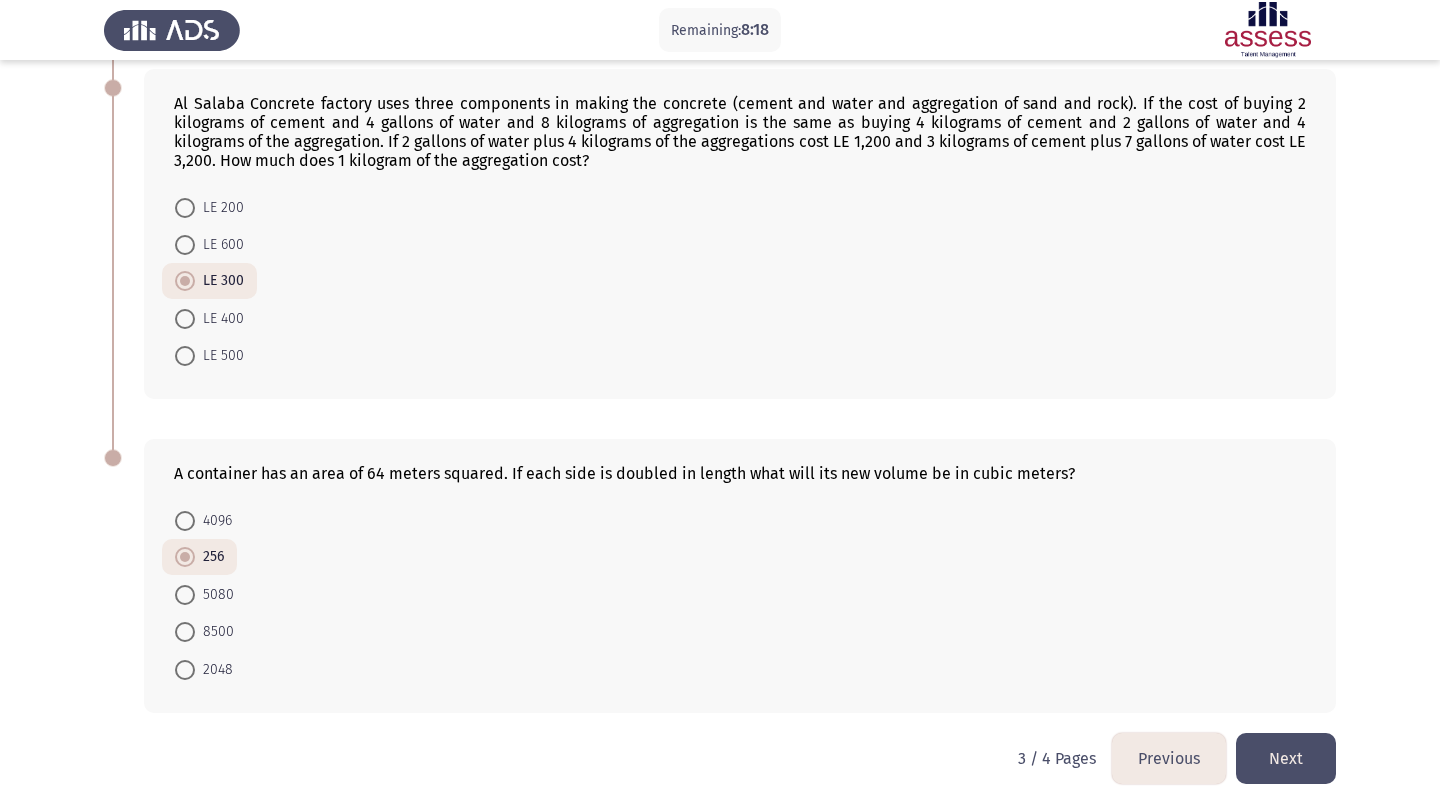 click on "Next" 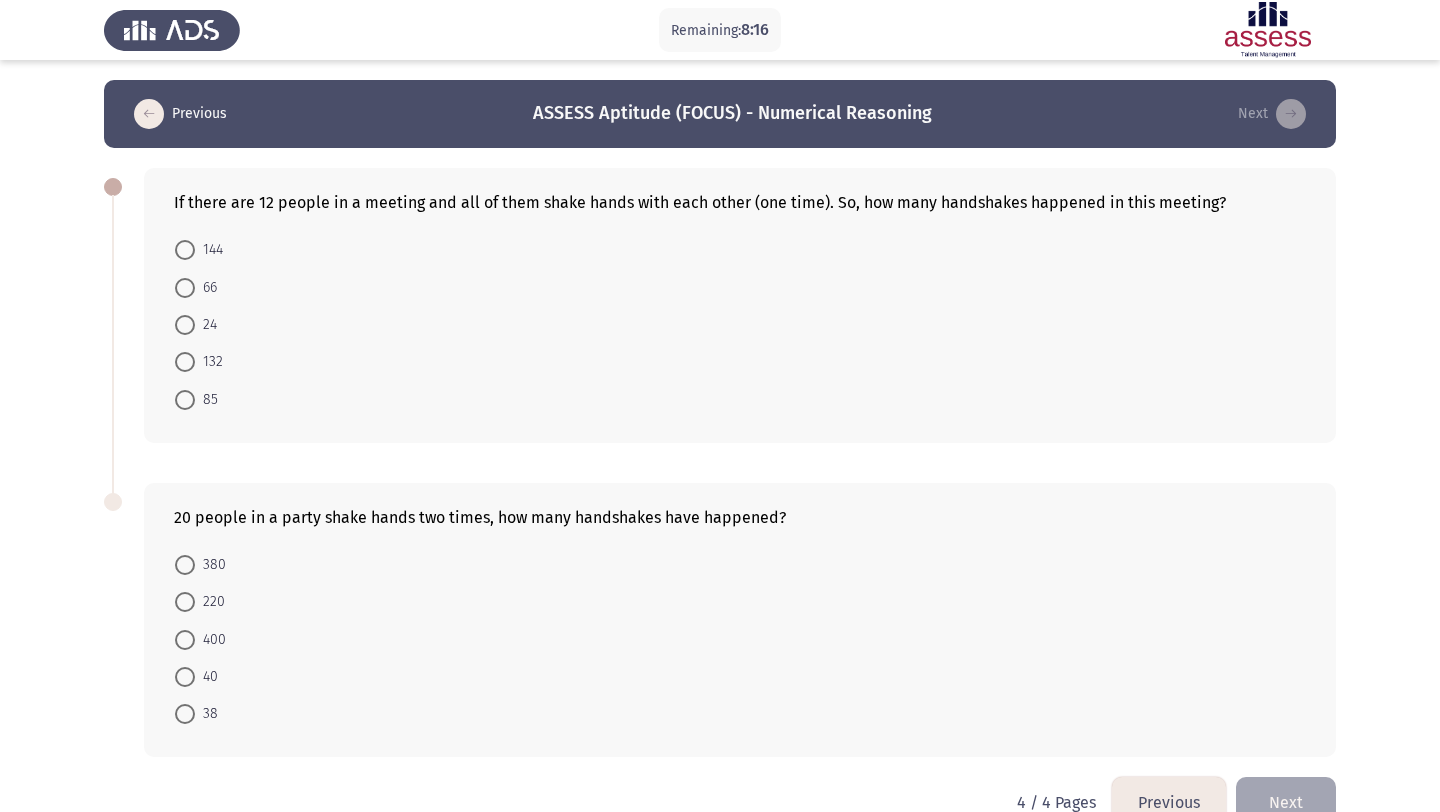 scroll, scrollTop: 45, scrollLeft: 0, axis: vertical 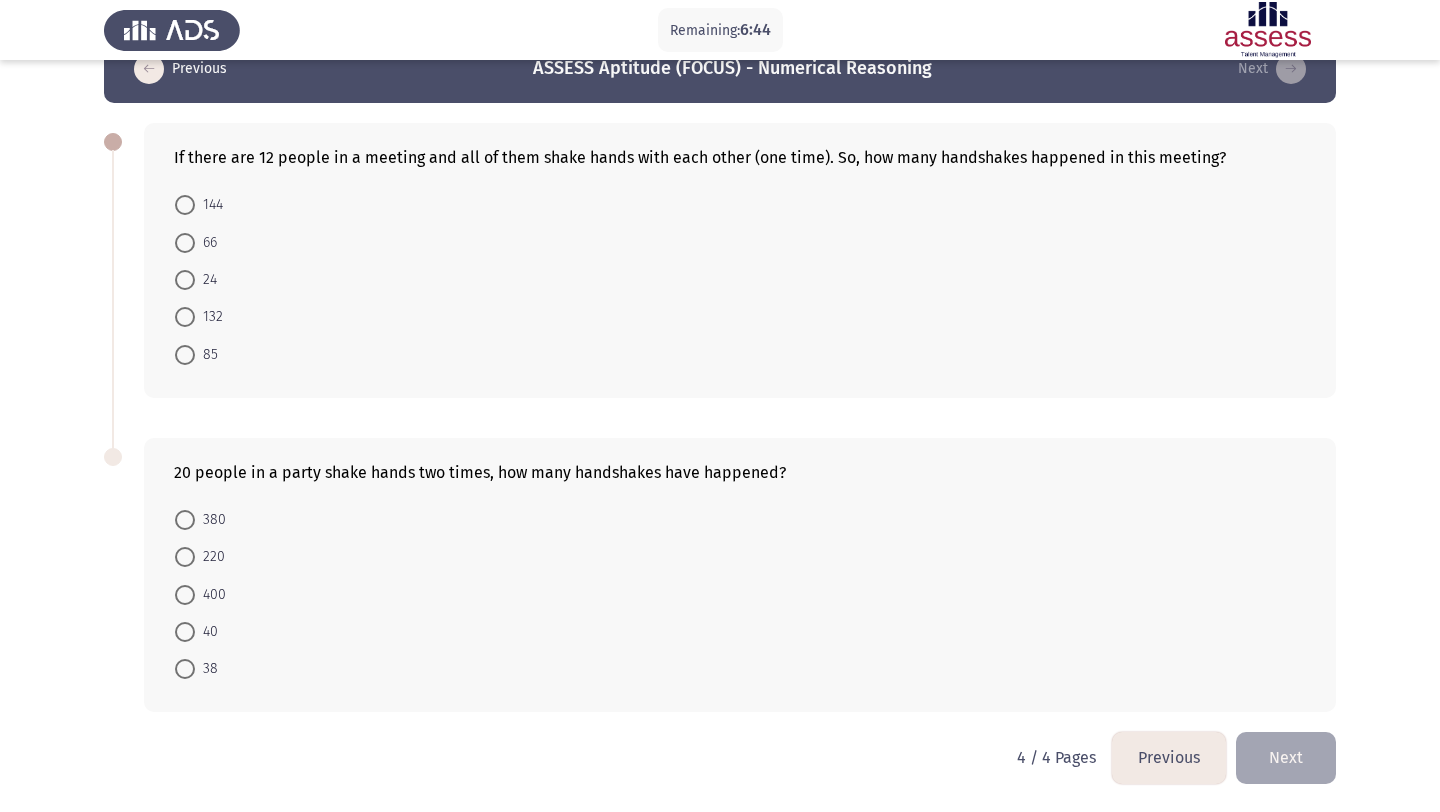 click at bounding box center [185, 243] 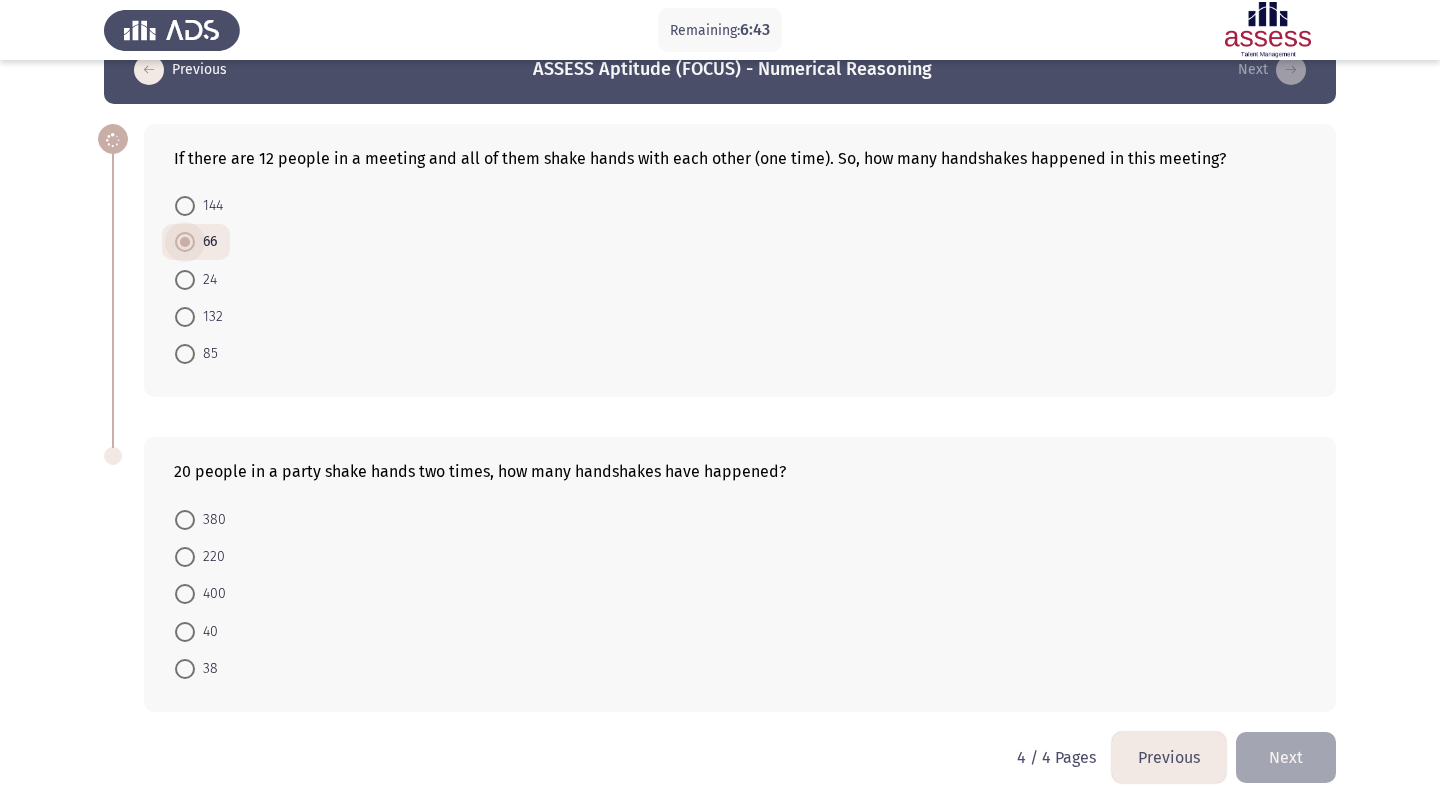 scroll, scrollTop: 44, scrollLeft: 0, axis: vertical 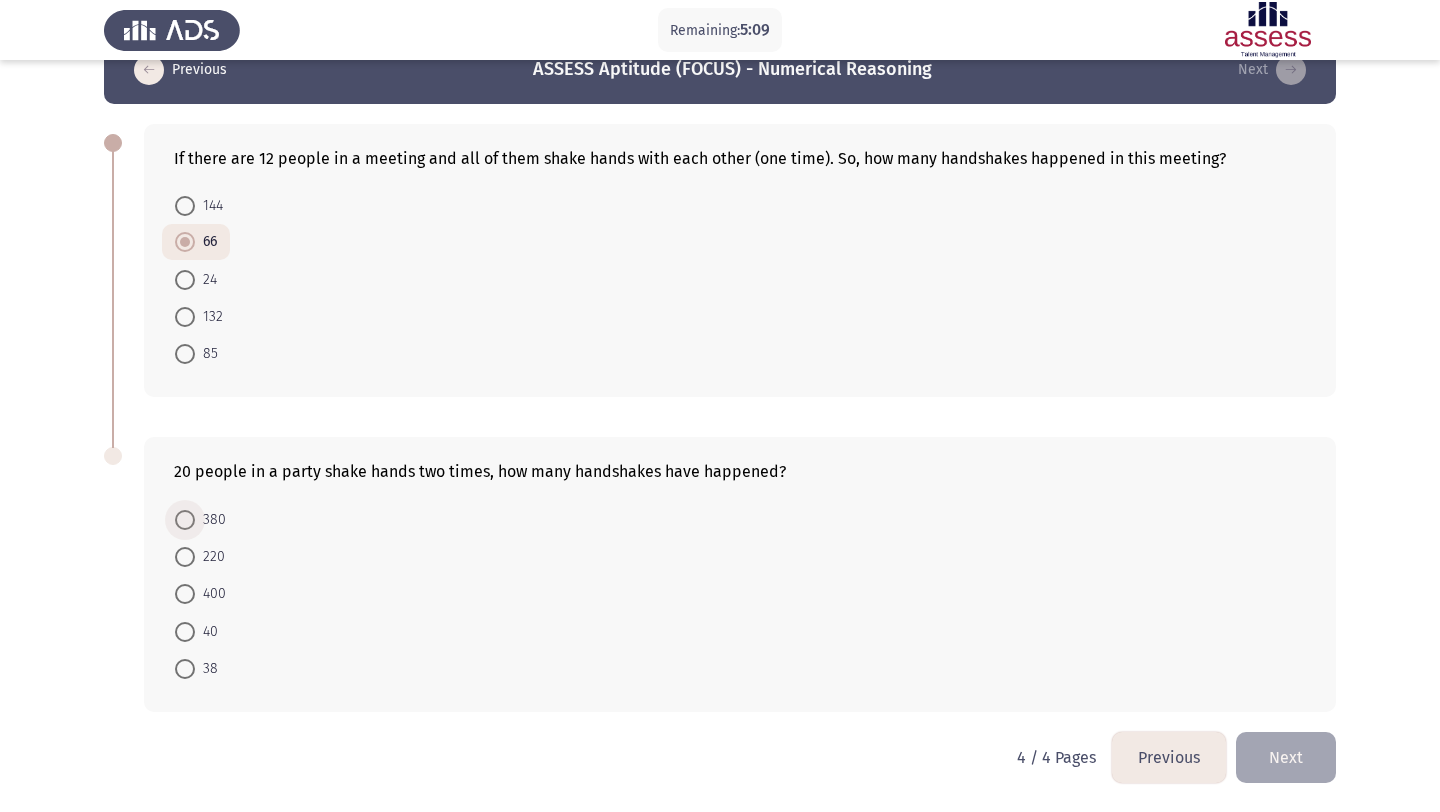 click at bounding box center [185, 520] 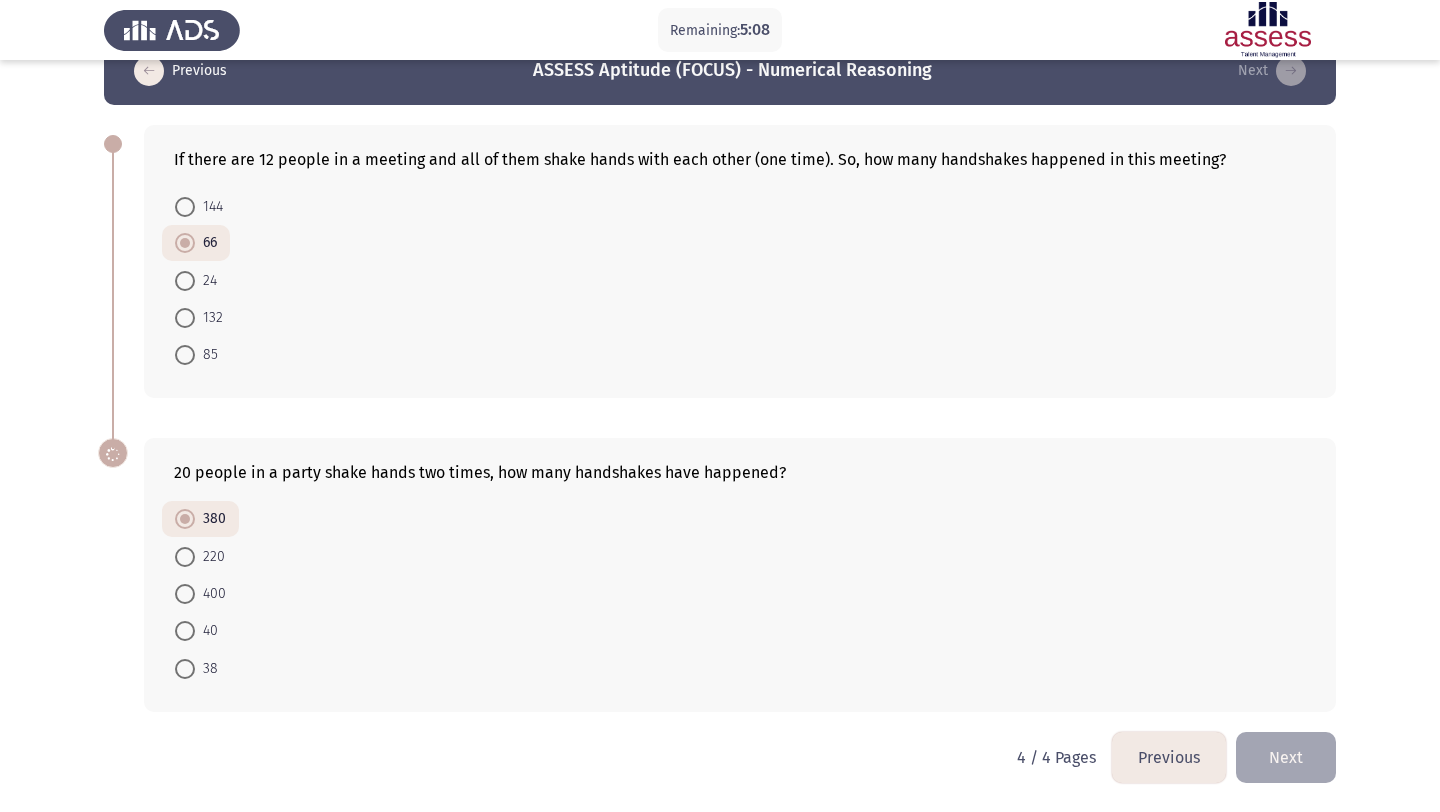 scroll, scrollTop: 42, scrollLeft: 0, axis: vertical 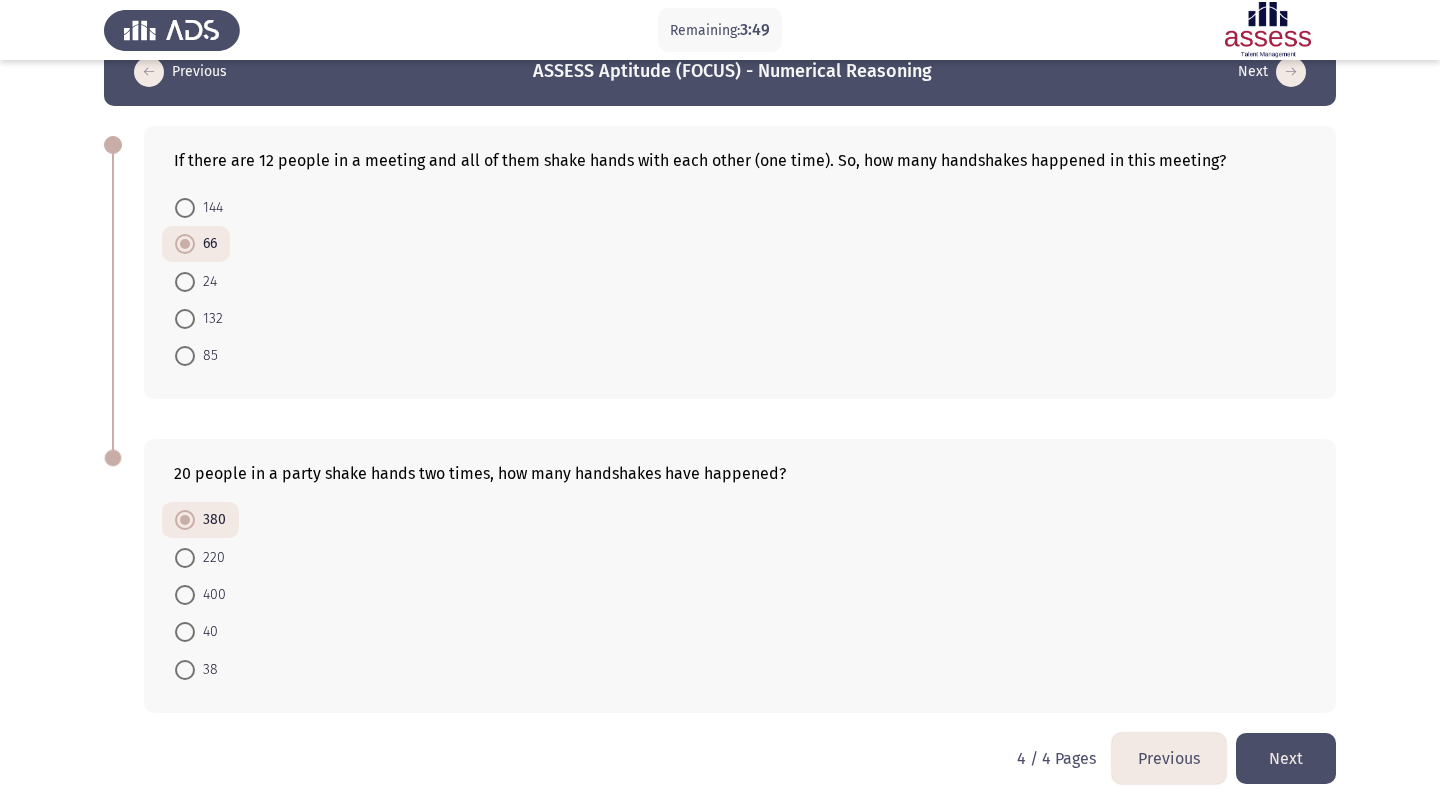 click on "Previous" 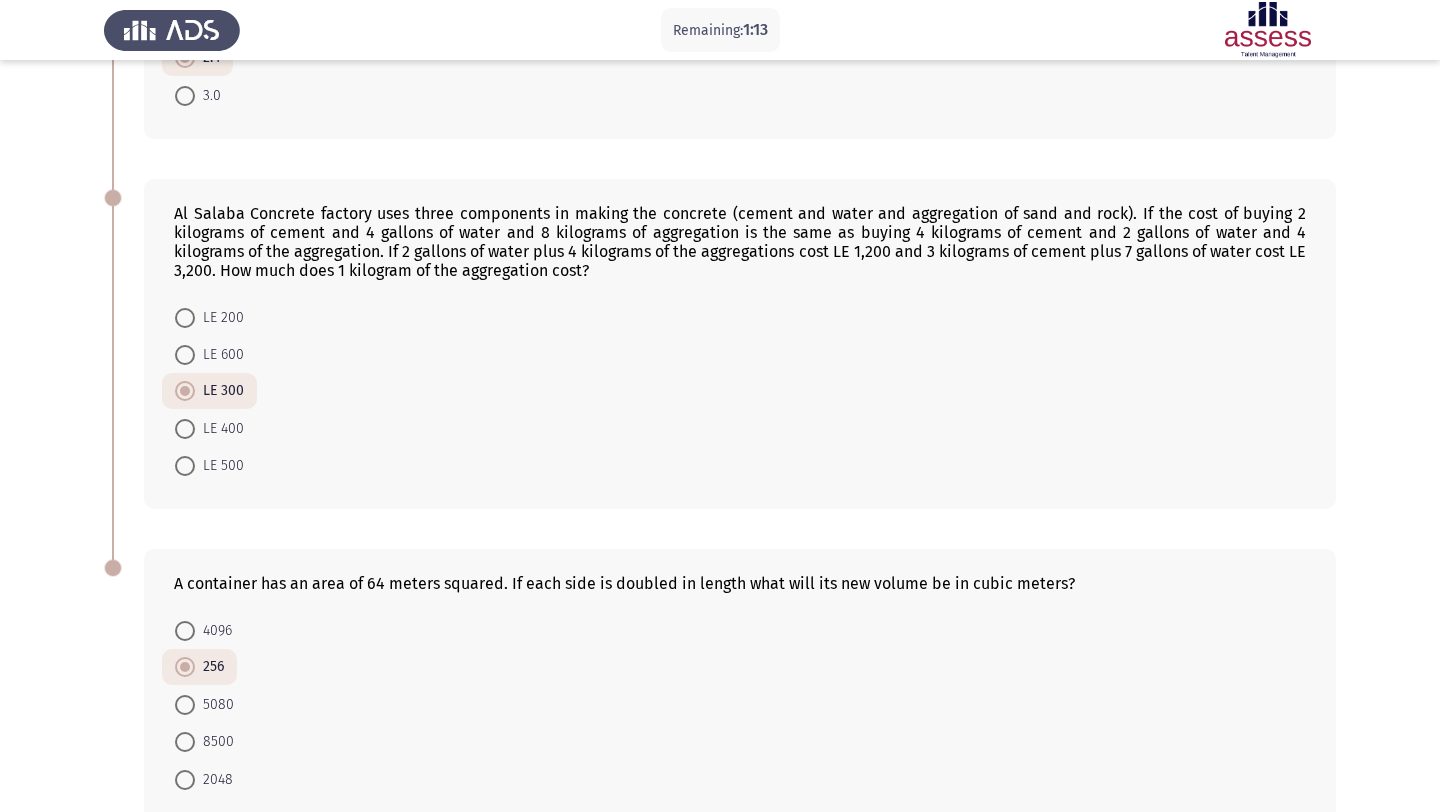 scroll, scrollTop: 745, scrollLeft: 0, axis: vertical 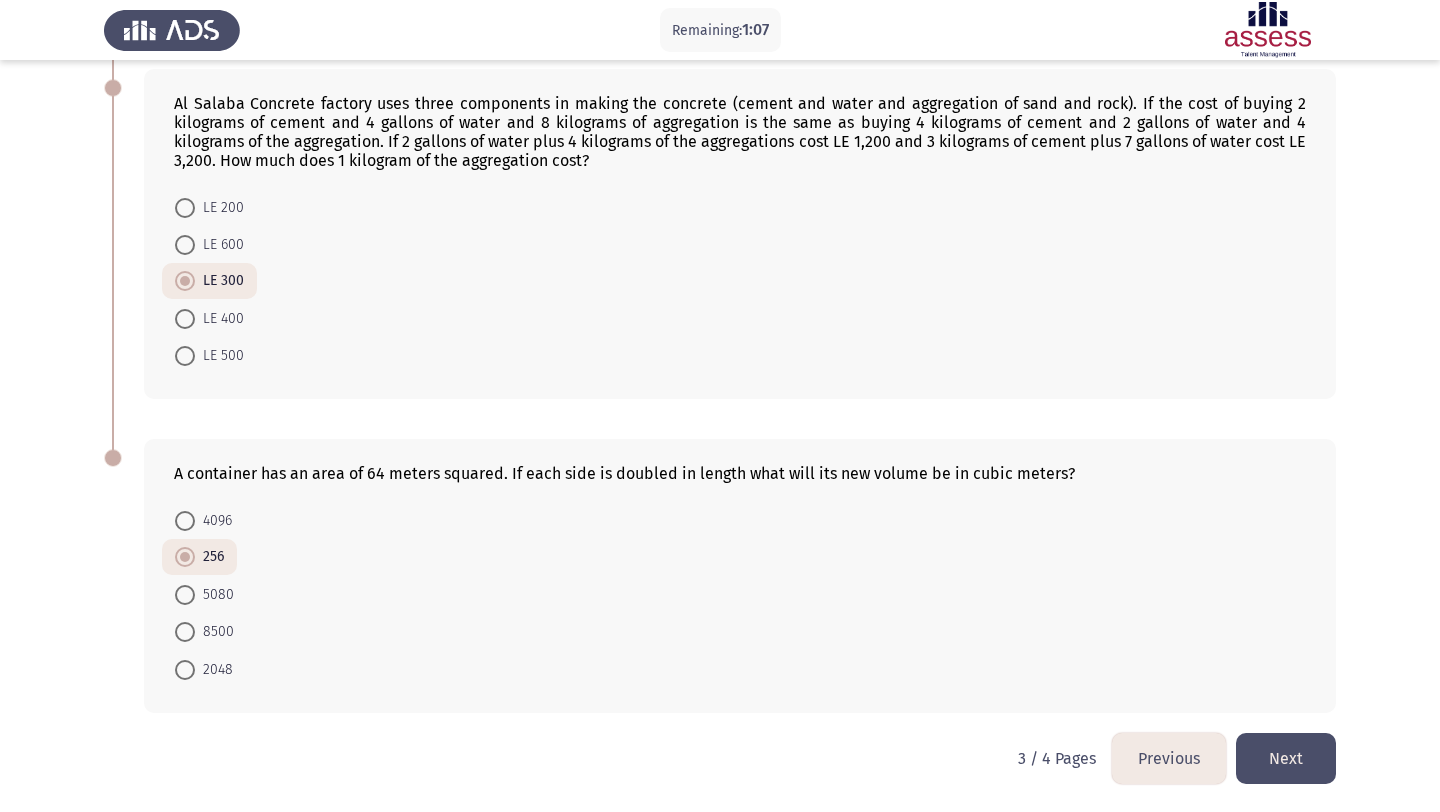 click on "Previous" 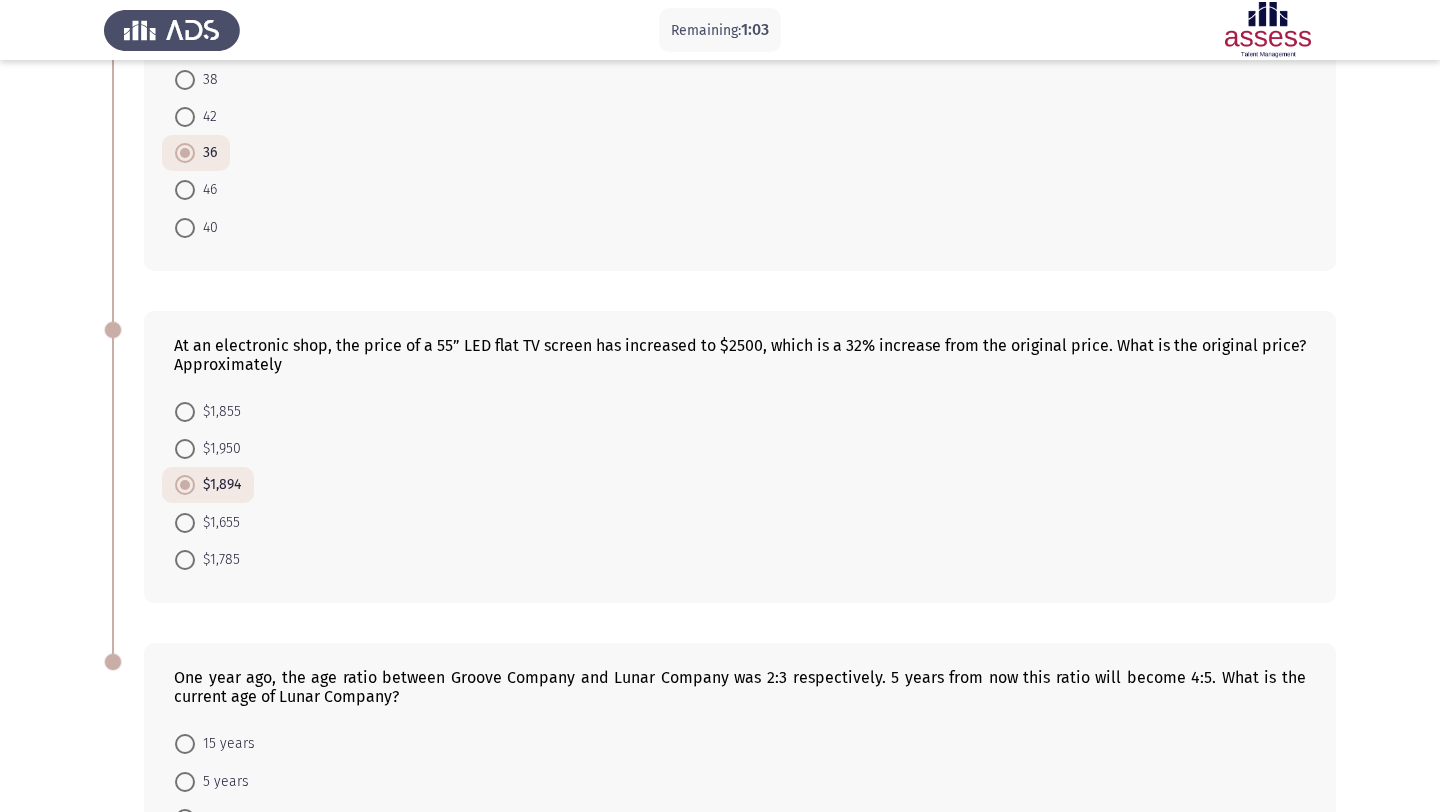 scroll, scrollTop: 726, scrollLeft: 0, axis: vertical 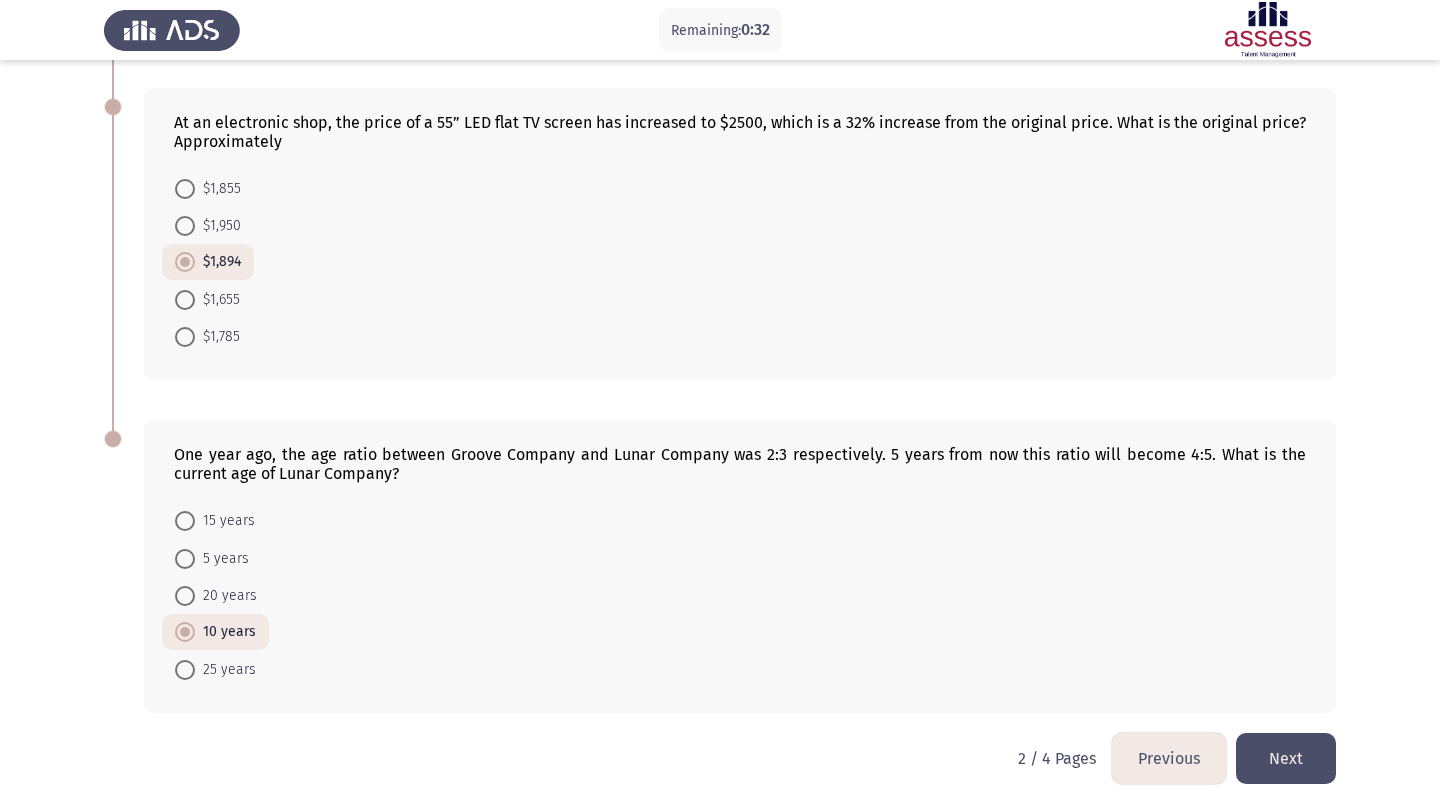 click on "Next" 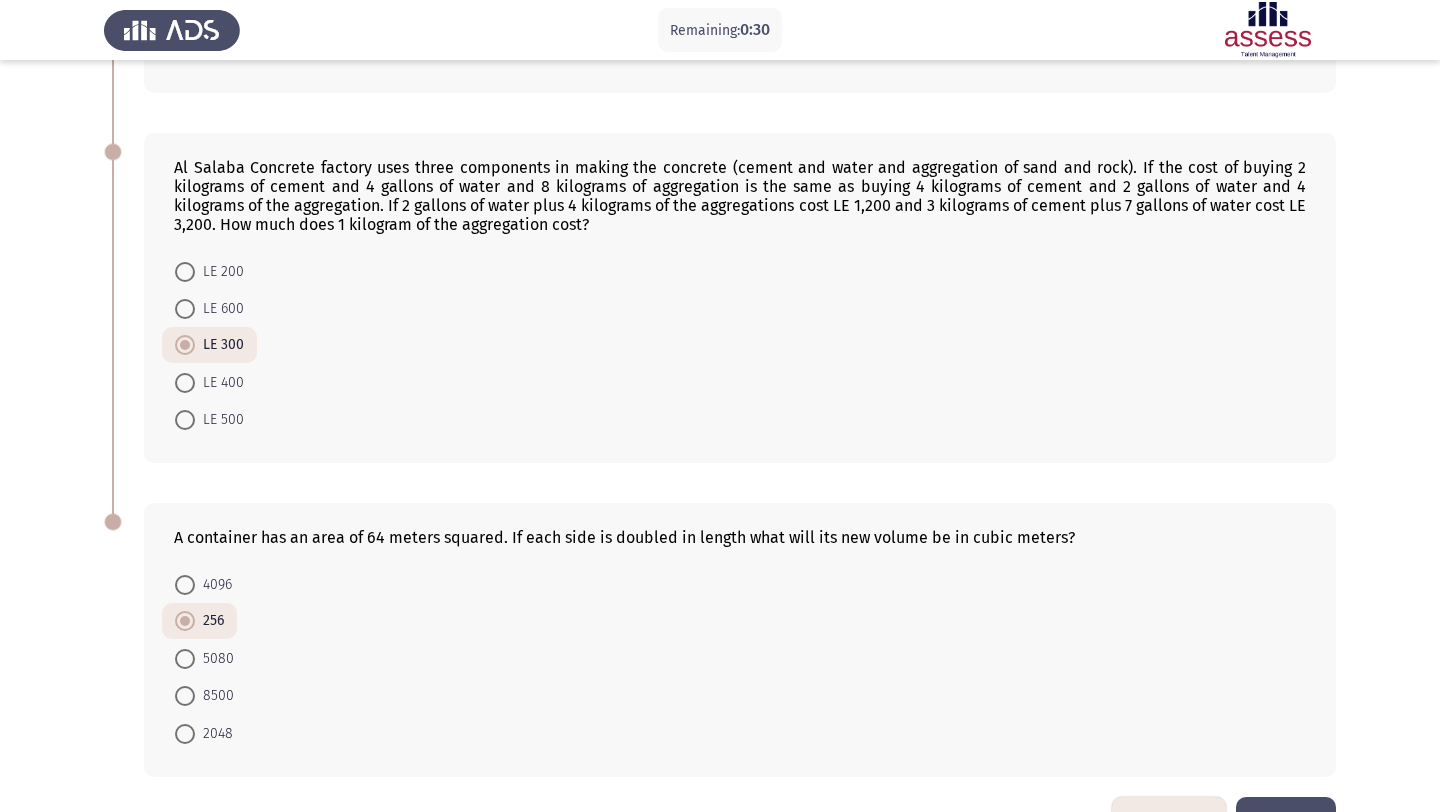 scroll, scrollTop: 745, scrollLeft: 0, axis: vertical 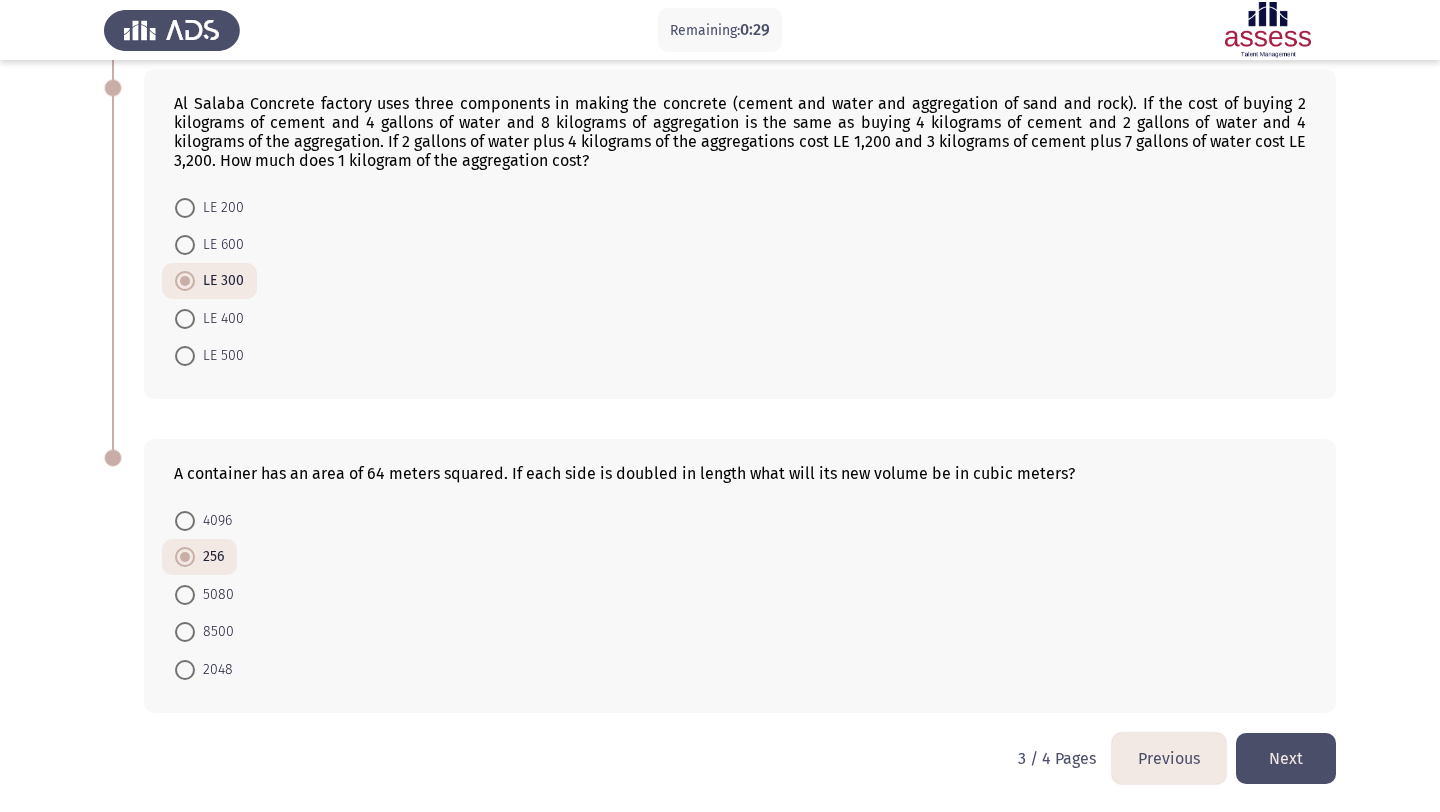 click on "Next" 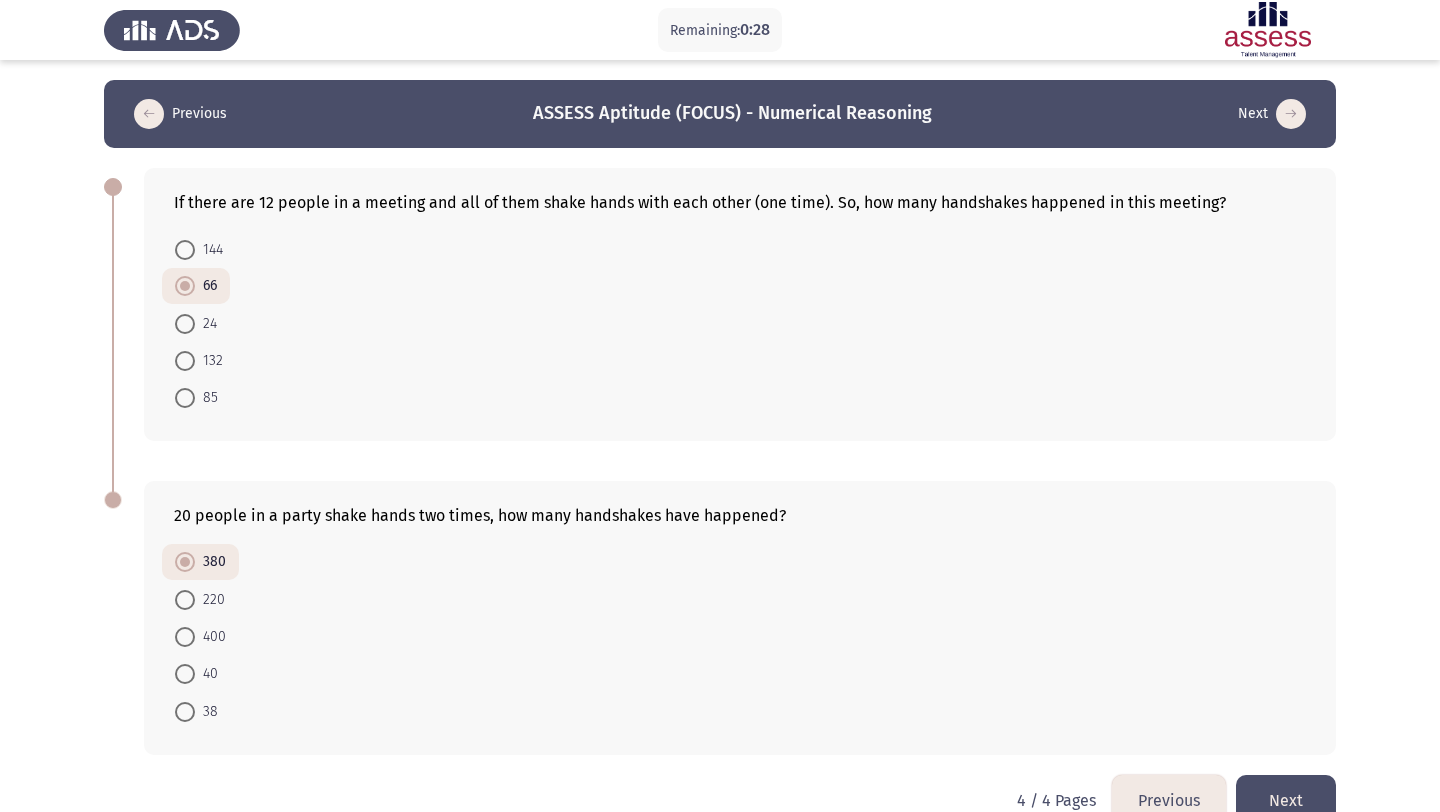 scroll, scrollTop: 42, scrollLeft: 0, axis: vertical 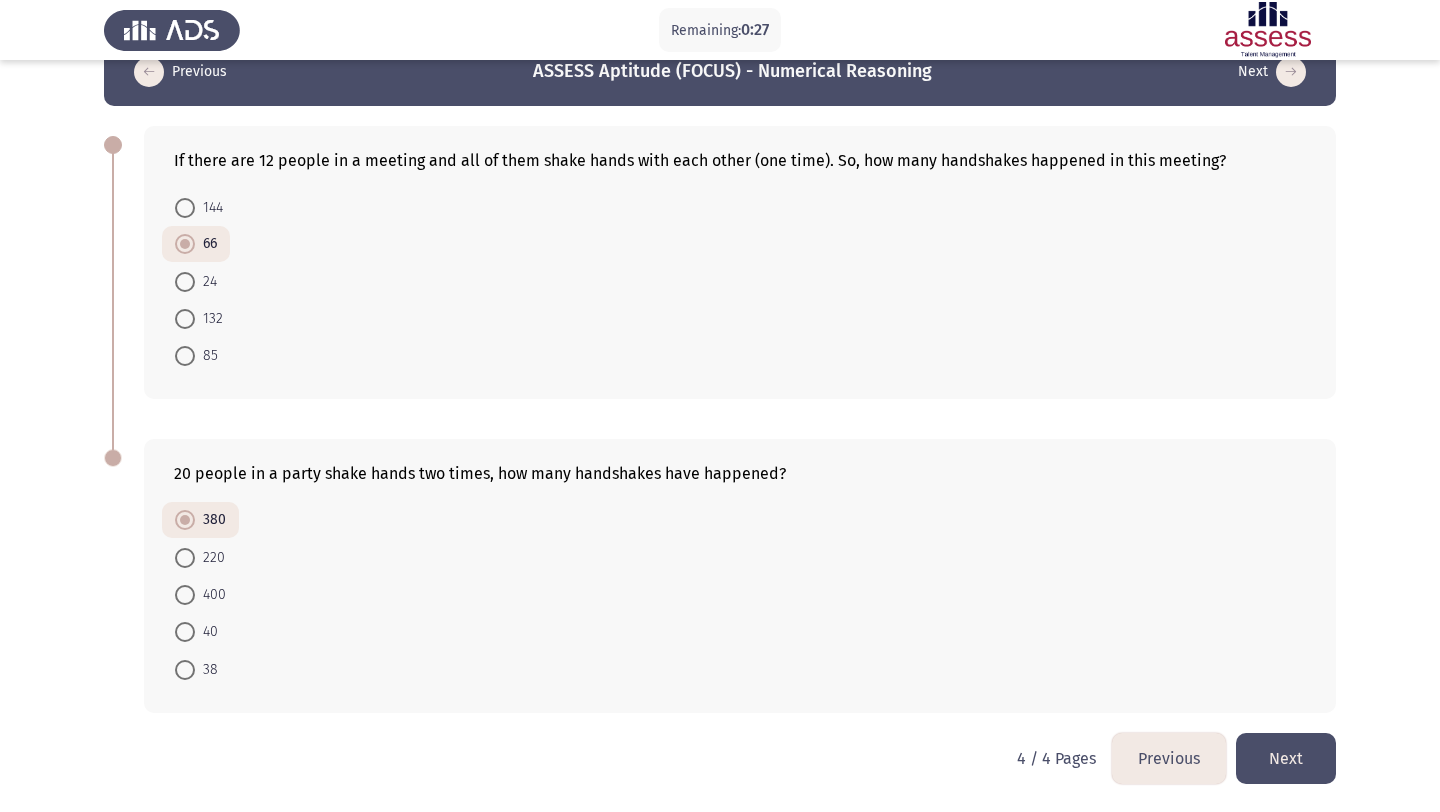 click on "Next" 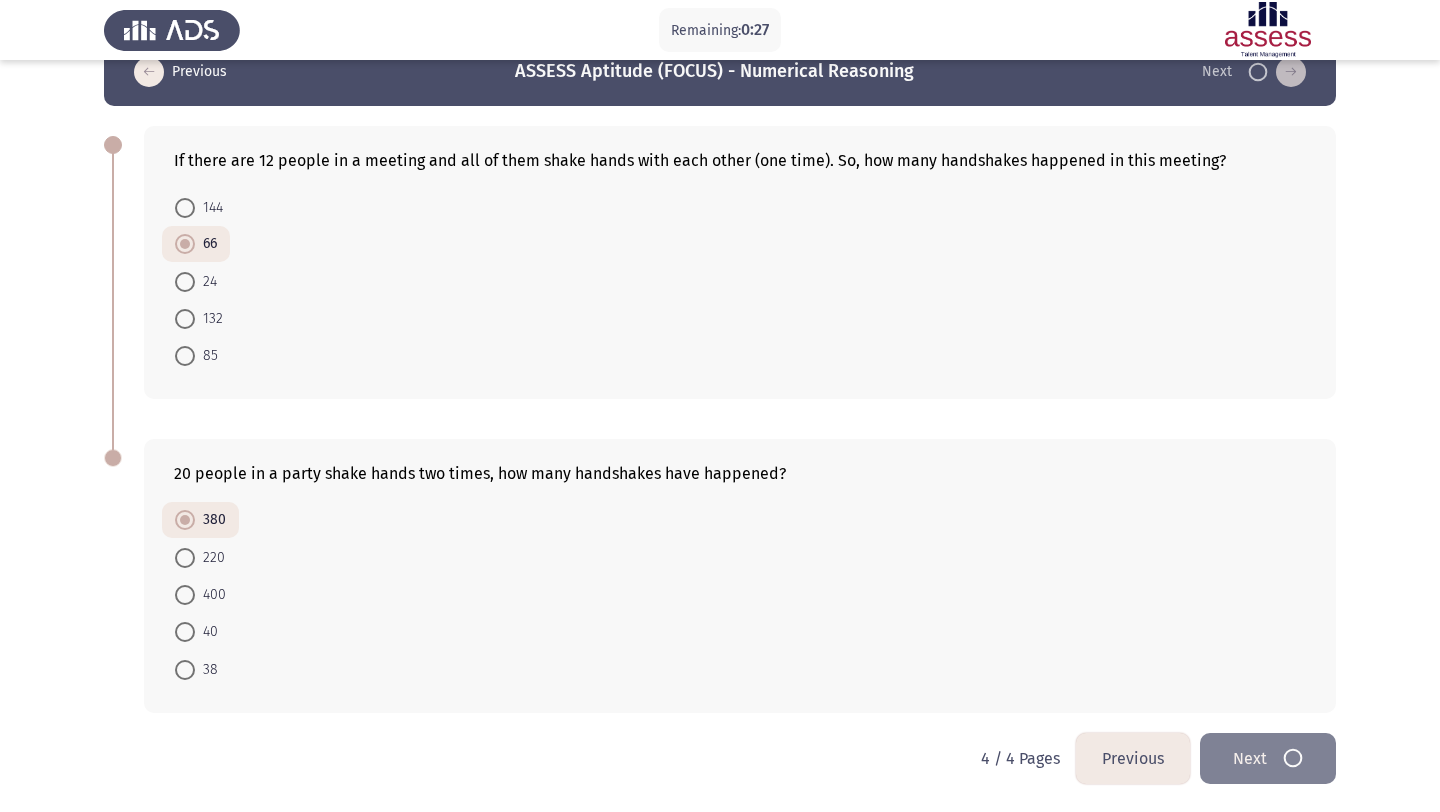 scroll, scrollTop: 0, scrollLeft: 0, axis: both 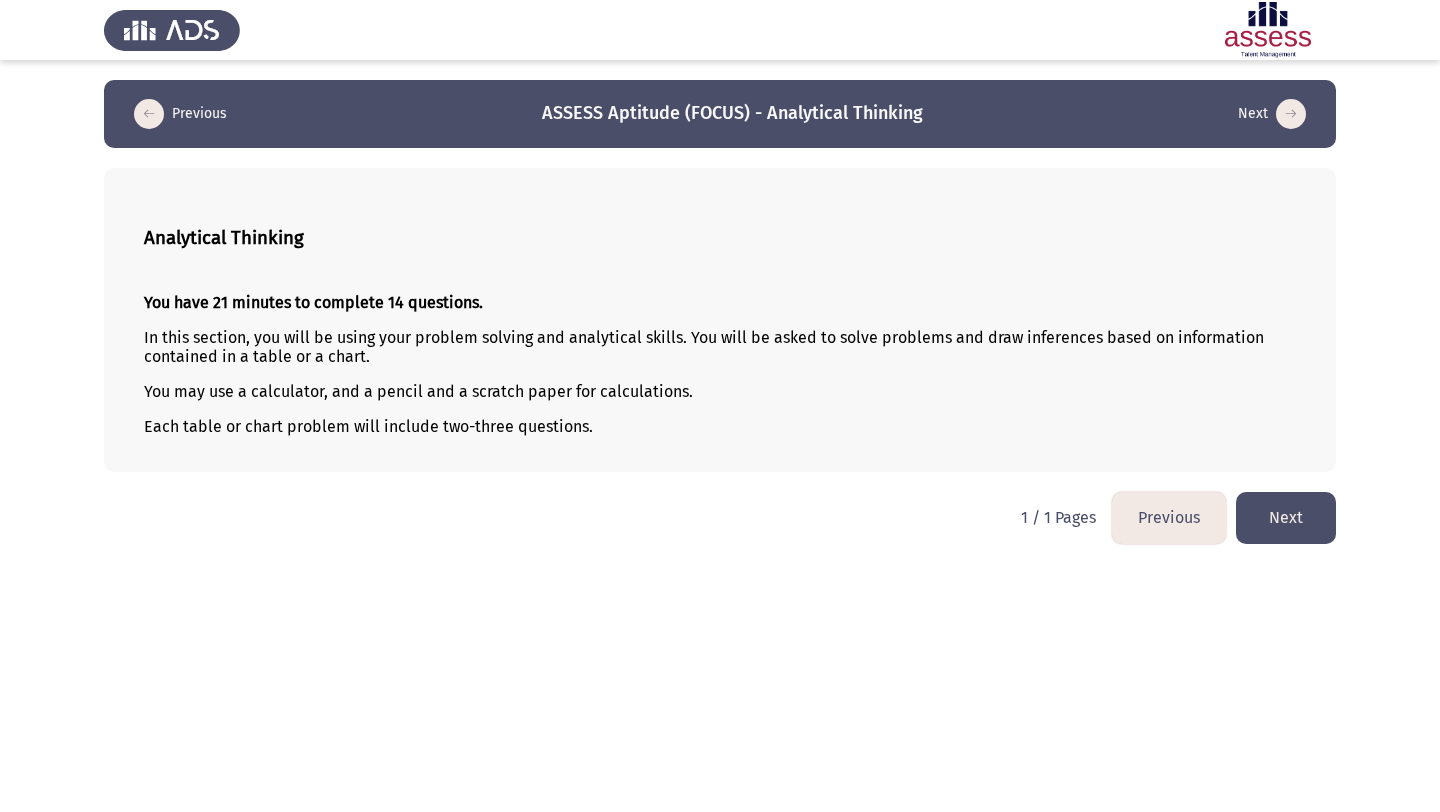 click on "Next" 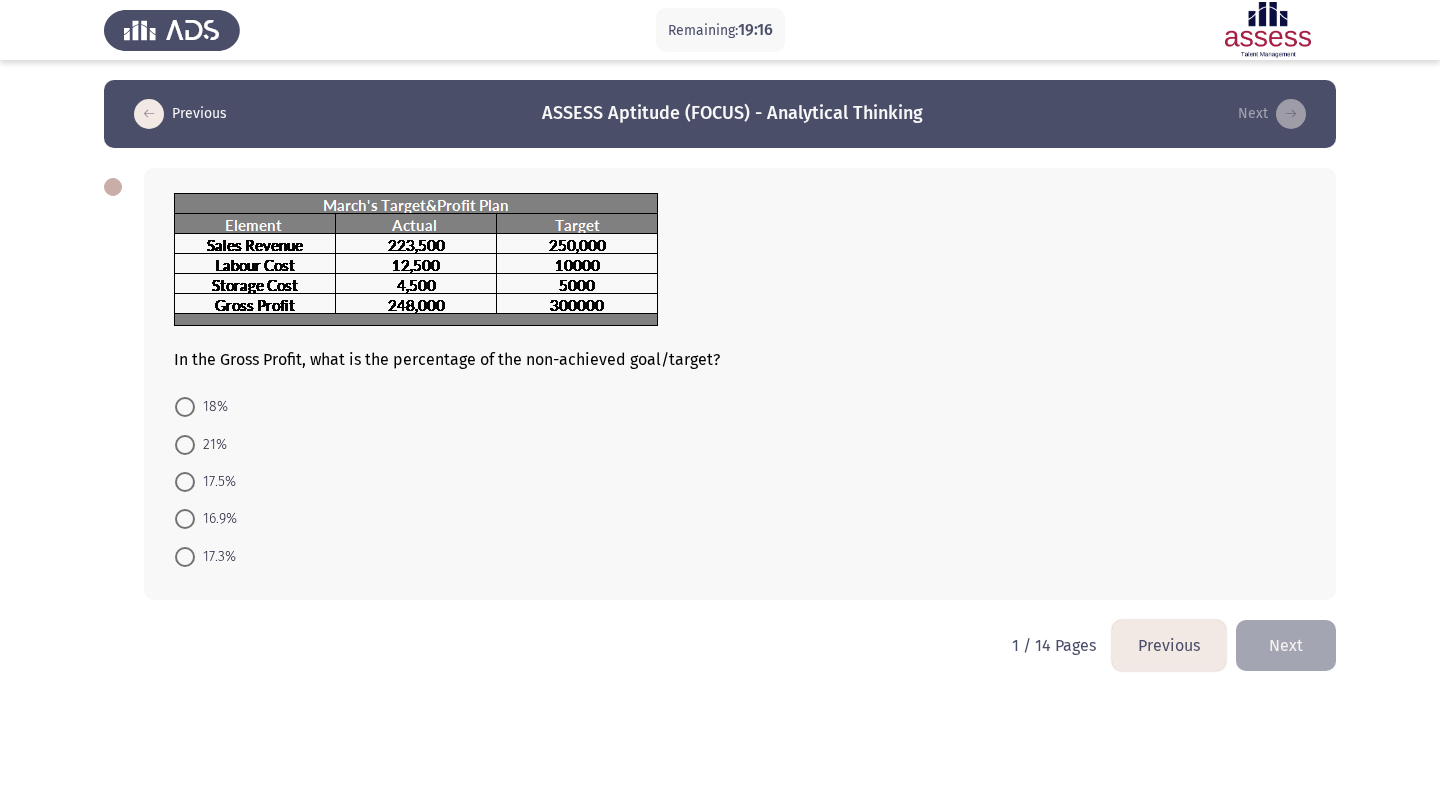 click at bounding box center [185, 557] 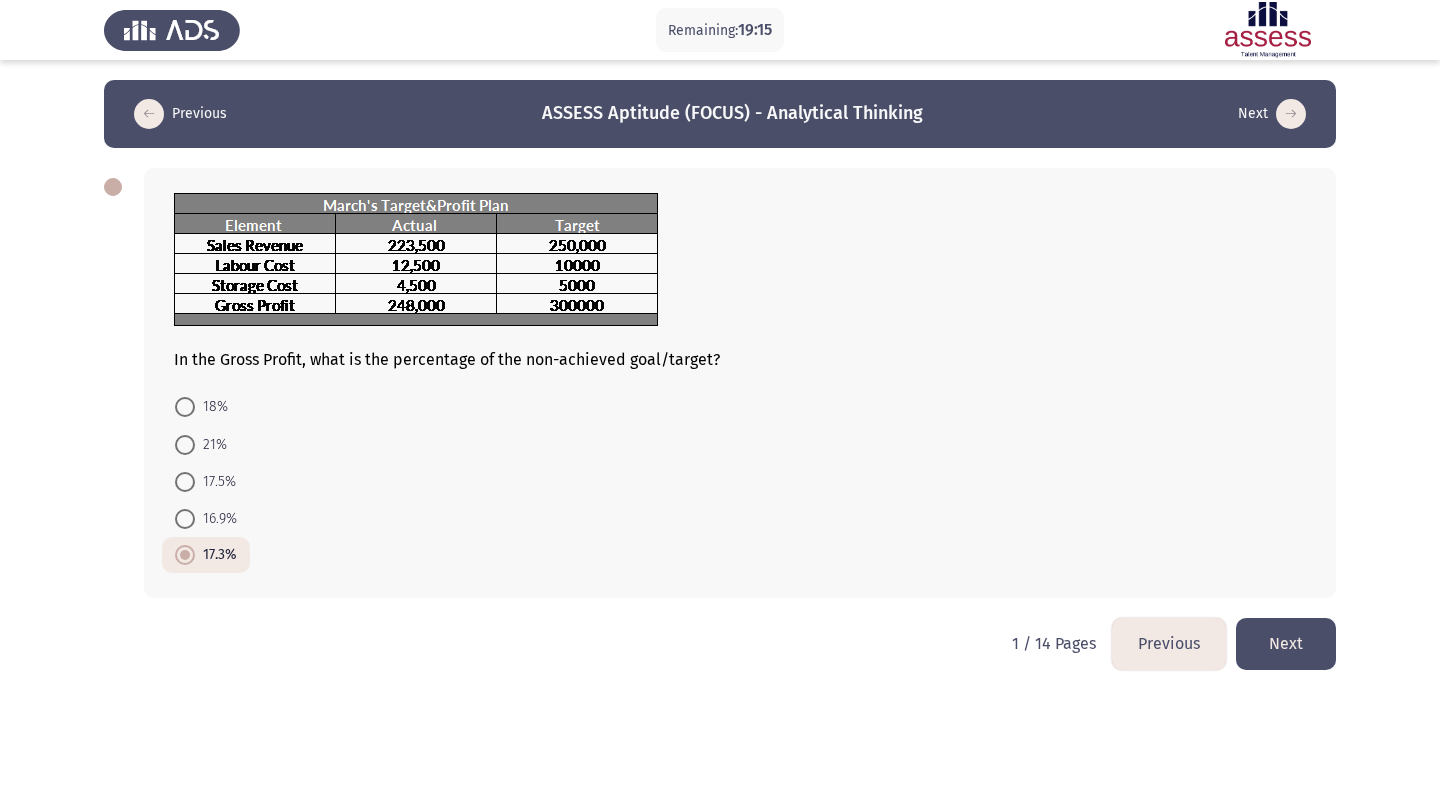 click on "Next" 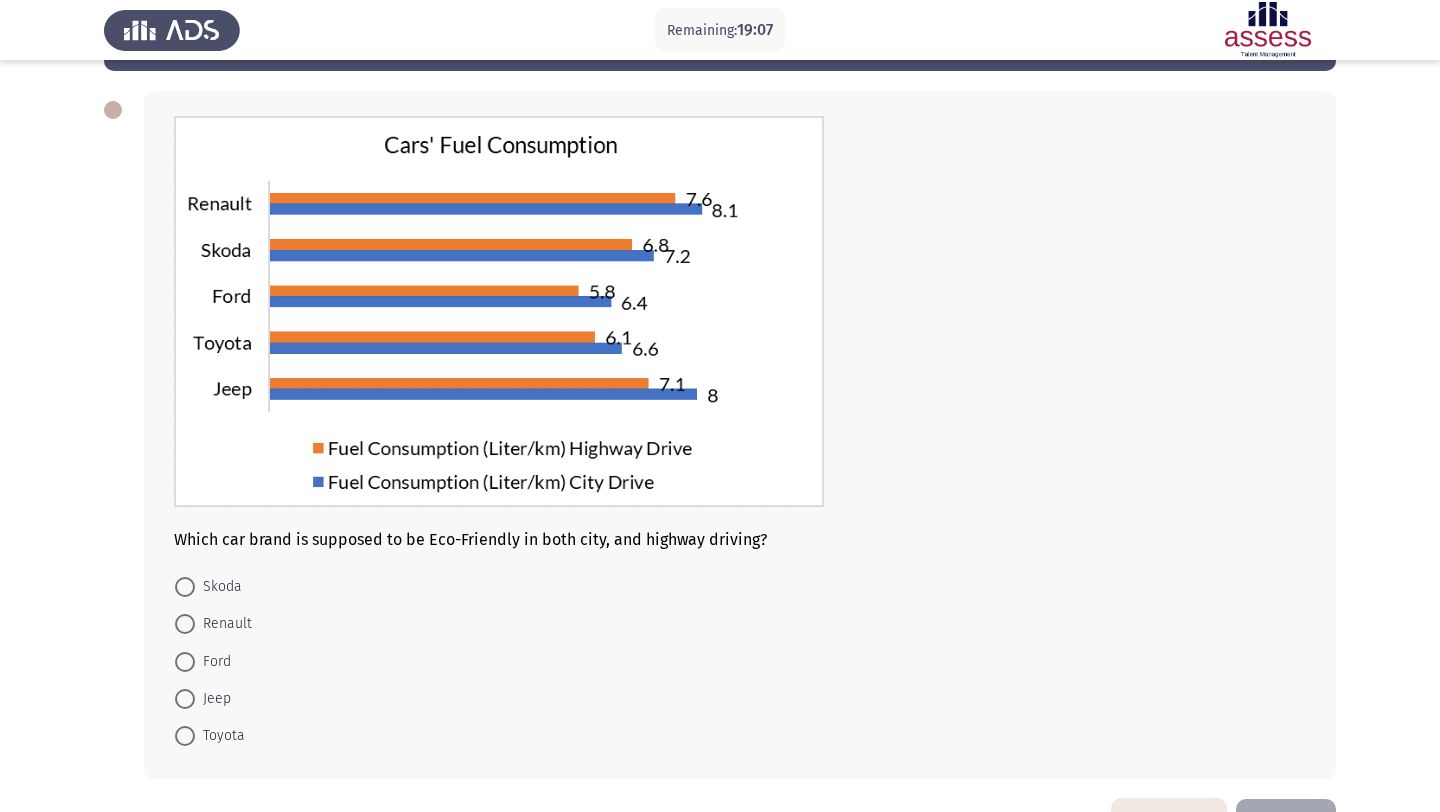 scroll, scrollTop: 96, scrollLeft: 0, axis: vertical 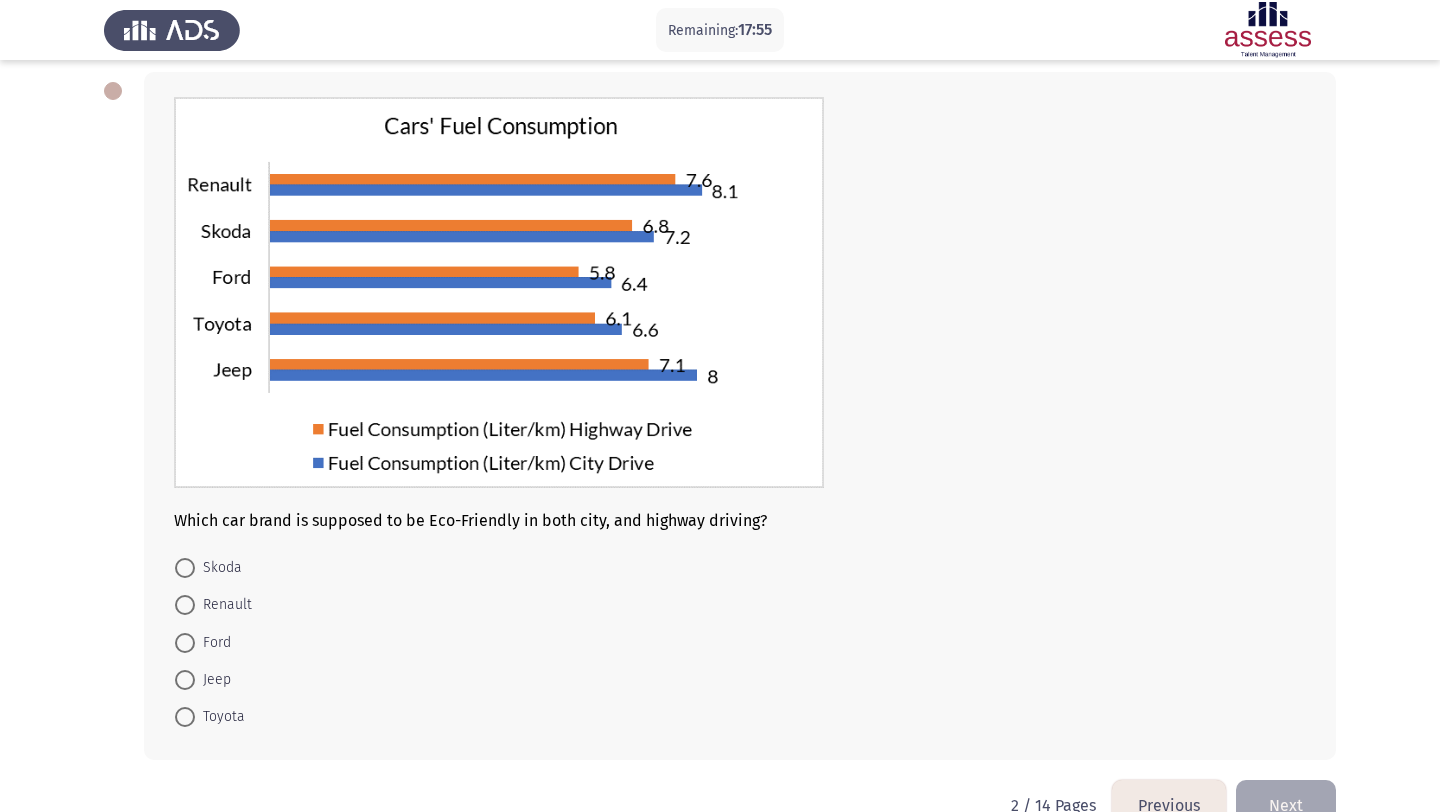 click at bounding box center (185, 643) 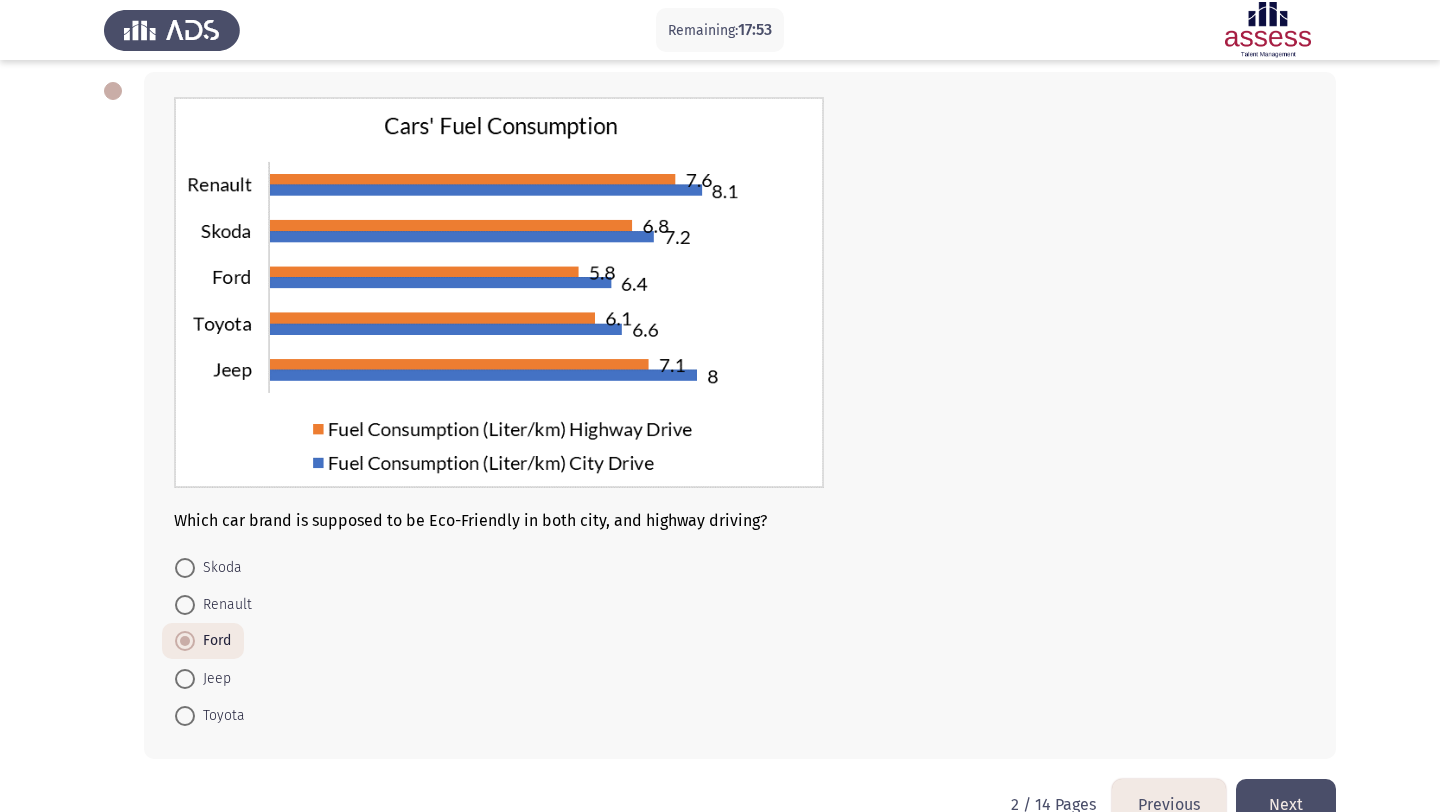 scroll, scrollTop: 143, scrollLeft: 0, axis: vertical 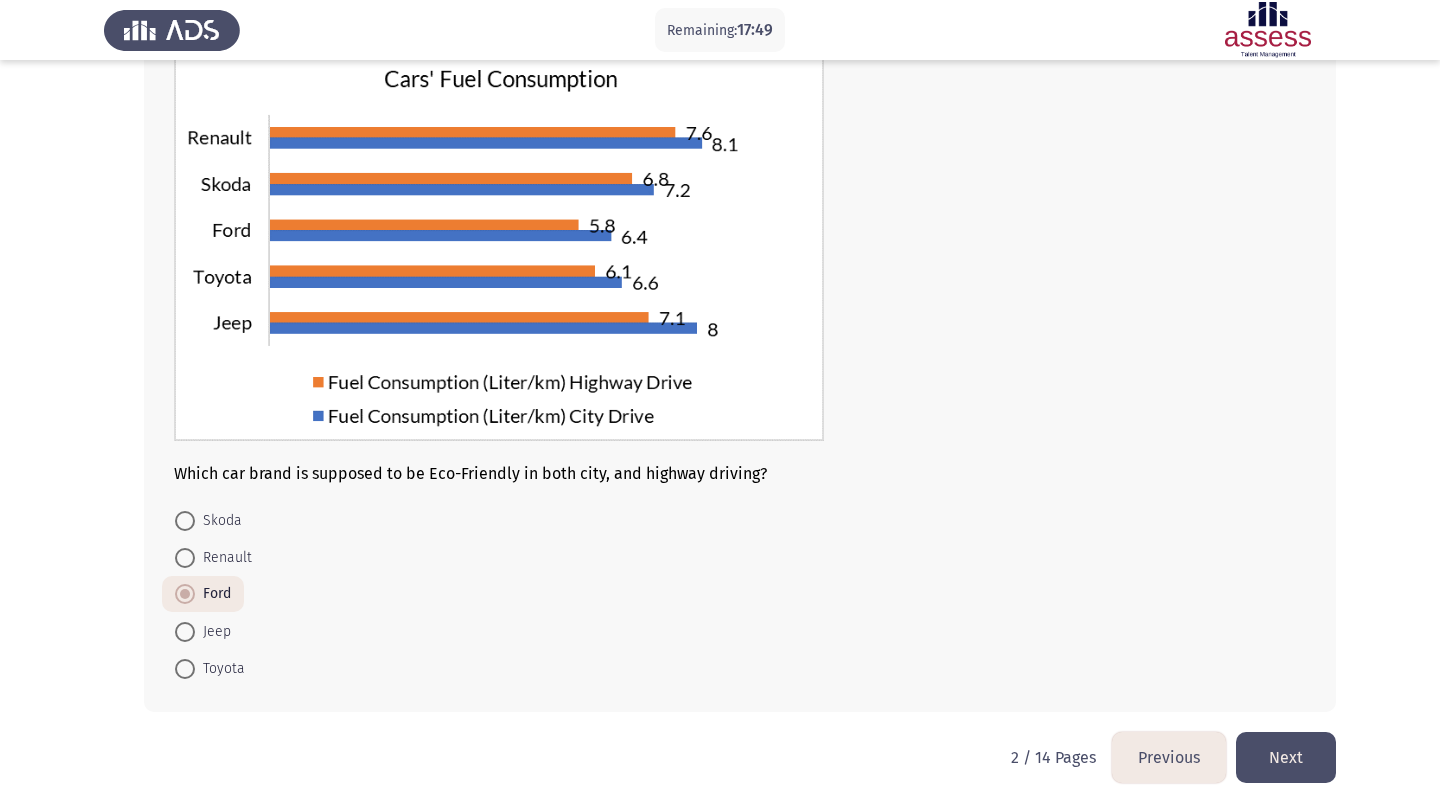 click on "Next" 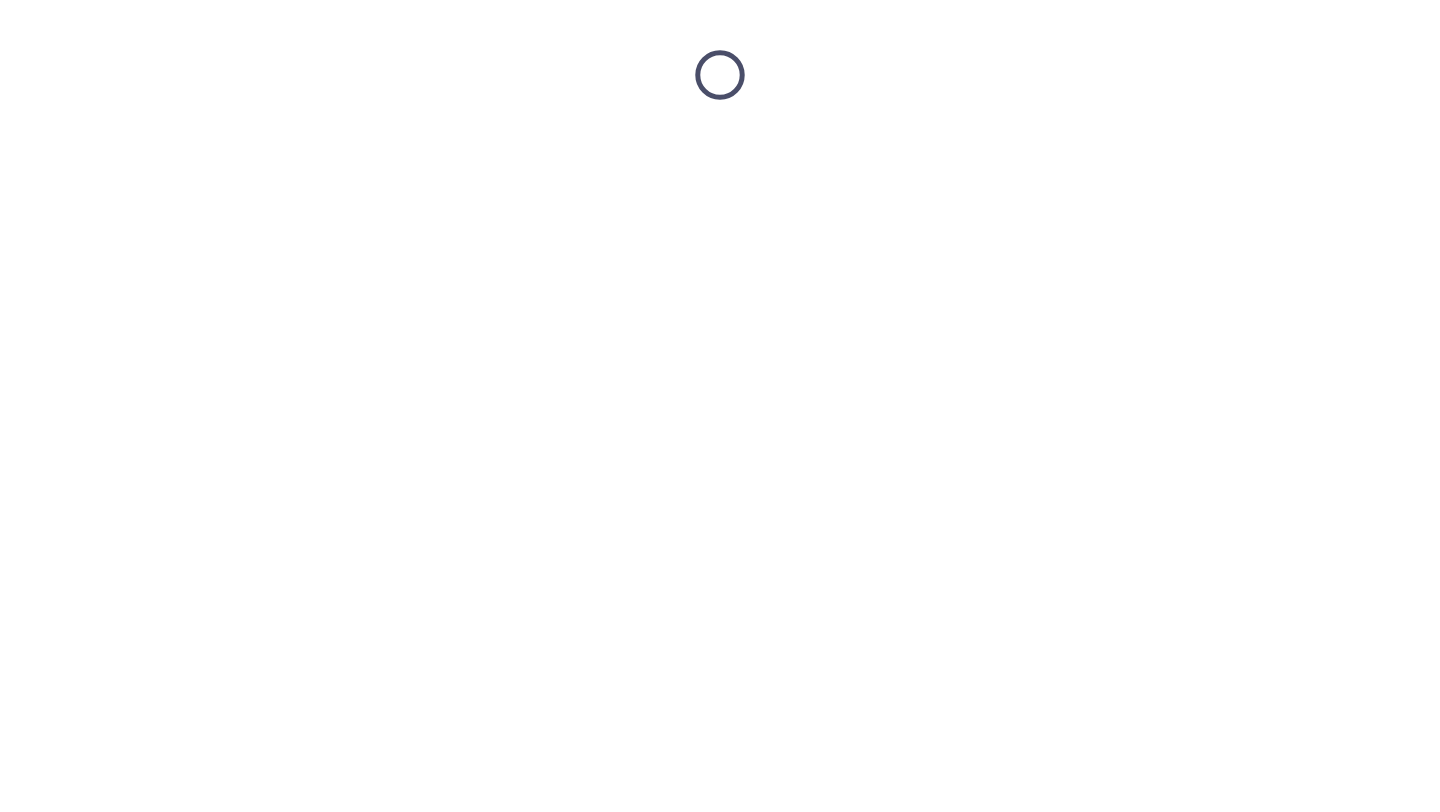 scroll, scrollTop: 0, scrollLeft: 0, axis: both 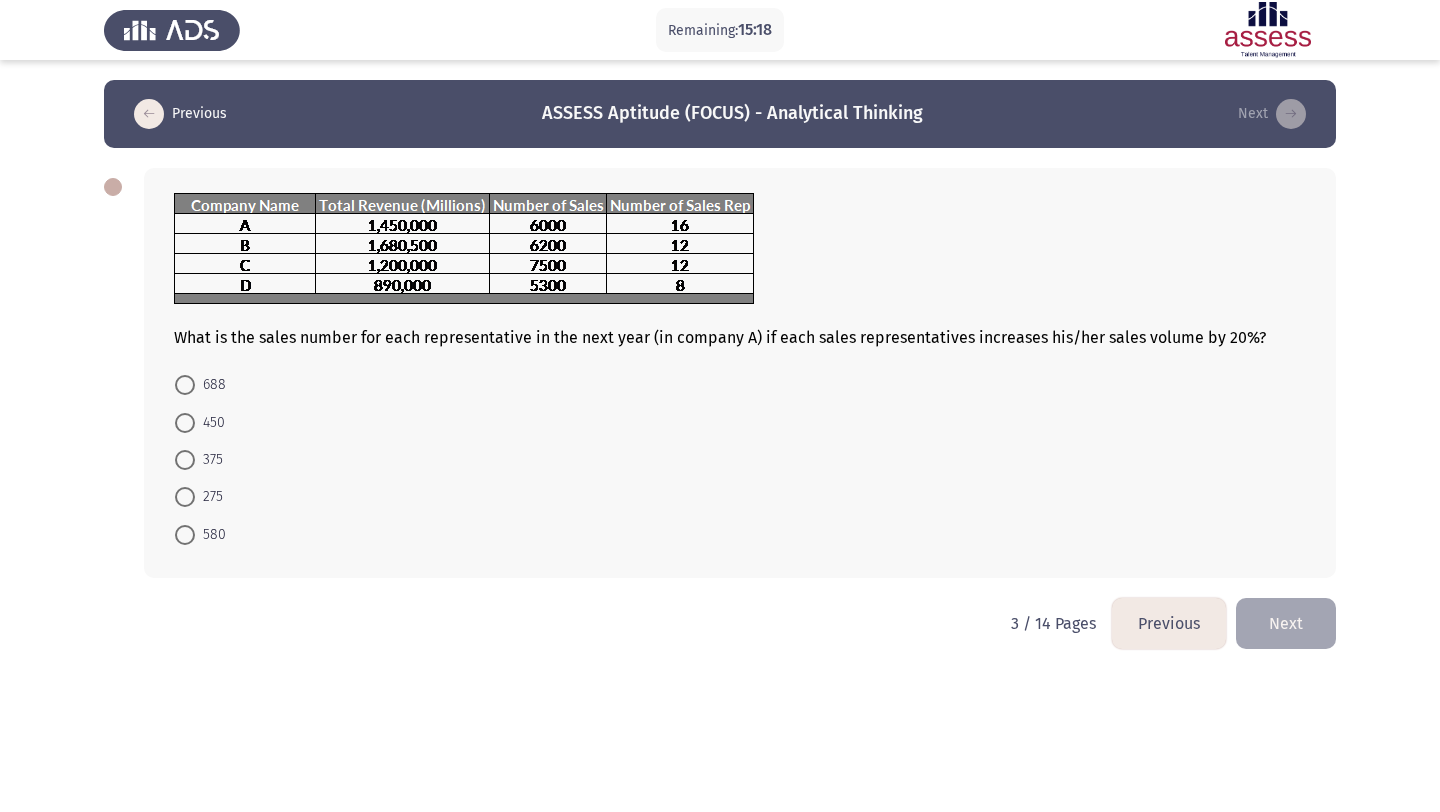click at bounding box center (185, 423) 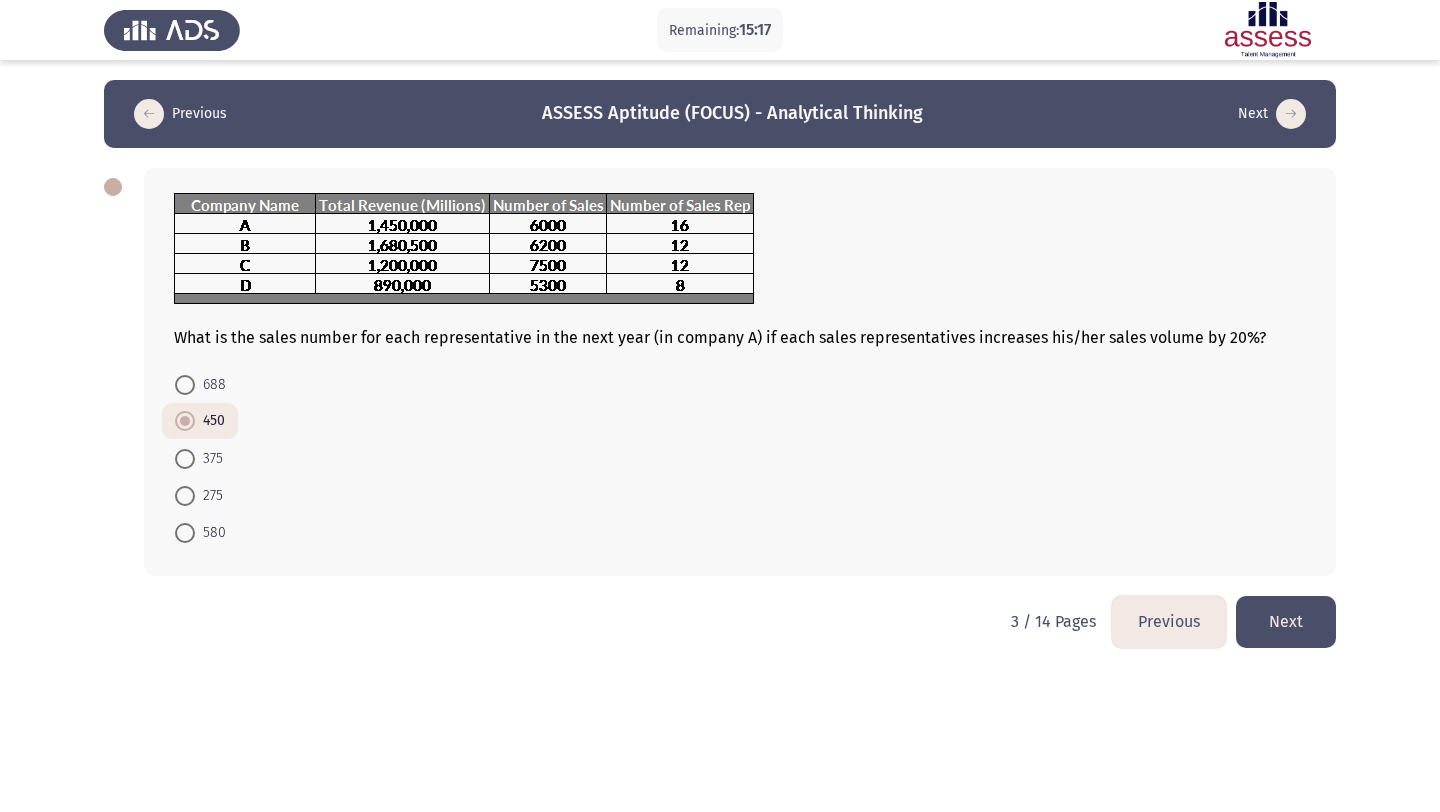 click on "Next" 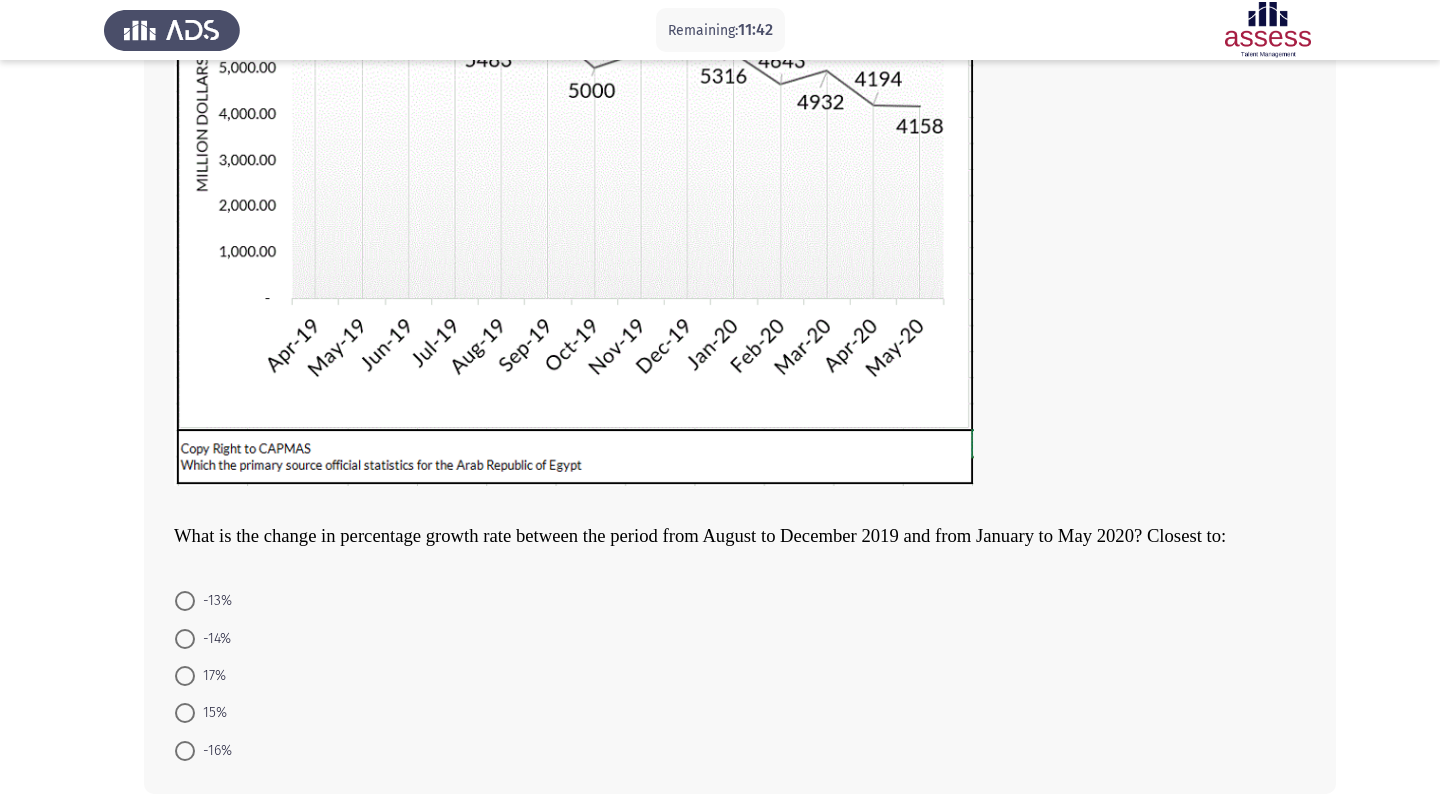 scroll, scrollTop: 346, scrollLeft: 0, axis: vertical 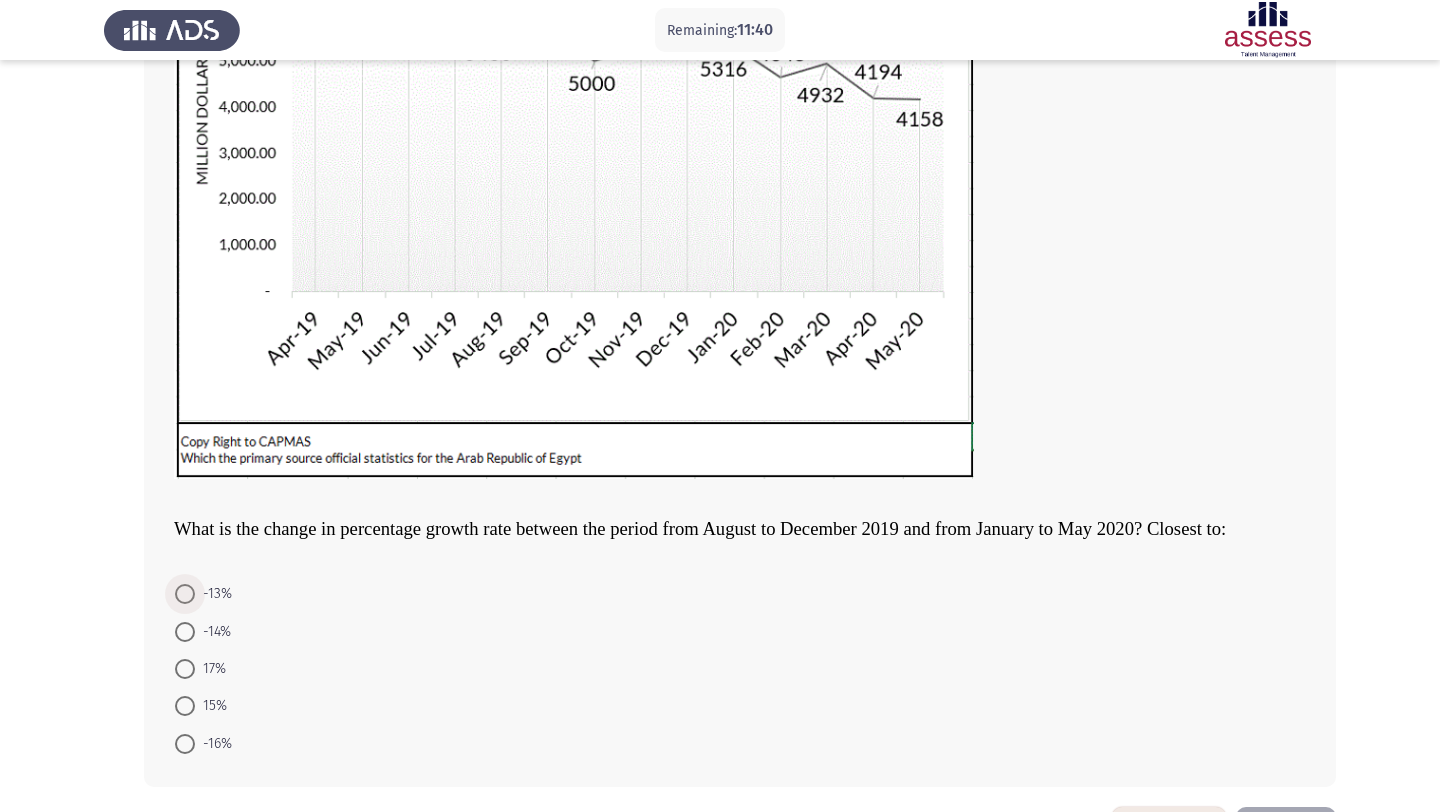 click at bounding box center [185, 594] 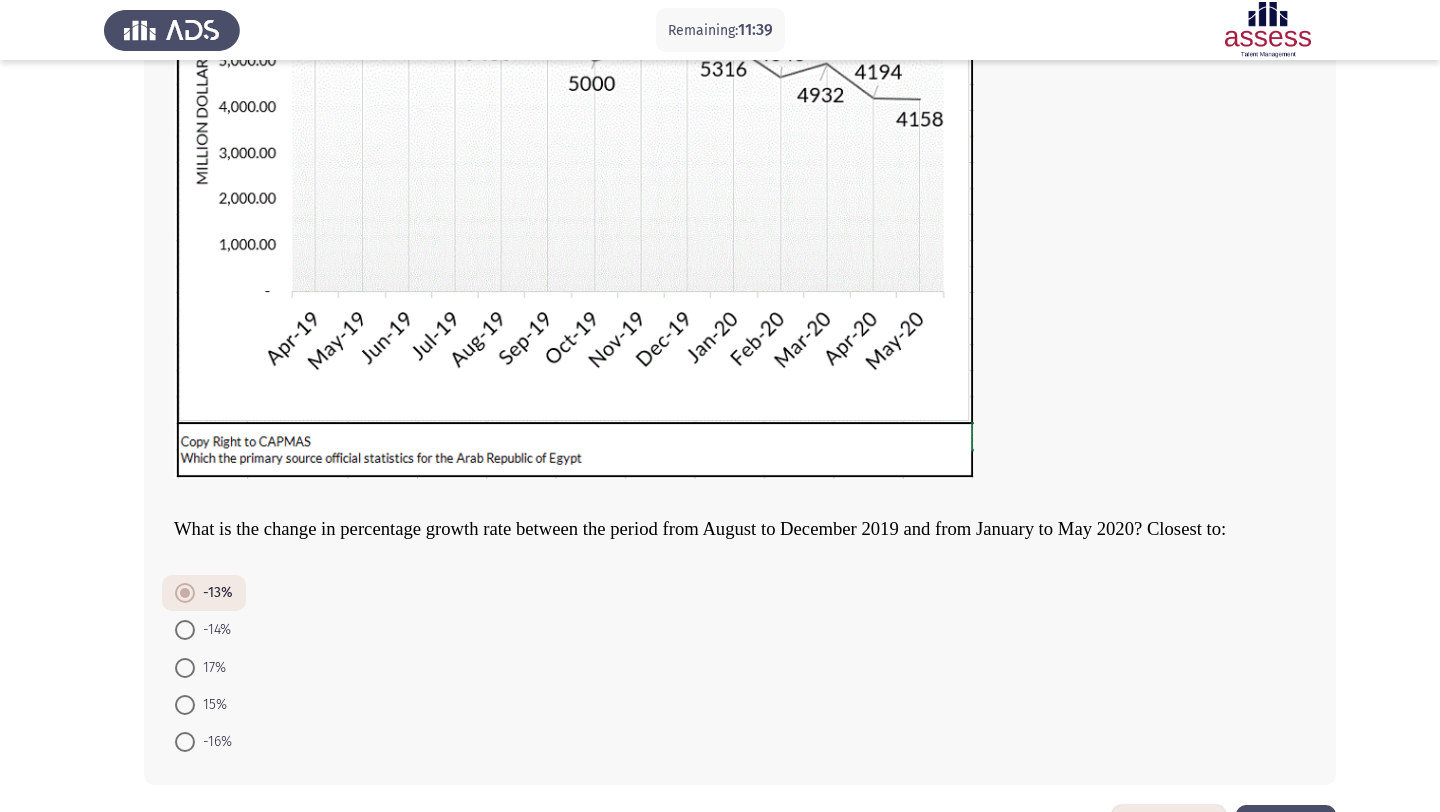 scroll, scrollTop: 419, scrollLeft: 0, axis: vertical 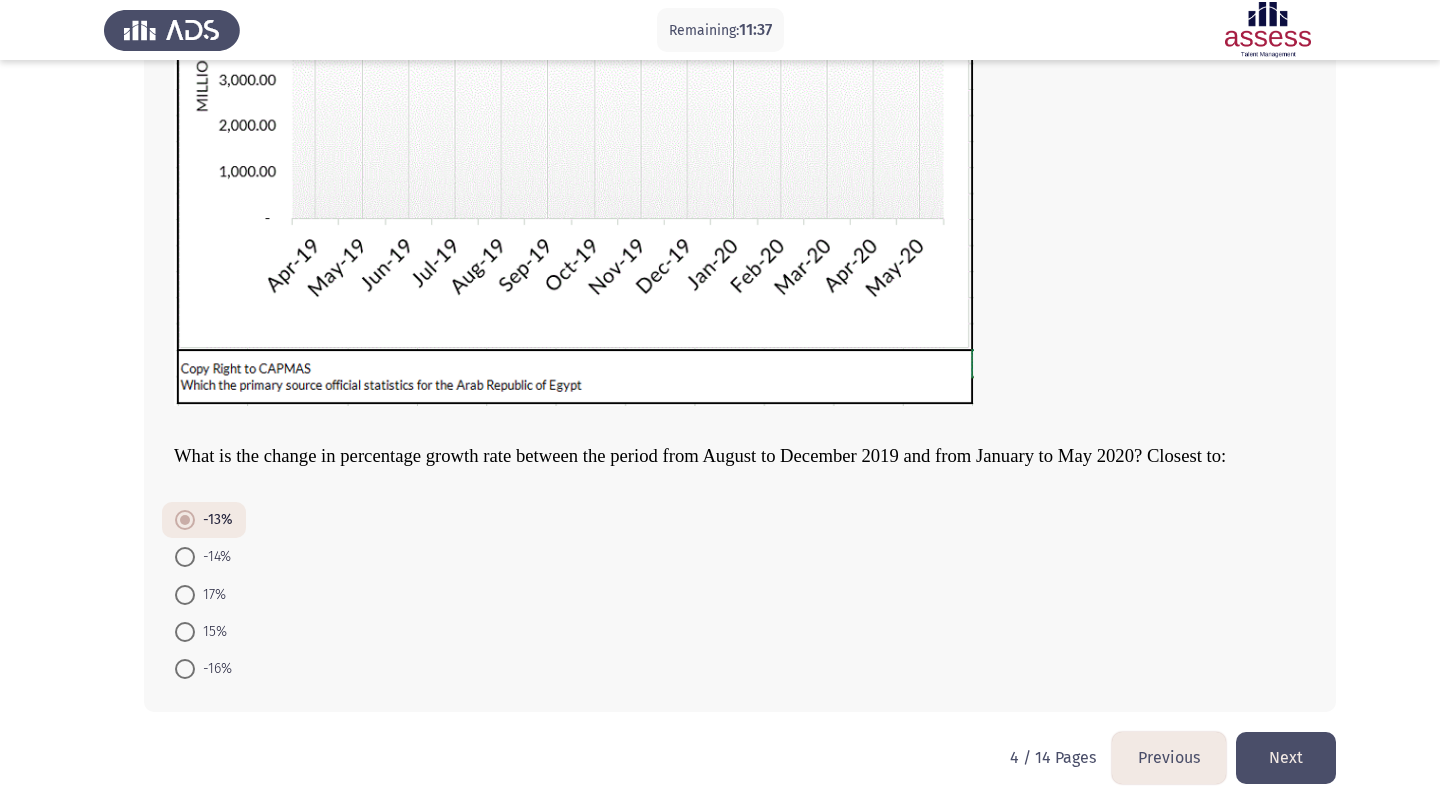 click on "Next" 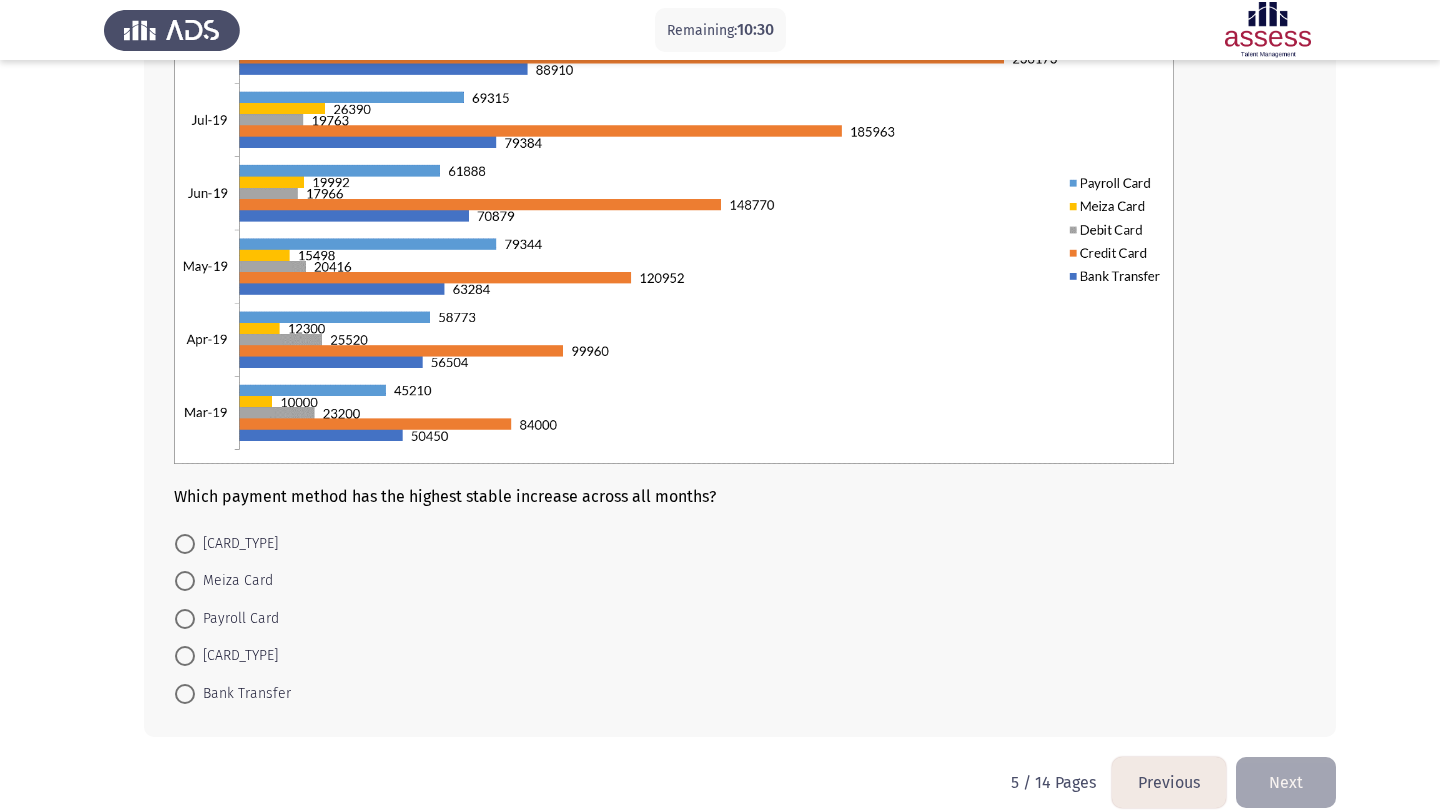 scroll, scrollTop: 247, scrollLeft: 0, axis: vertical 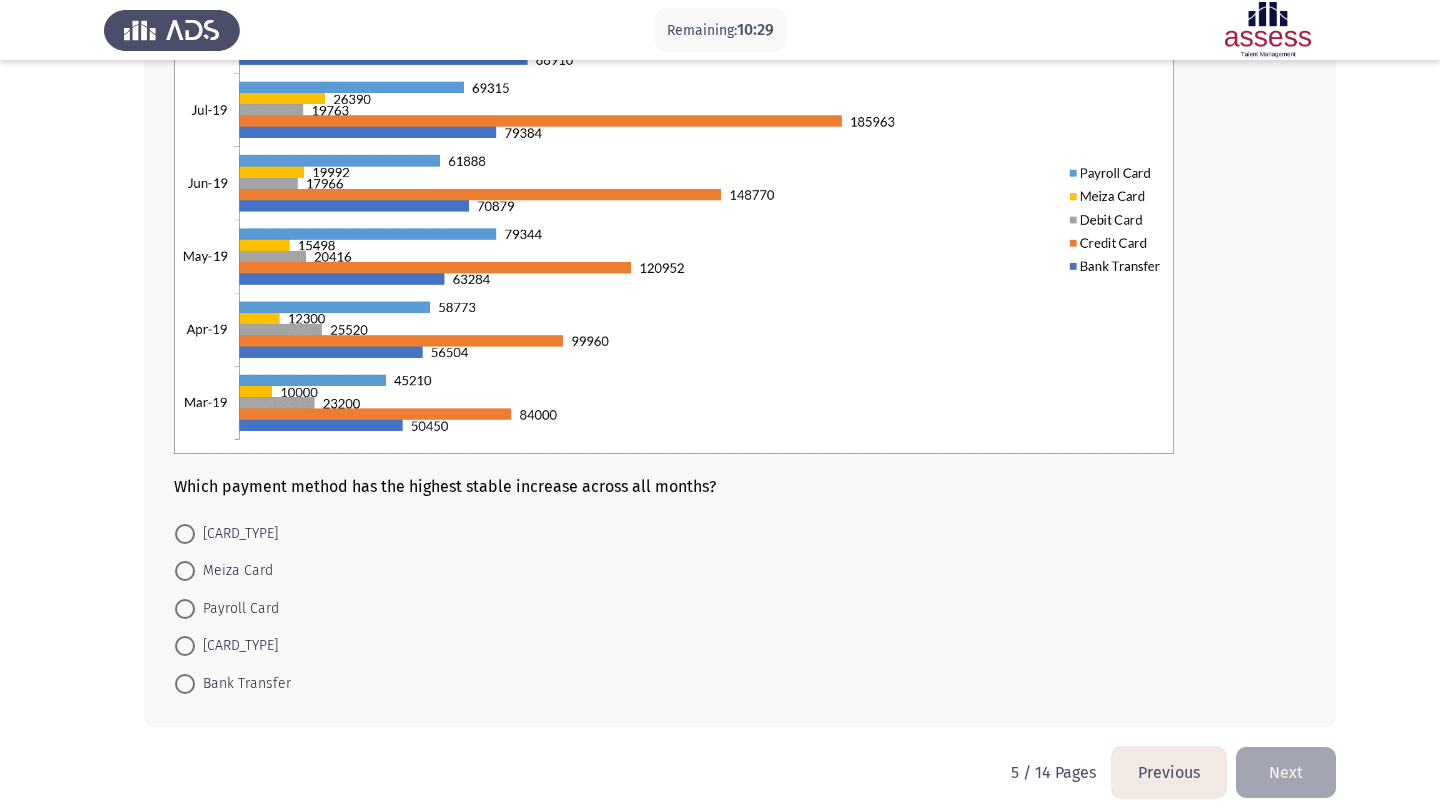 click at bounding box center [185, 534] 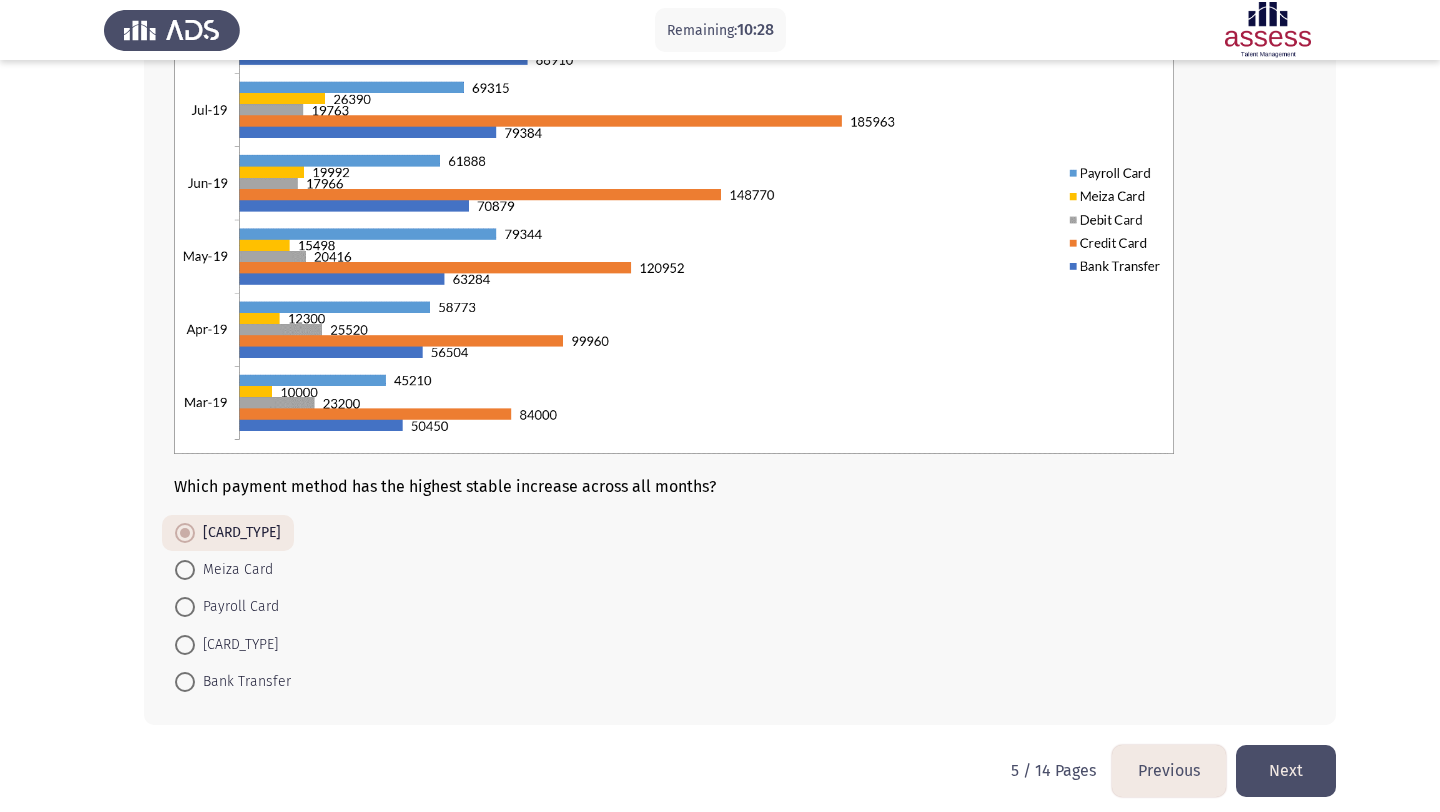 click on "Next" 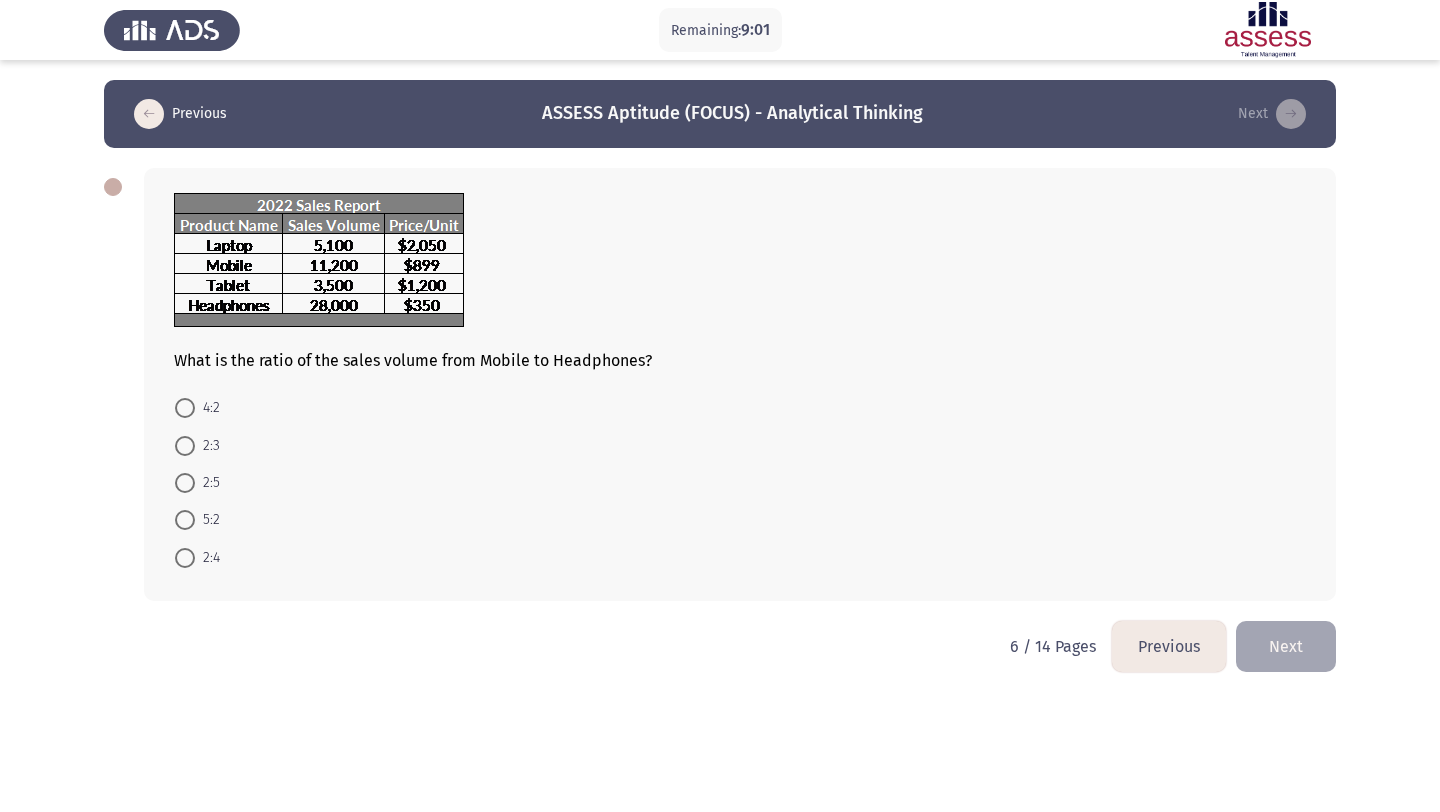 click at bounding box center [185, 483] 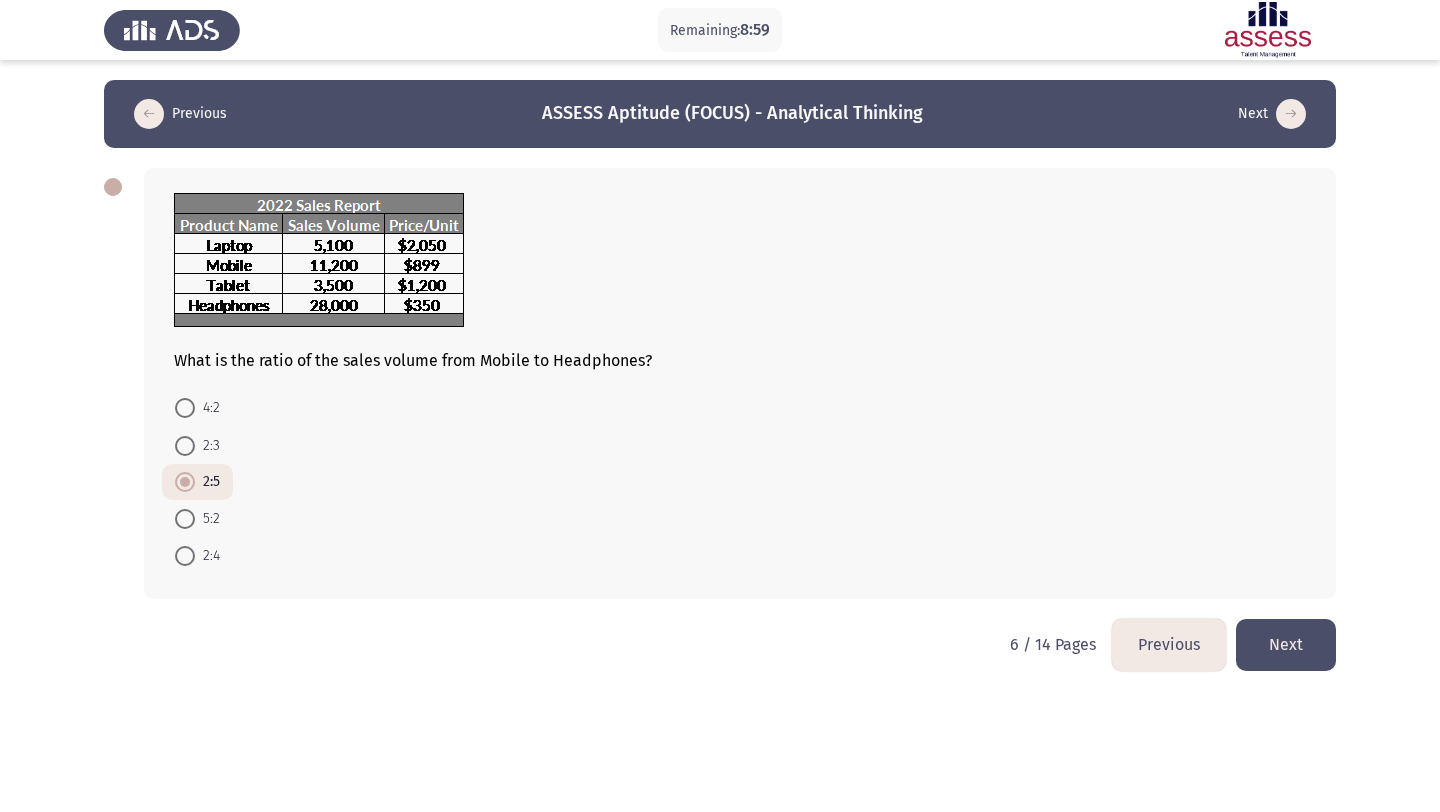 click on "Next" 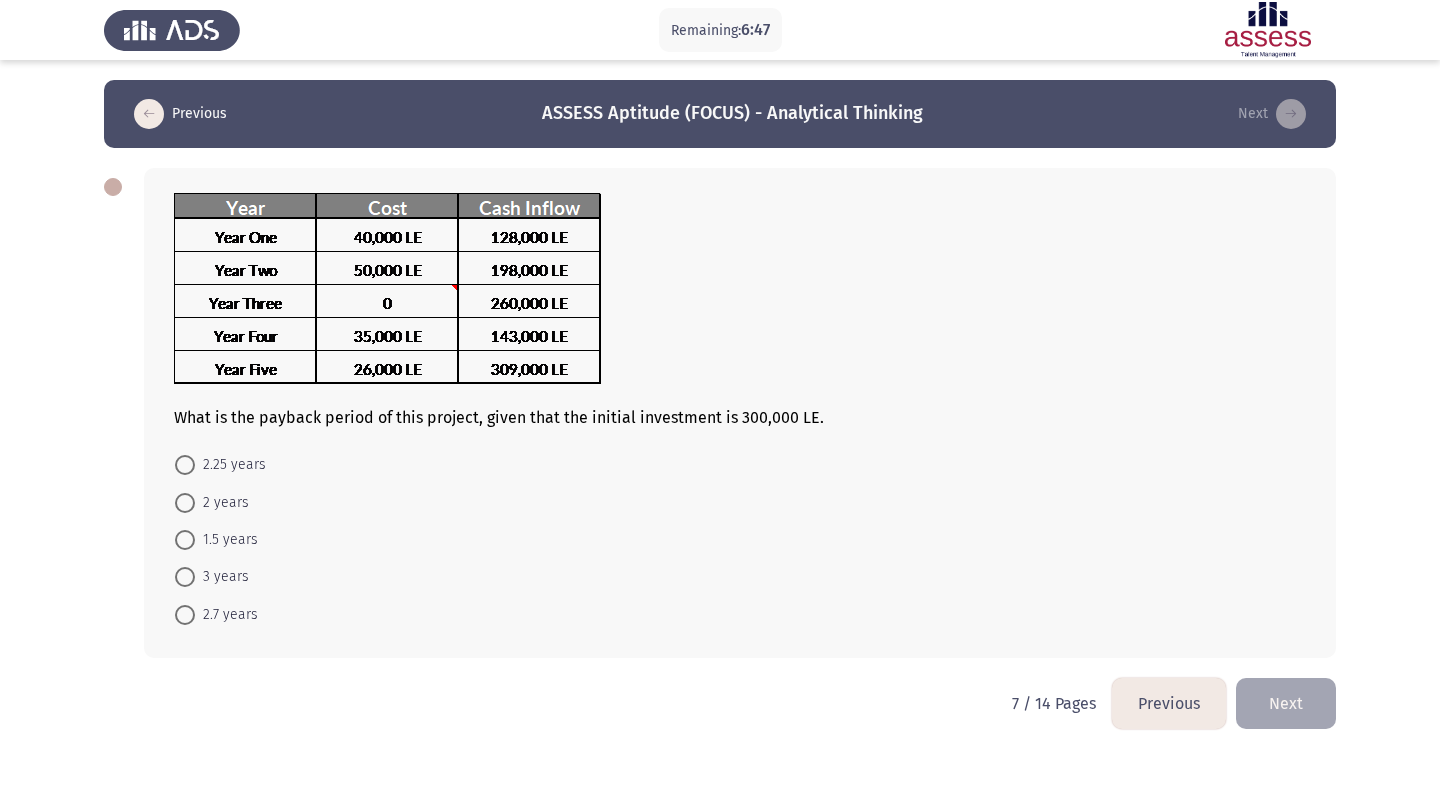 click at bounding box center [185, 577] 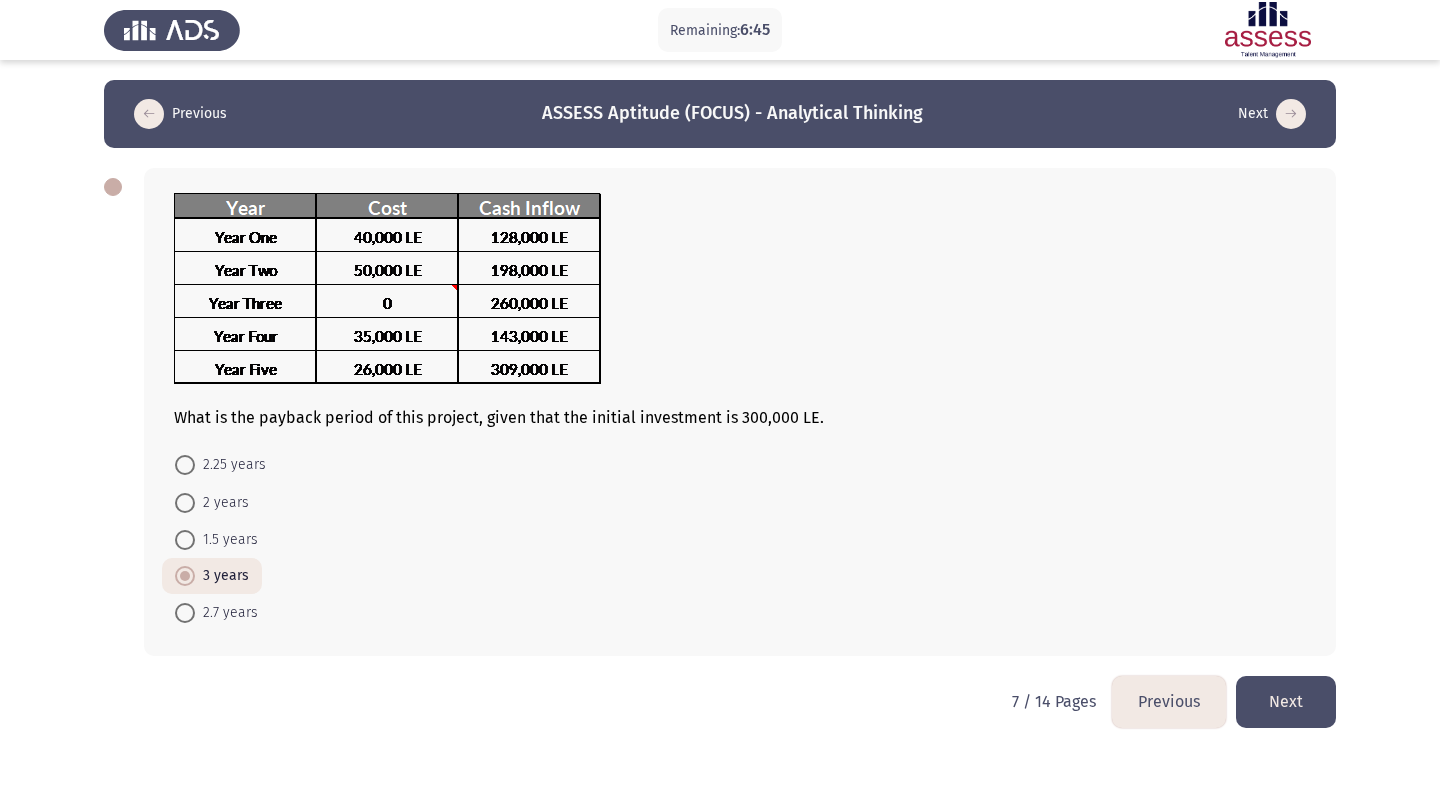 click at bounding box center (185, 465) 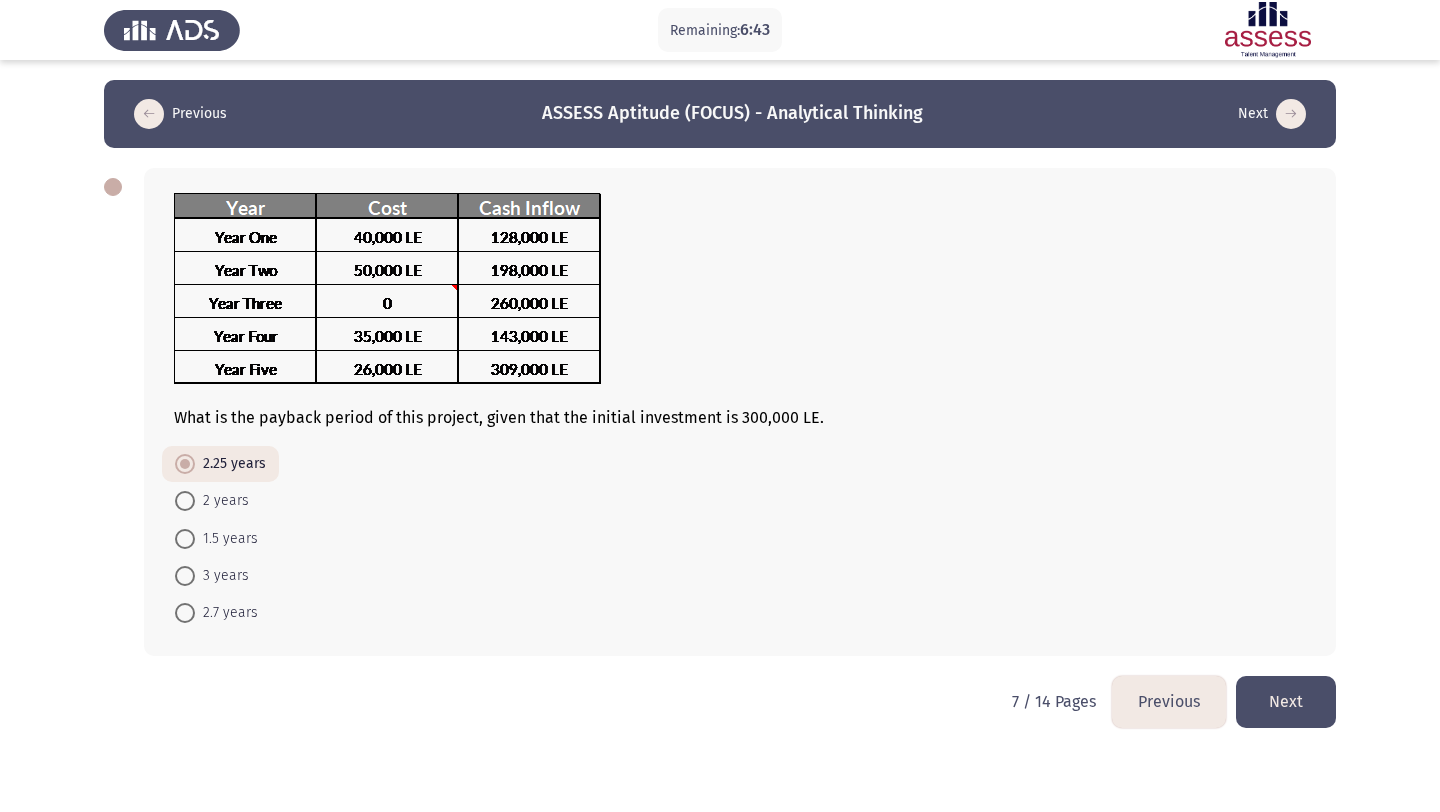 click on "Next" 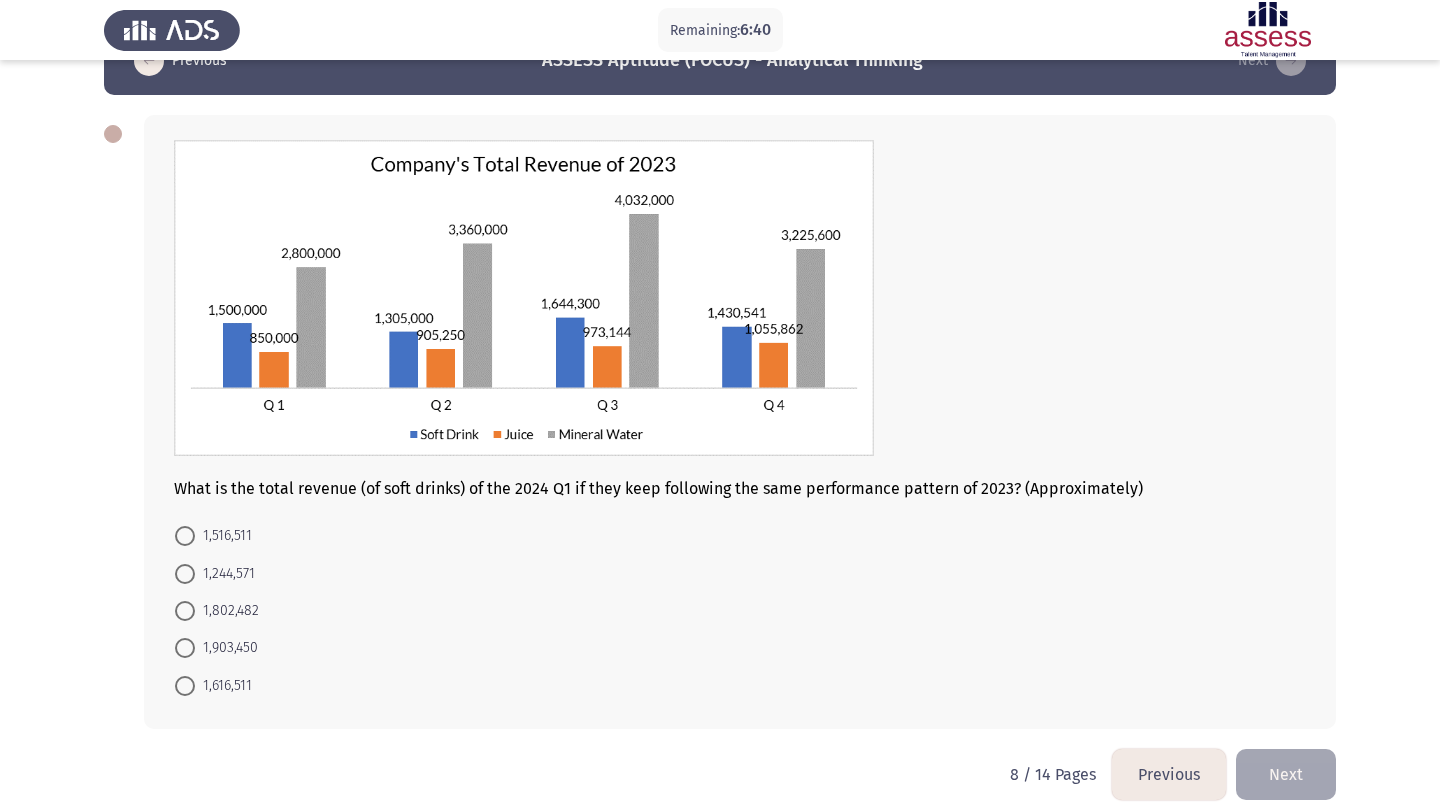 scroll, scrollTop: 56, scrollLeft: 0, axis: vertical 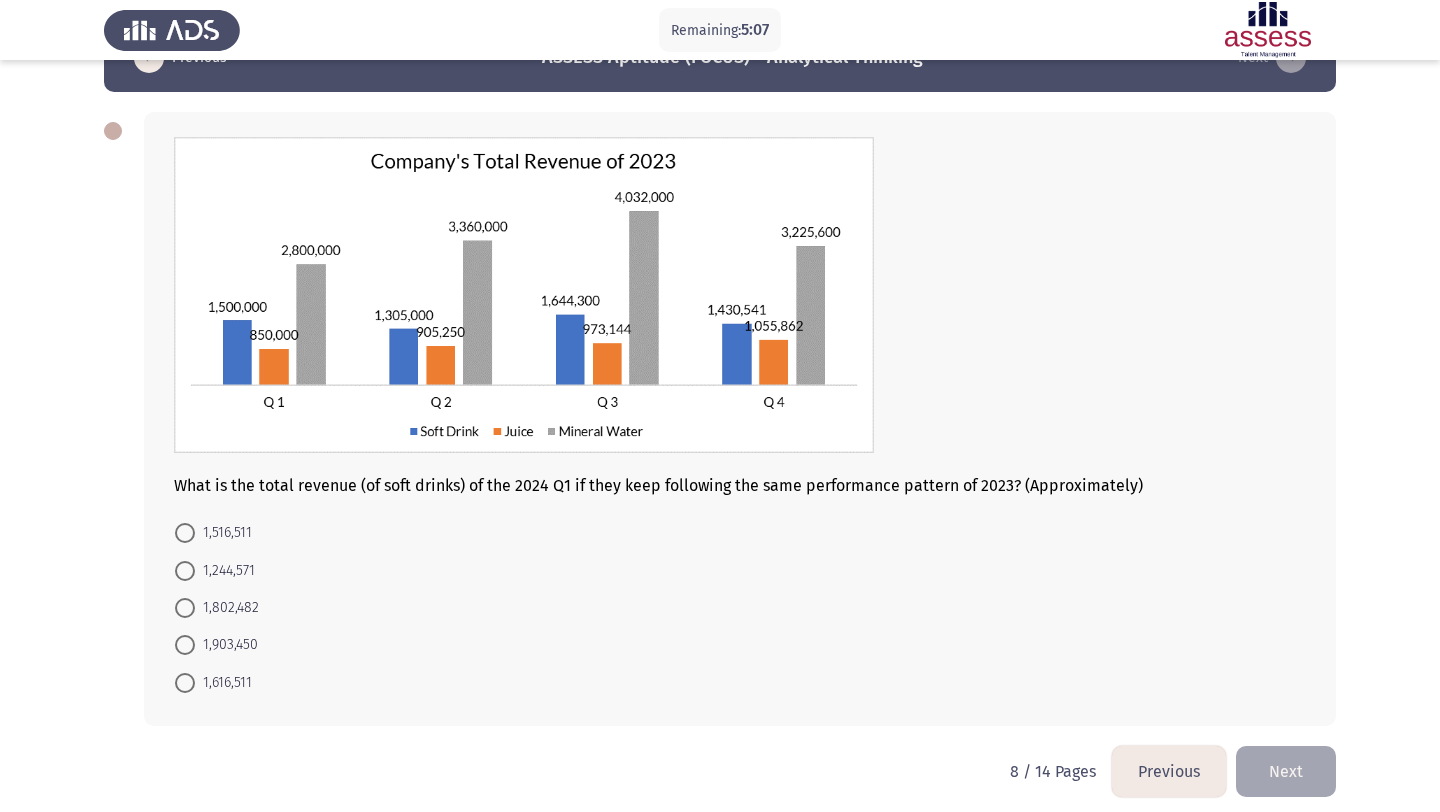 click at bounding box center (185, 683) 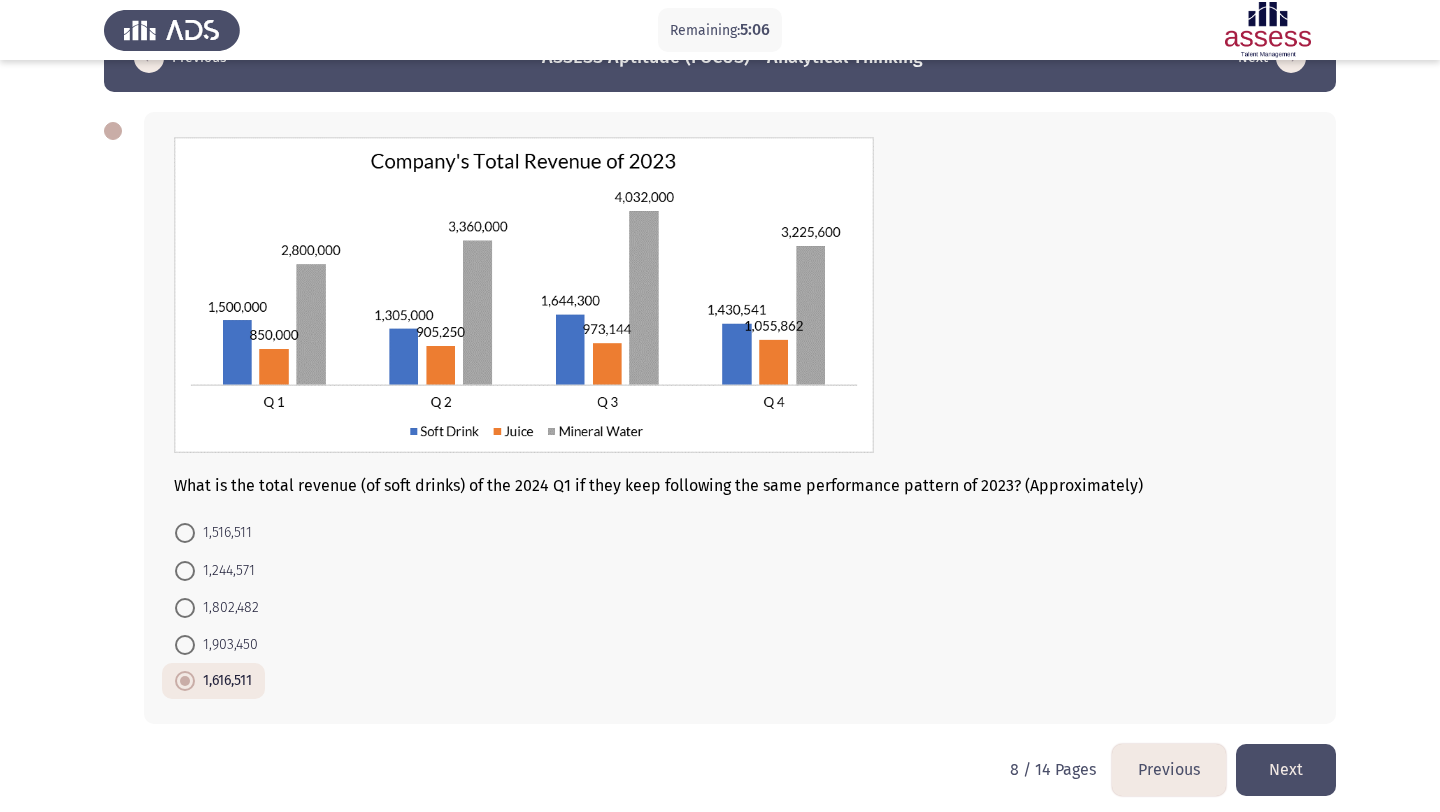 click on "Next" 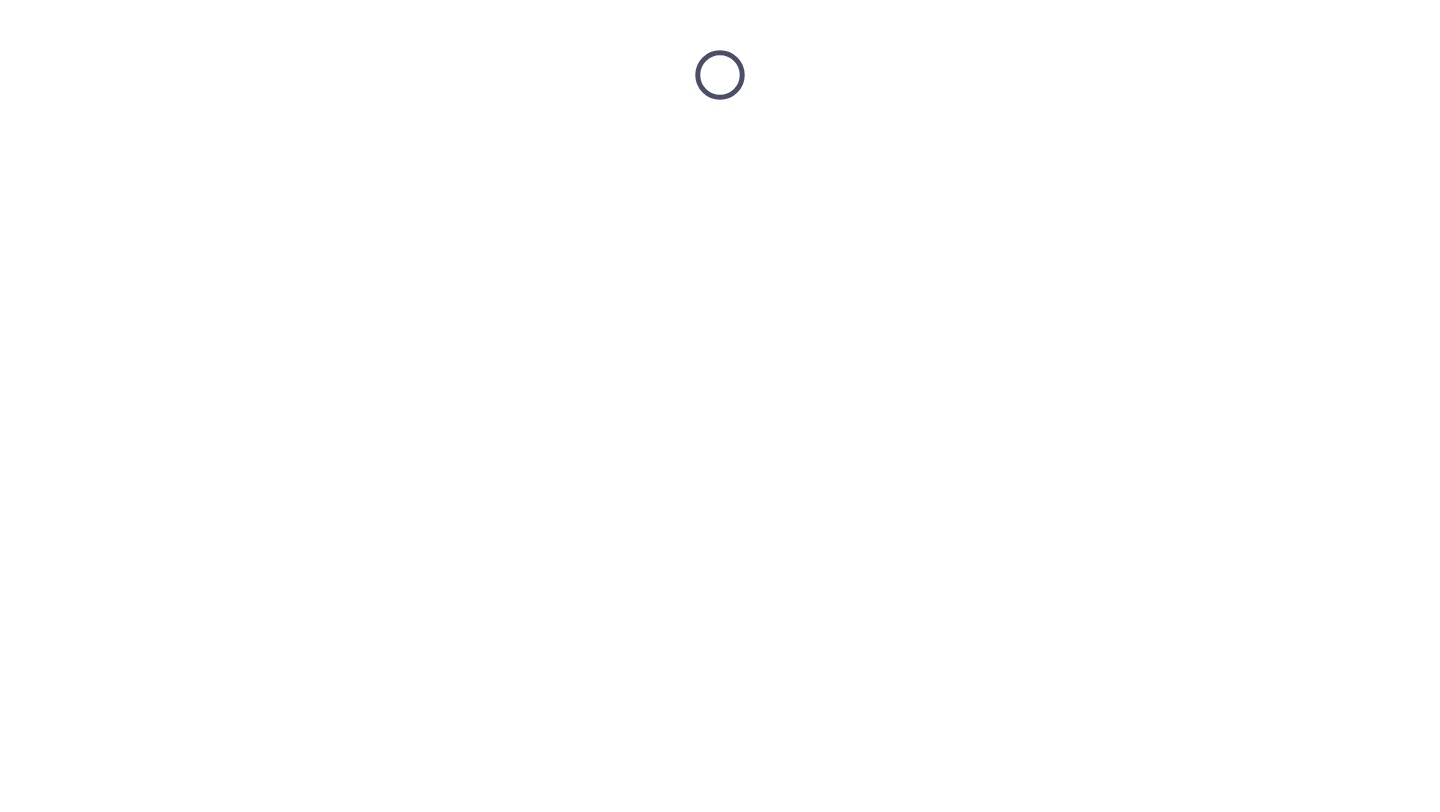 scroll, scrollTop: 0, scrollLeft: 0, axis: both 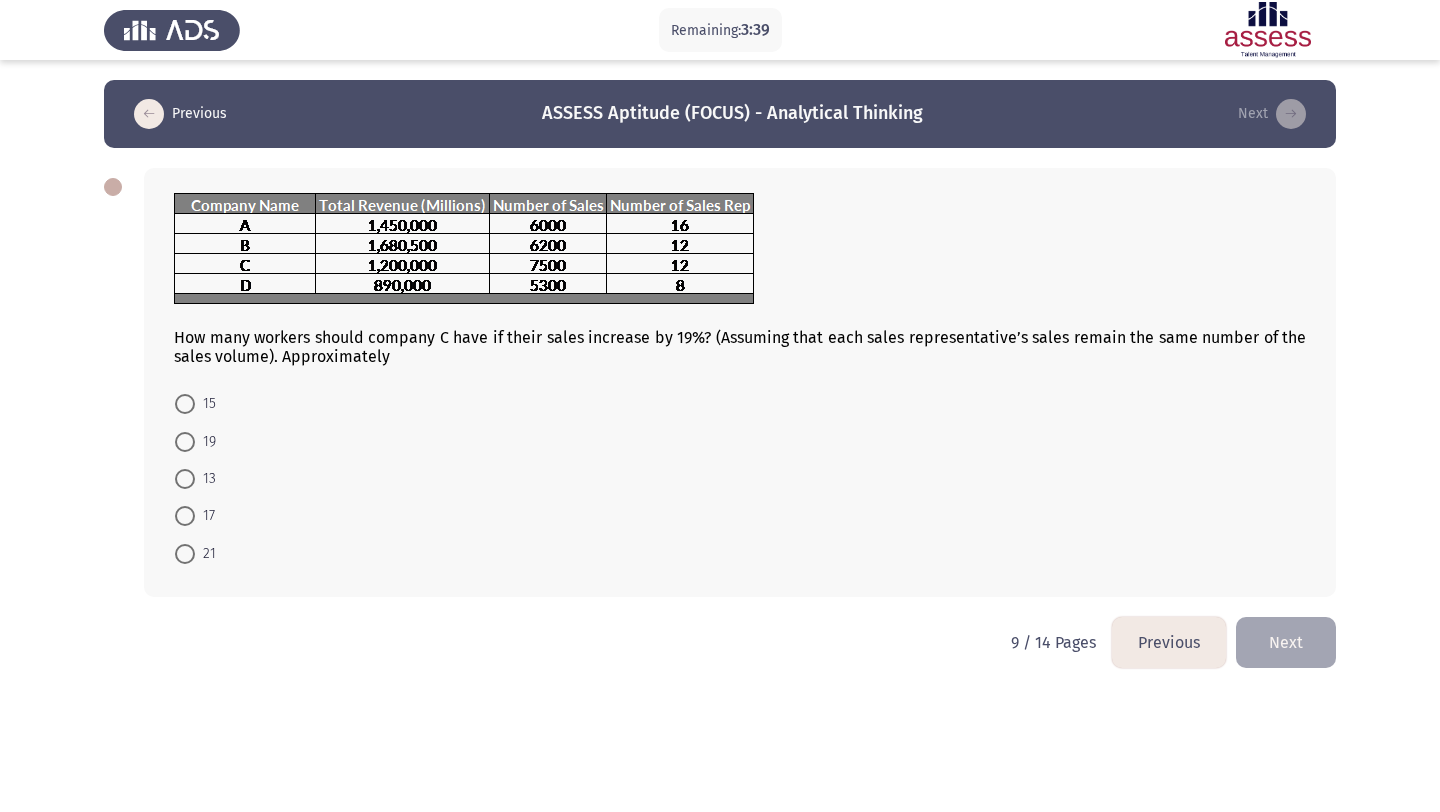 click at bounding box center (185, 404) 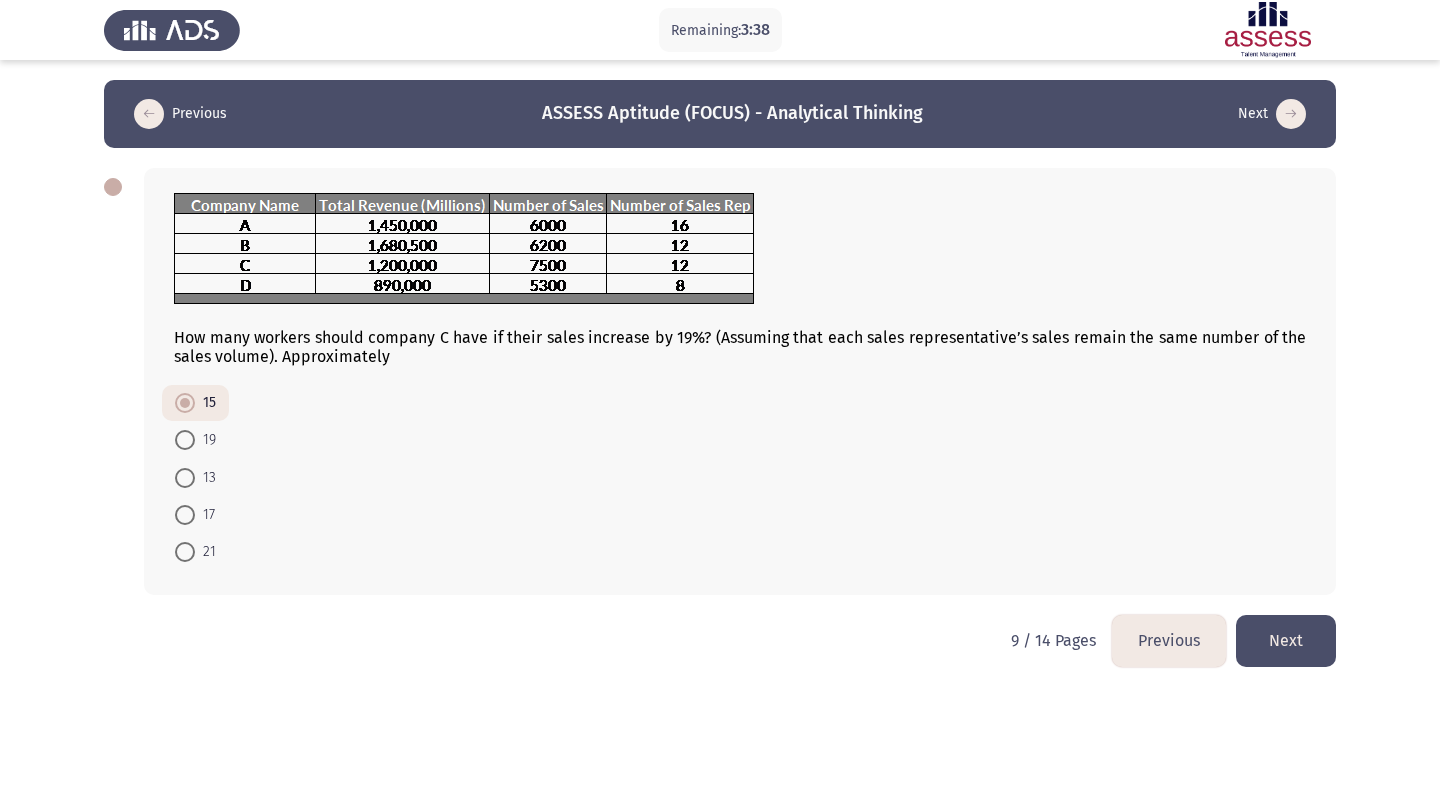 click on "Next" 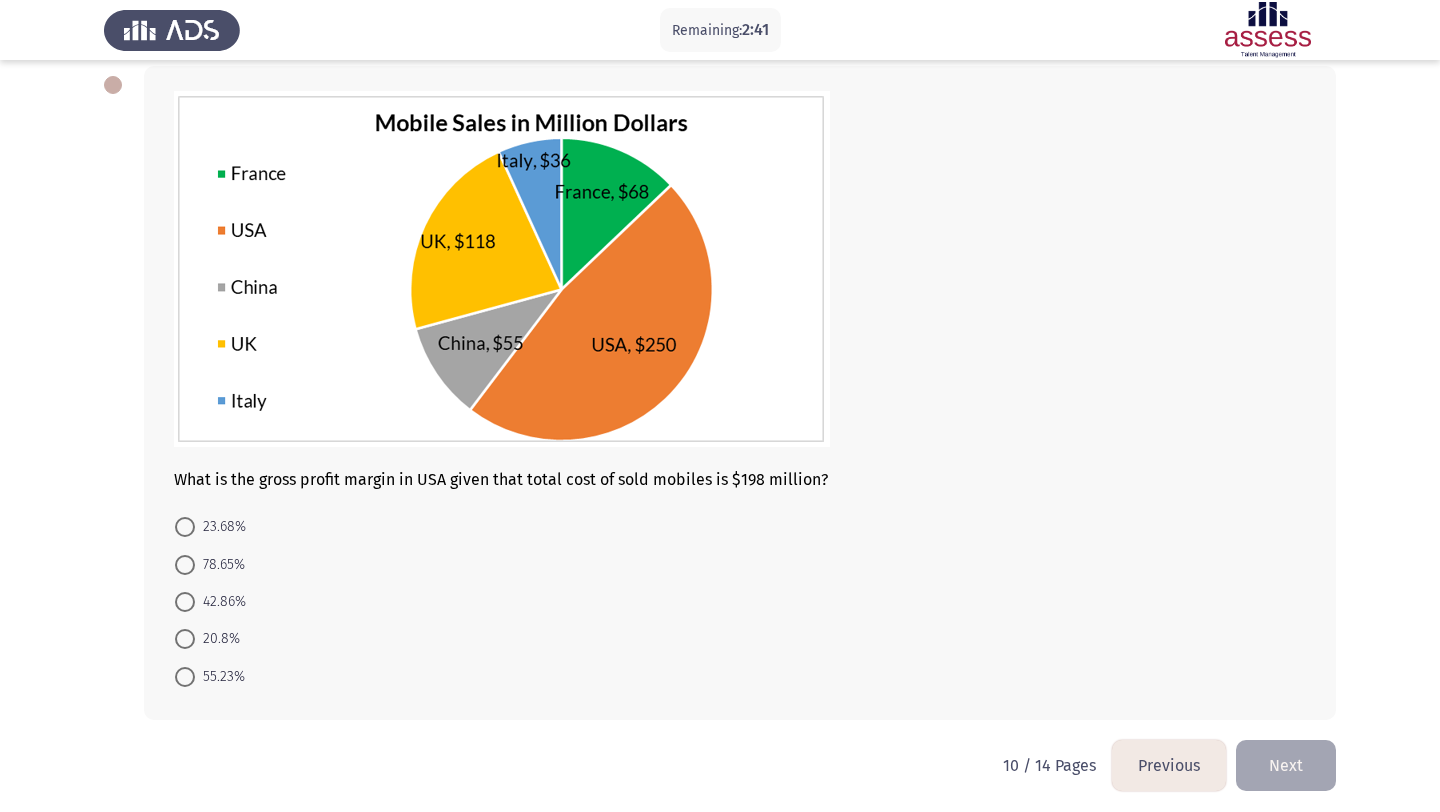 scroll, scrollTop: 109, scrollLeft: 0, axis: vertical 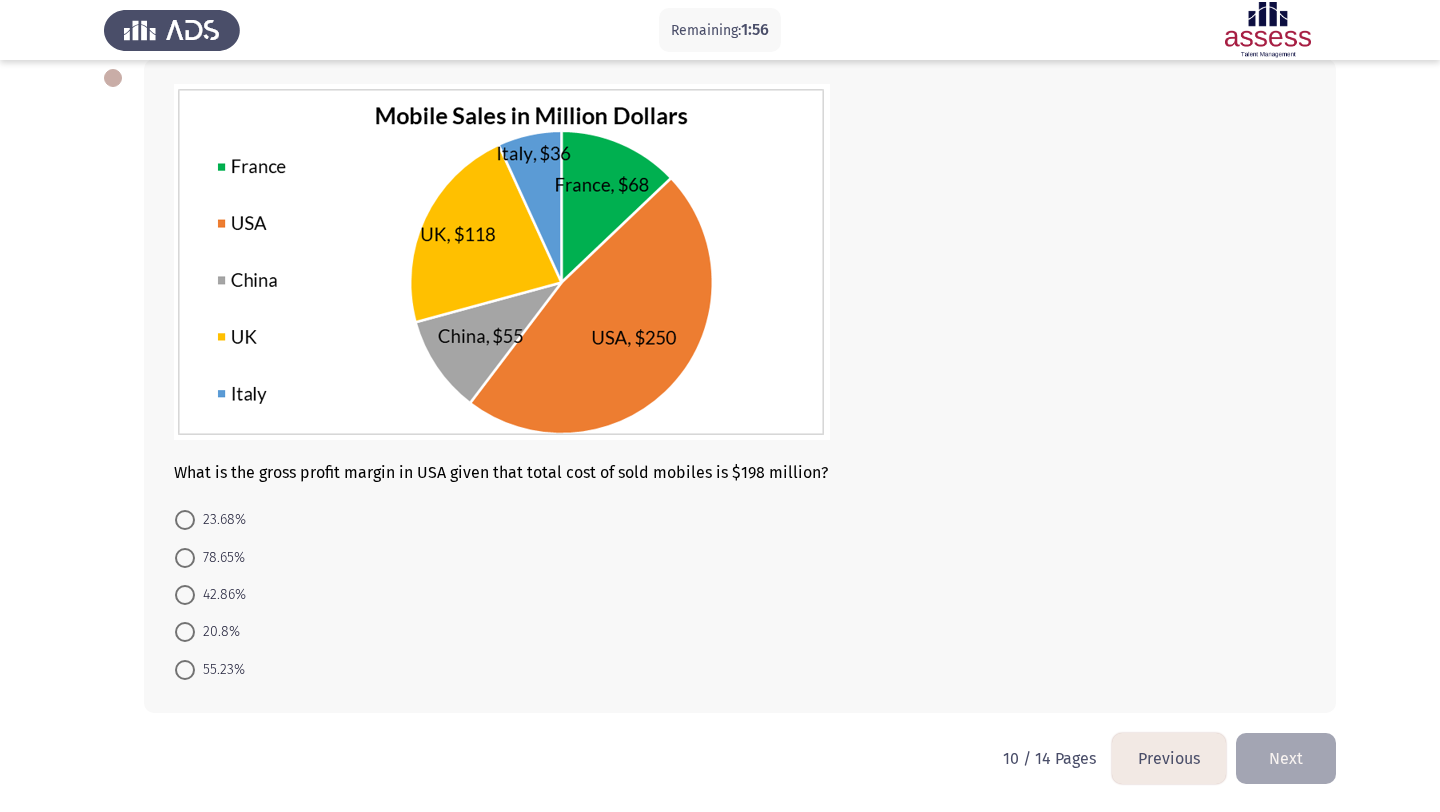 click at bounding box center (185, 595) 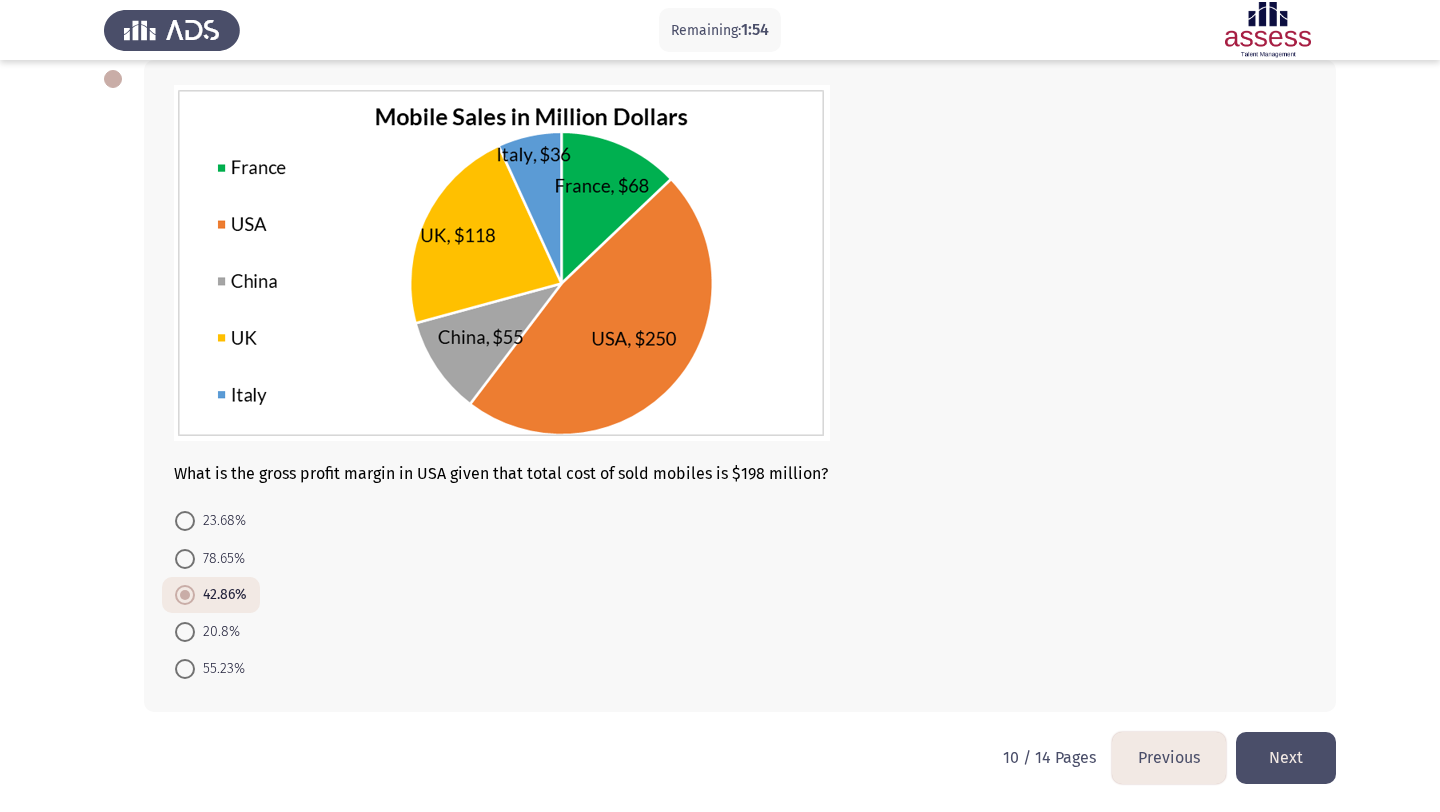 click on "Next" 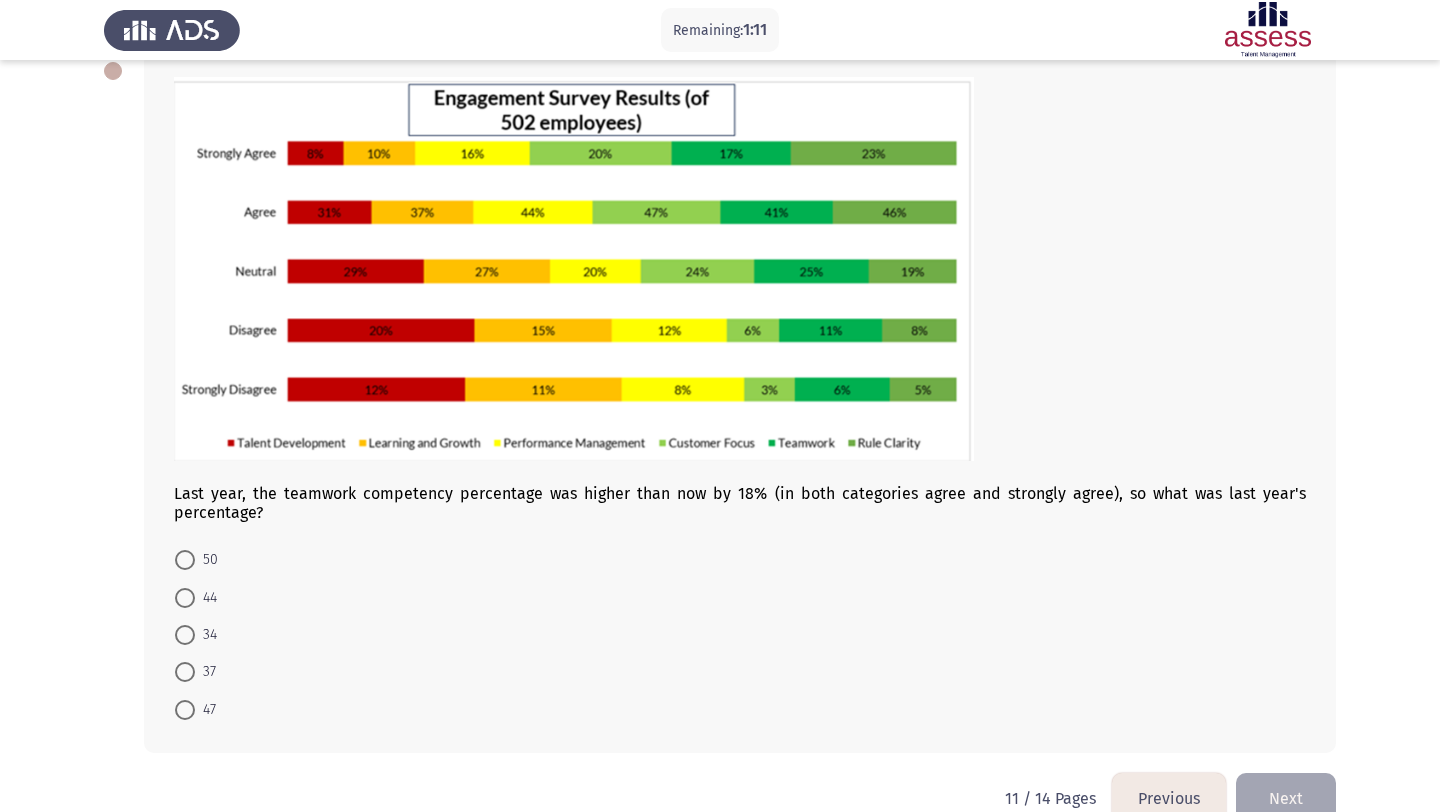 scroll, scrollTop: 103, scrollLeft: 0, axis: vertical 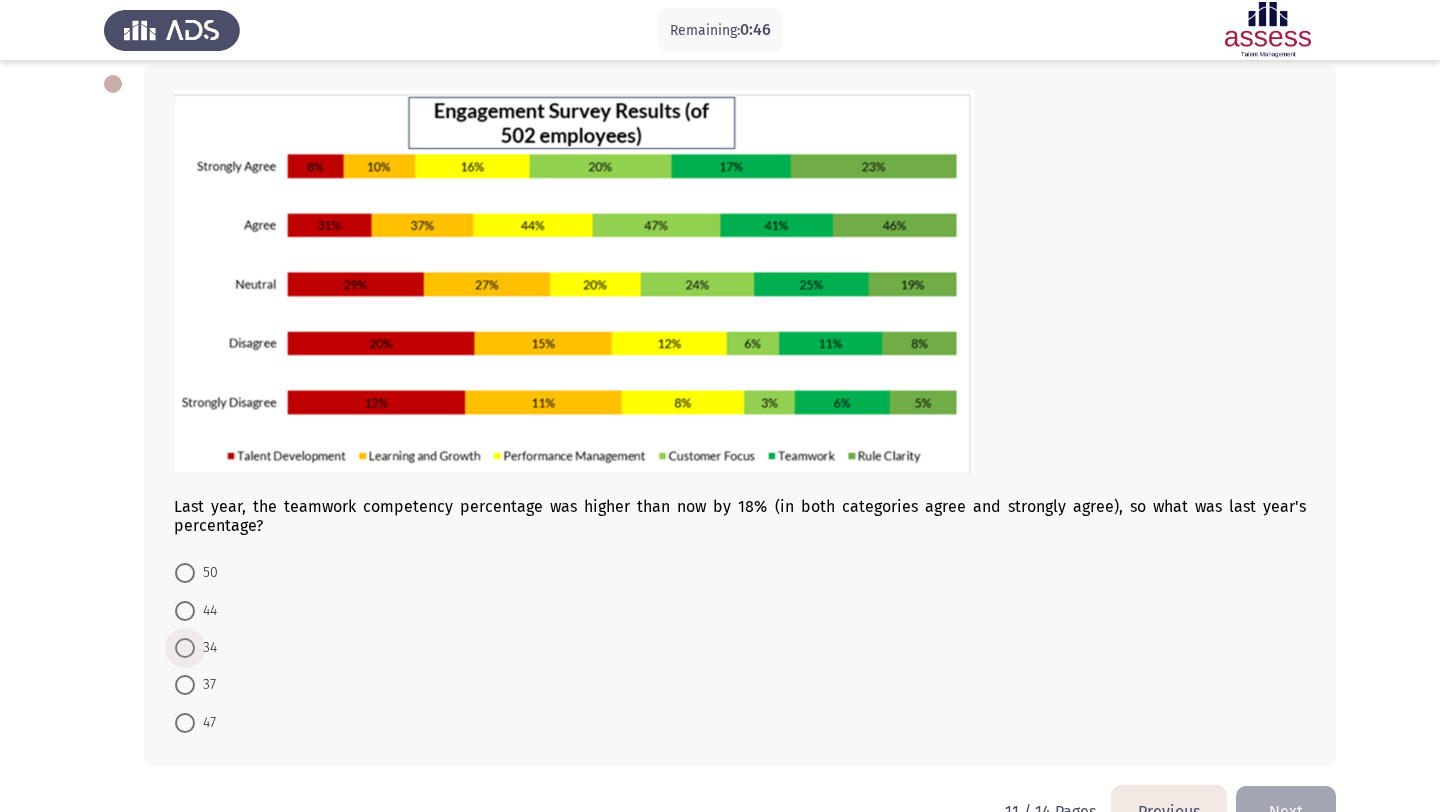 click at bounding box center [185, 648] 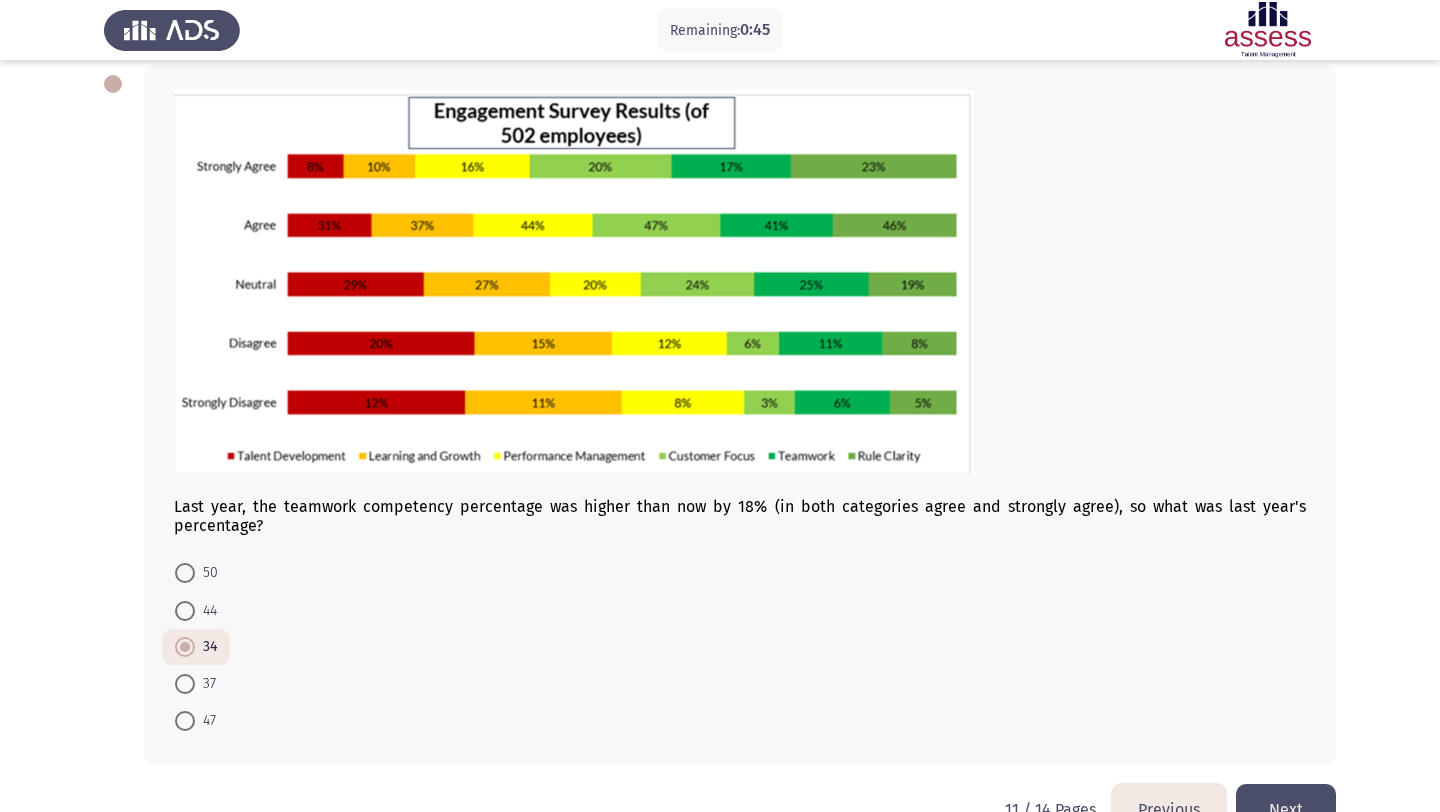 scroll, scrollTop: 155, scrollLeft: 0, axis: vertical 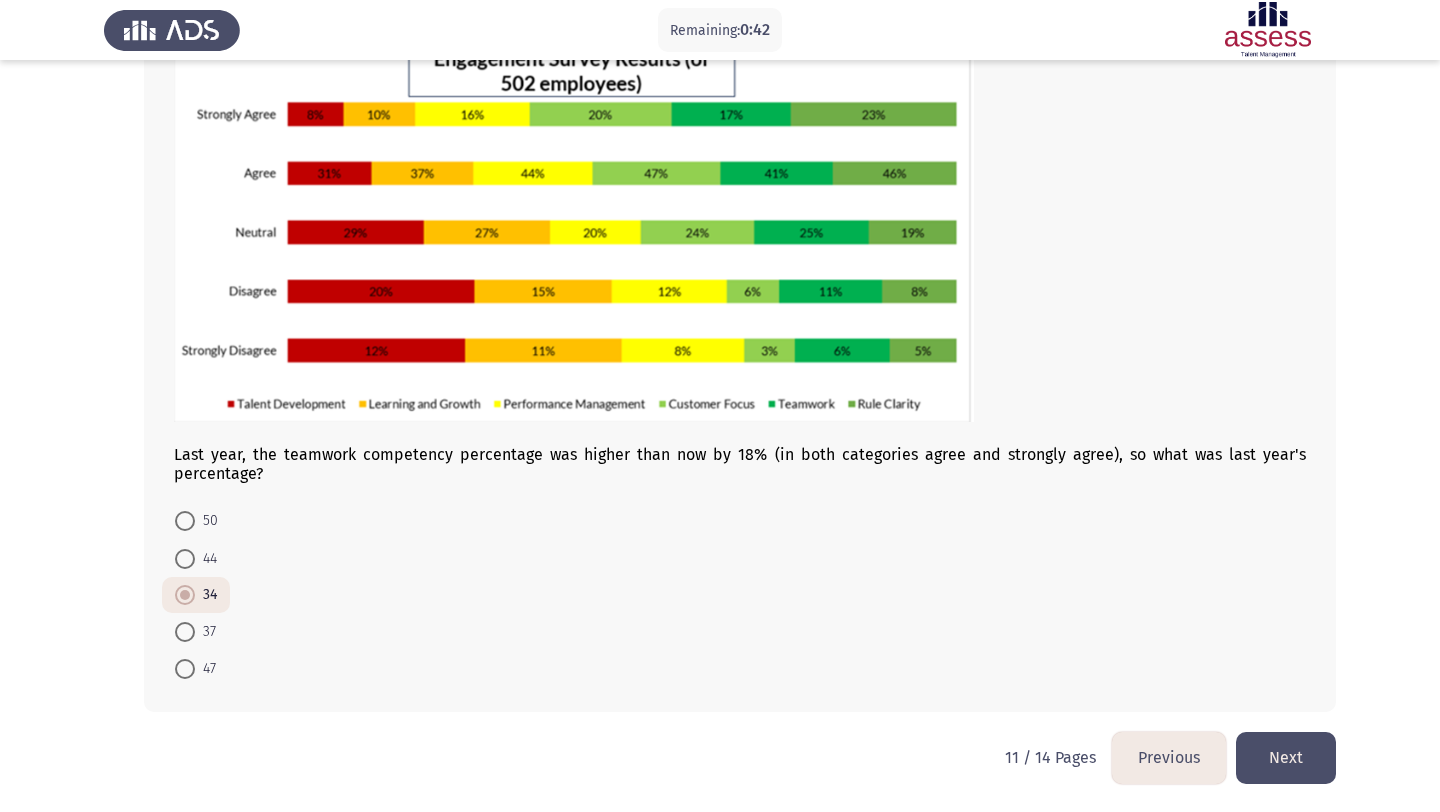 click on "44" at bounding box center (196, 557) 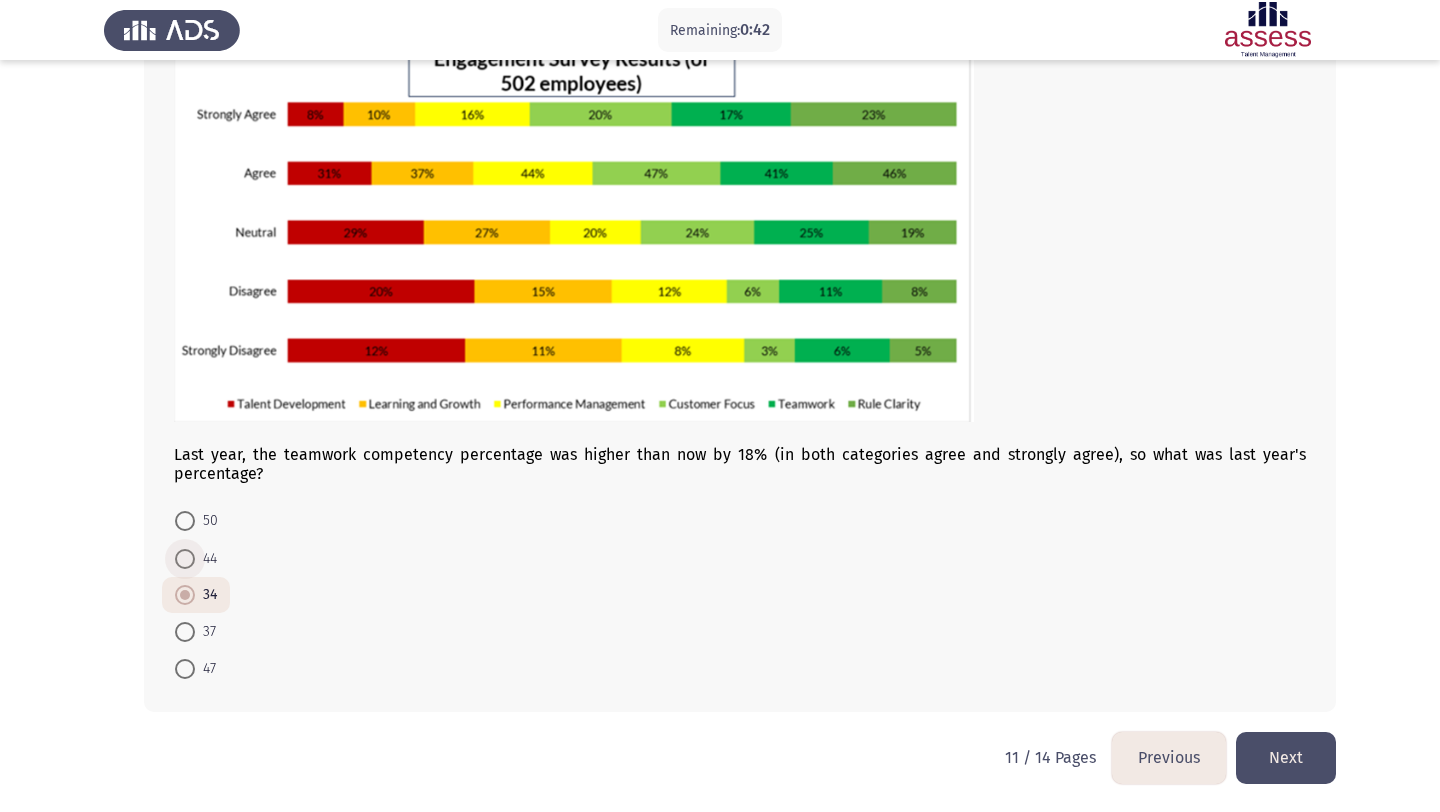 click at bounding box center (185, 559) 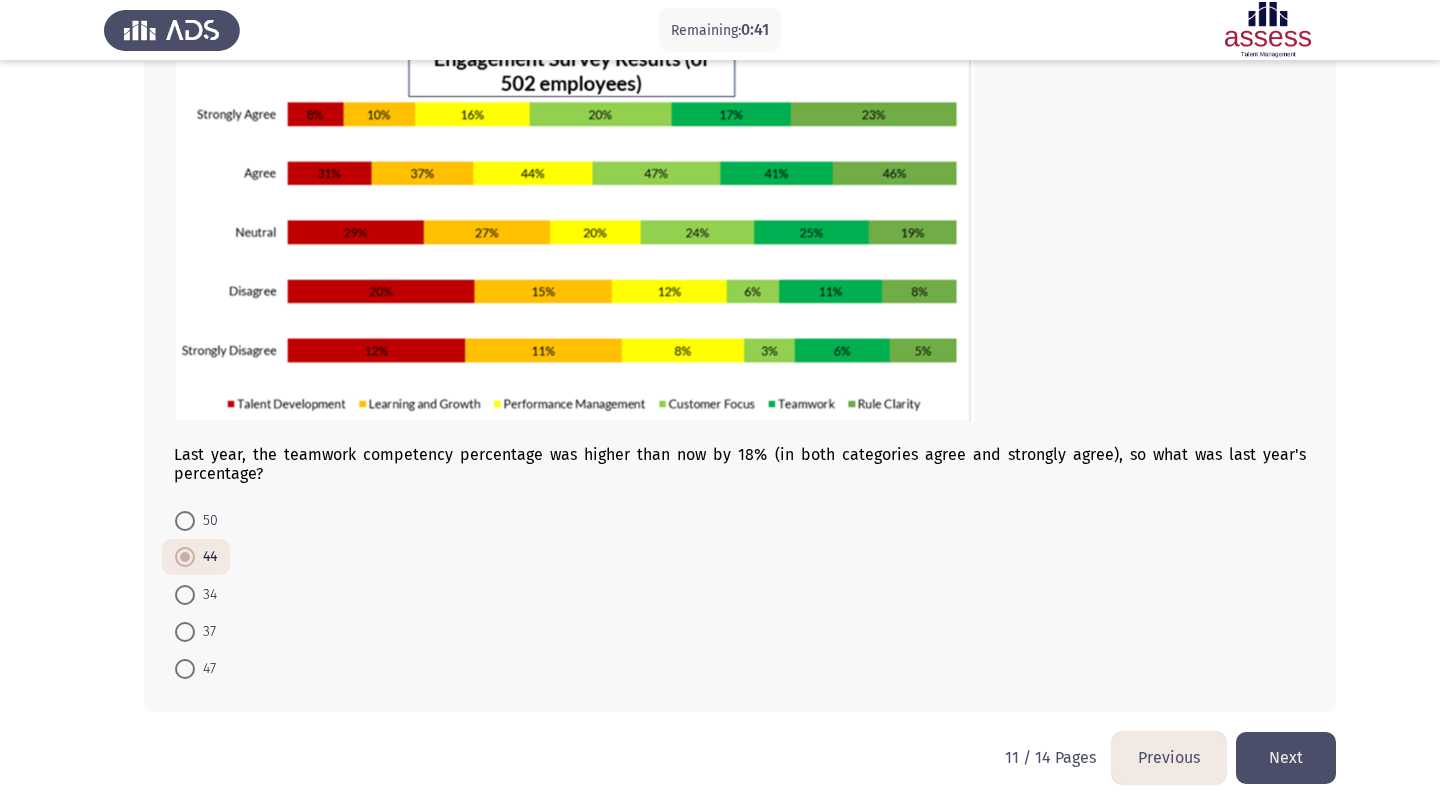 click on "Next" 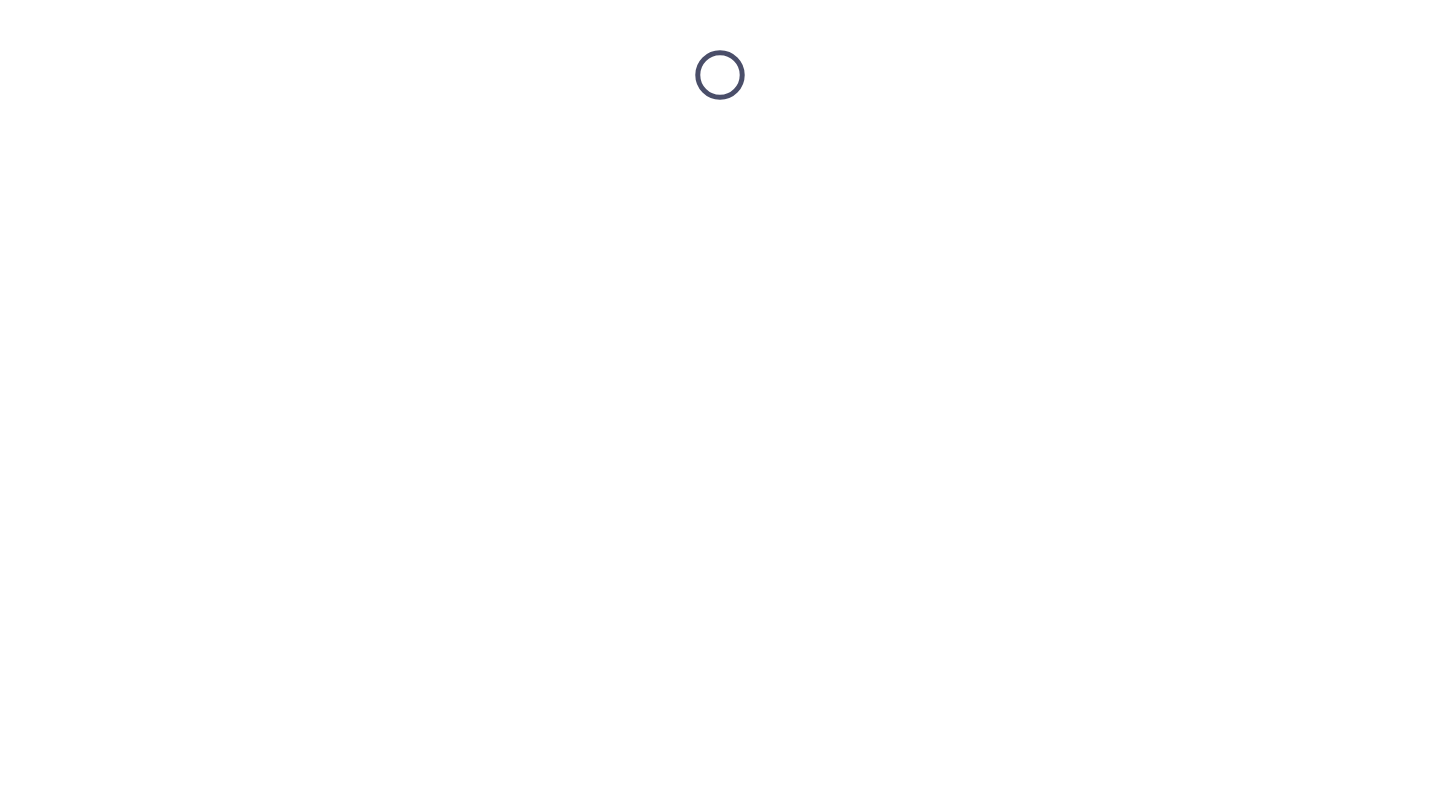scroll, scrollTop: 0, scrollLeft: 0, axis: both 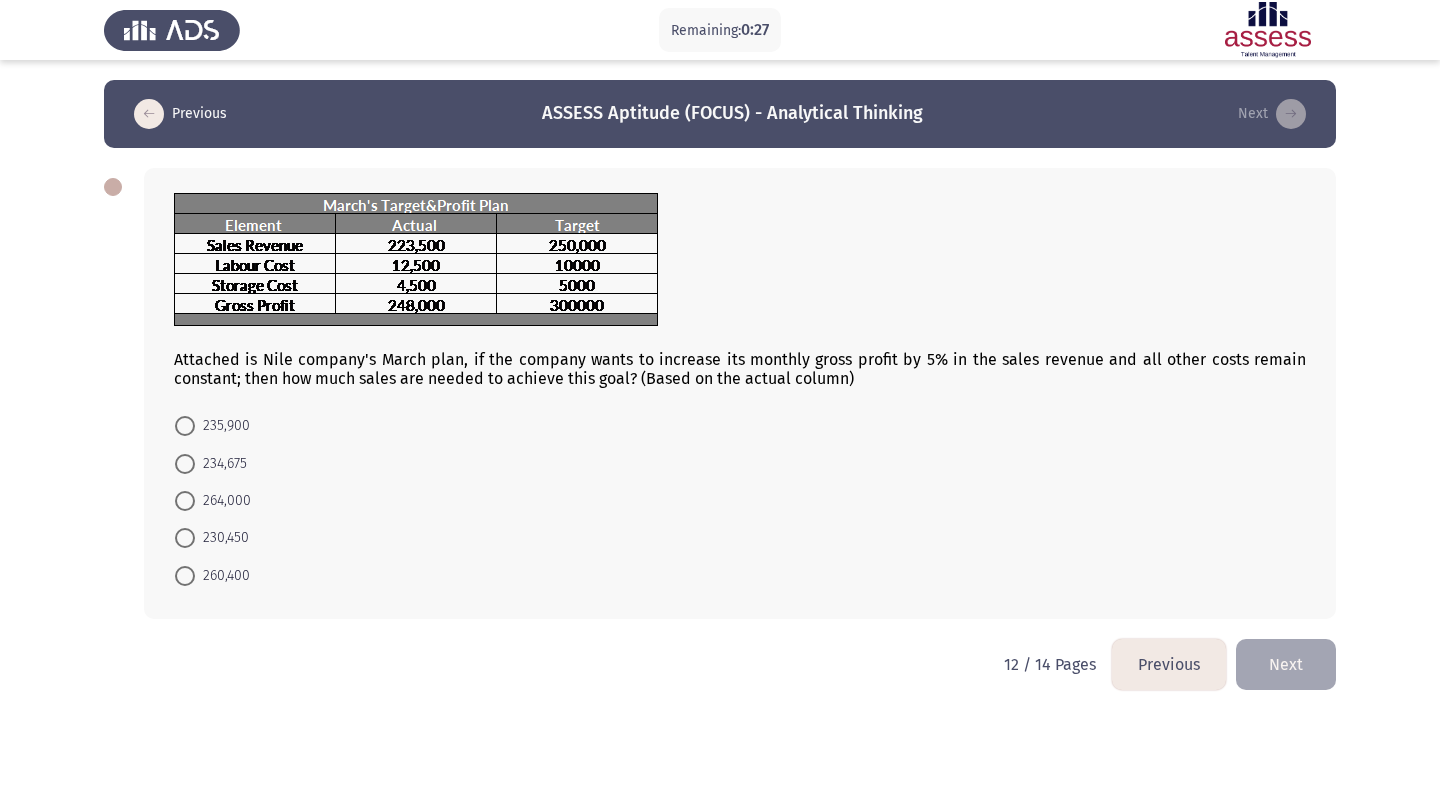 click at bounding box center [185, 576] 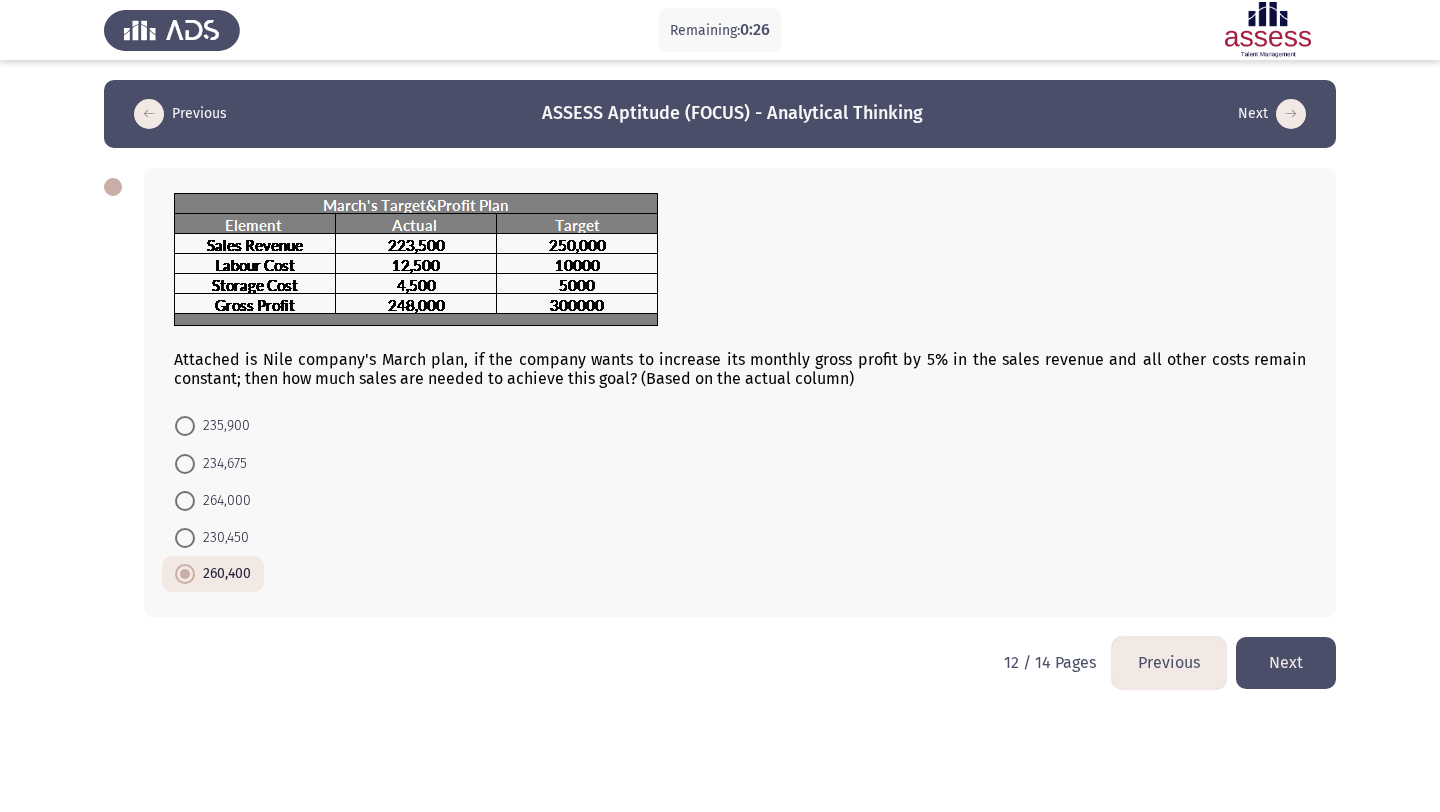 click on "Next" 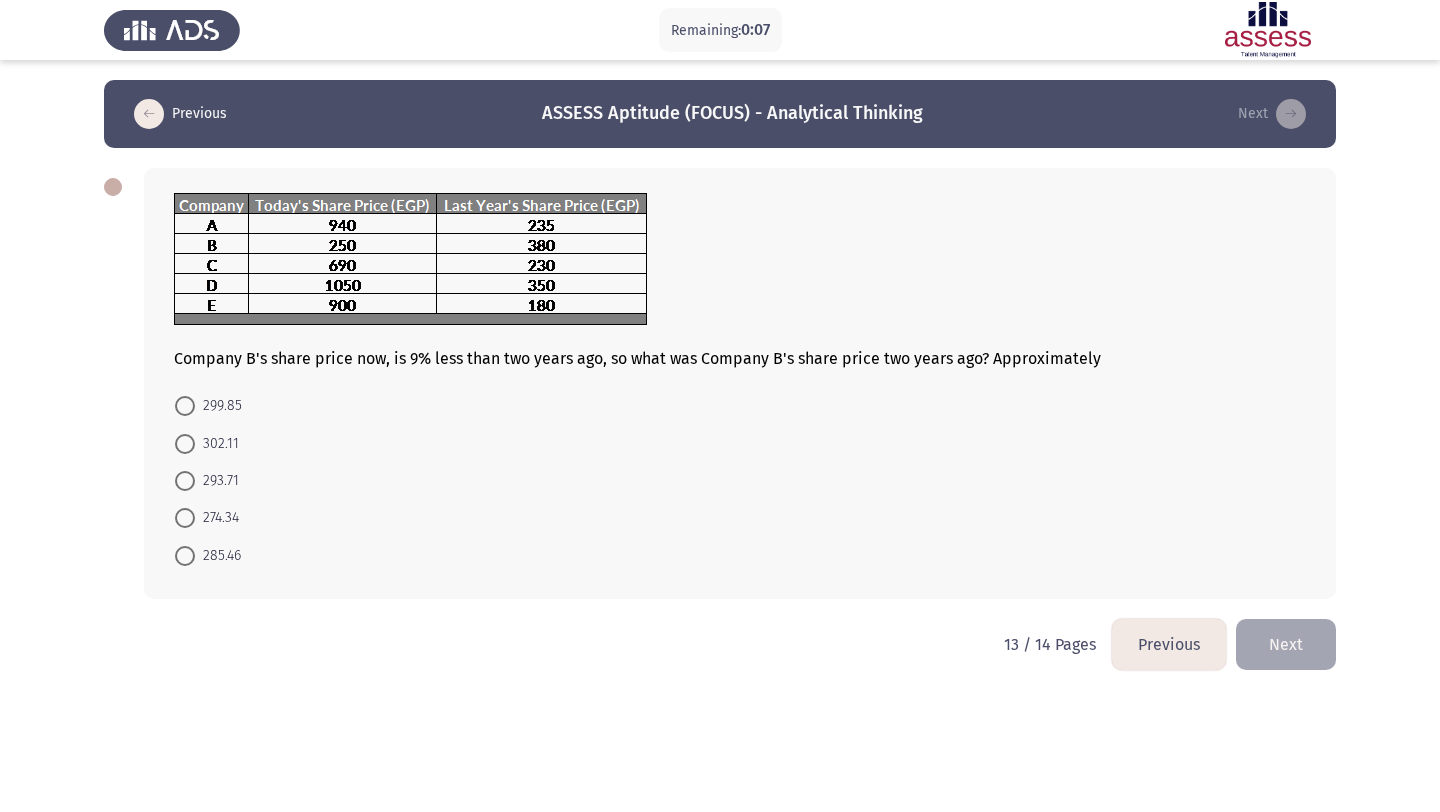 click at bounding box center [185, 444] 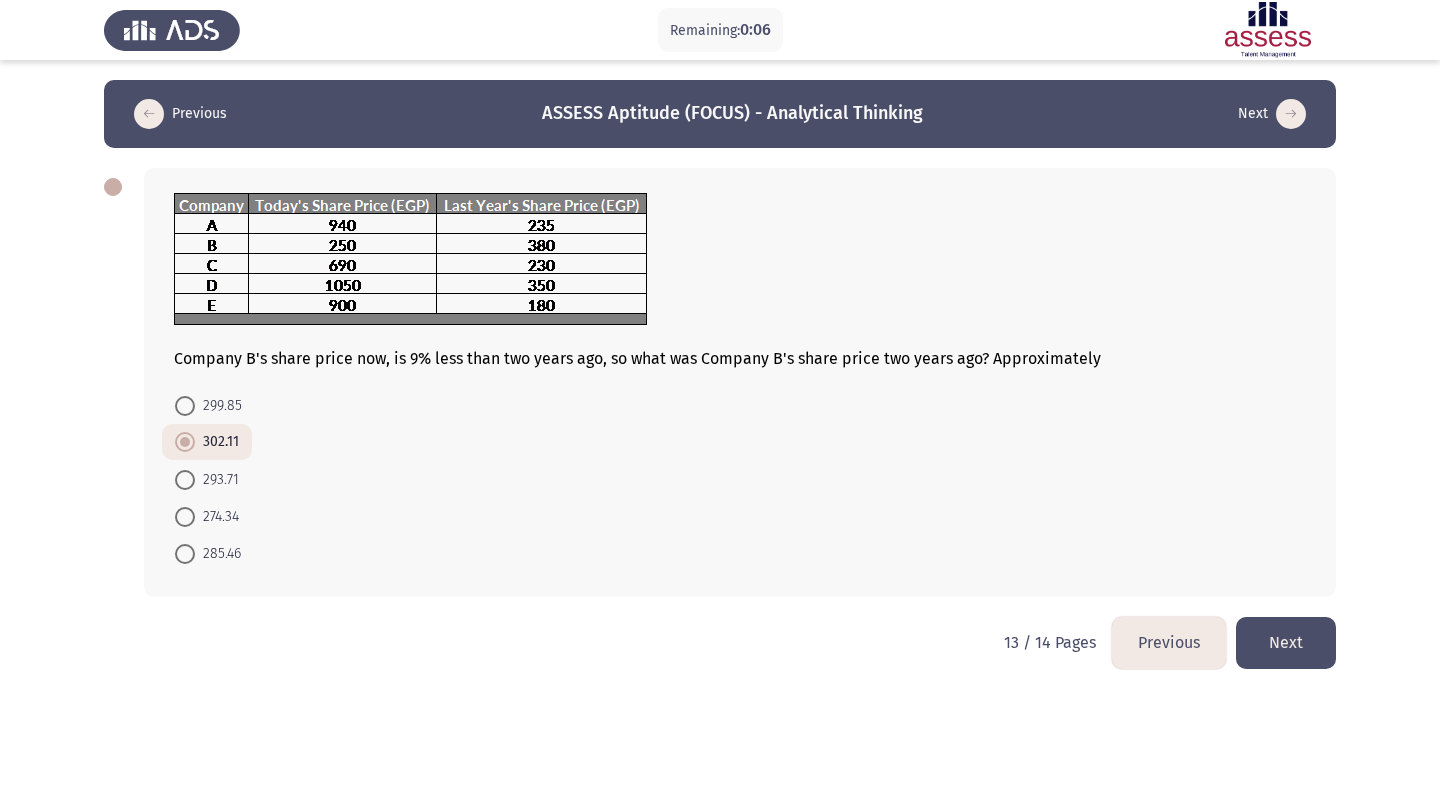 click on "Next" 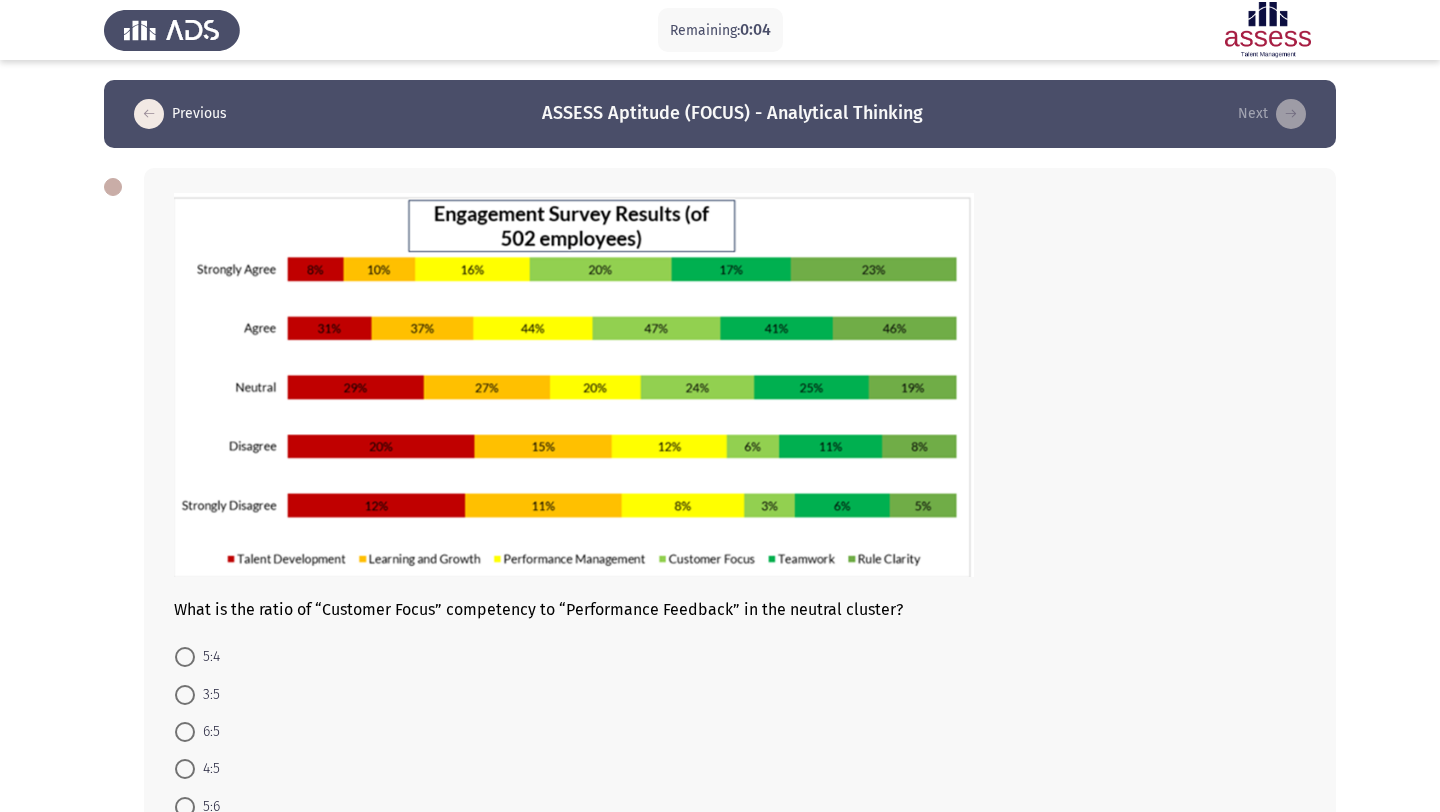 click at bounding box center (185, 657) 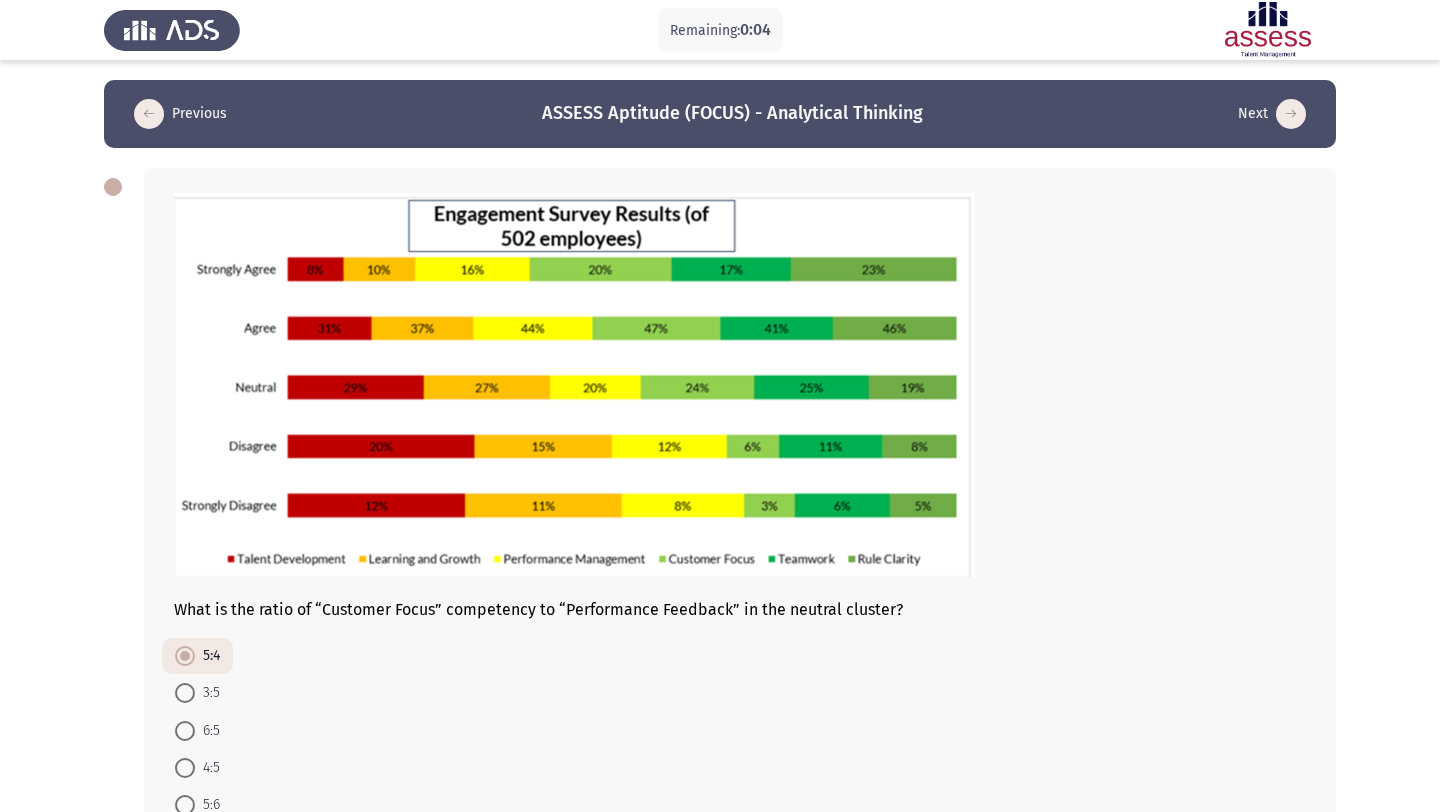 scroll, scrollTop: 136, scrollLeft: 0, axis: vertical 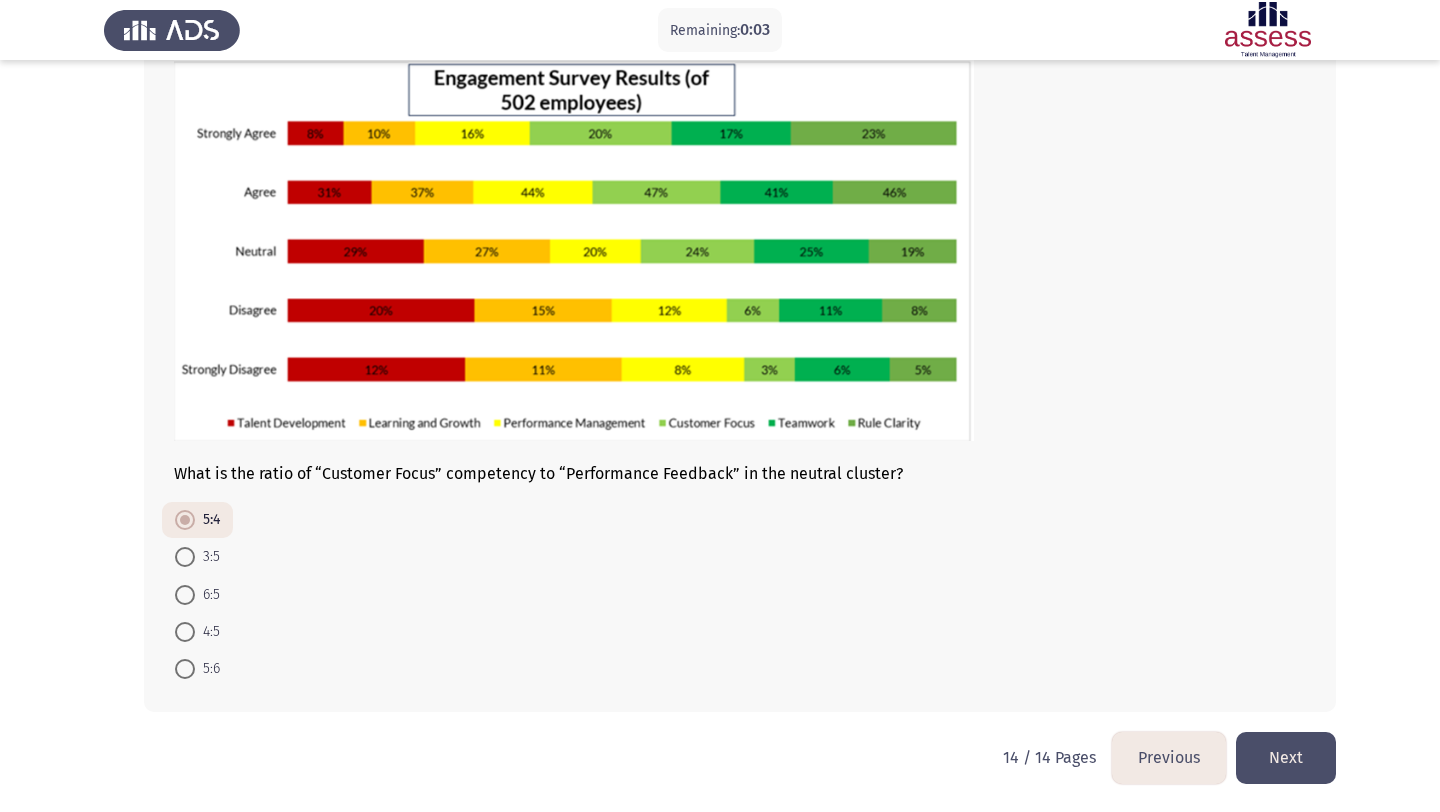 click on "Next" 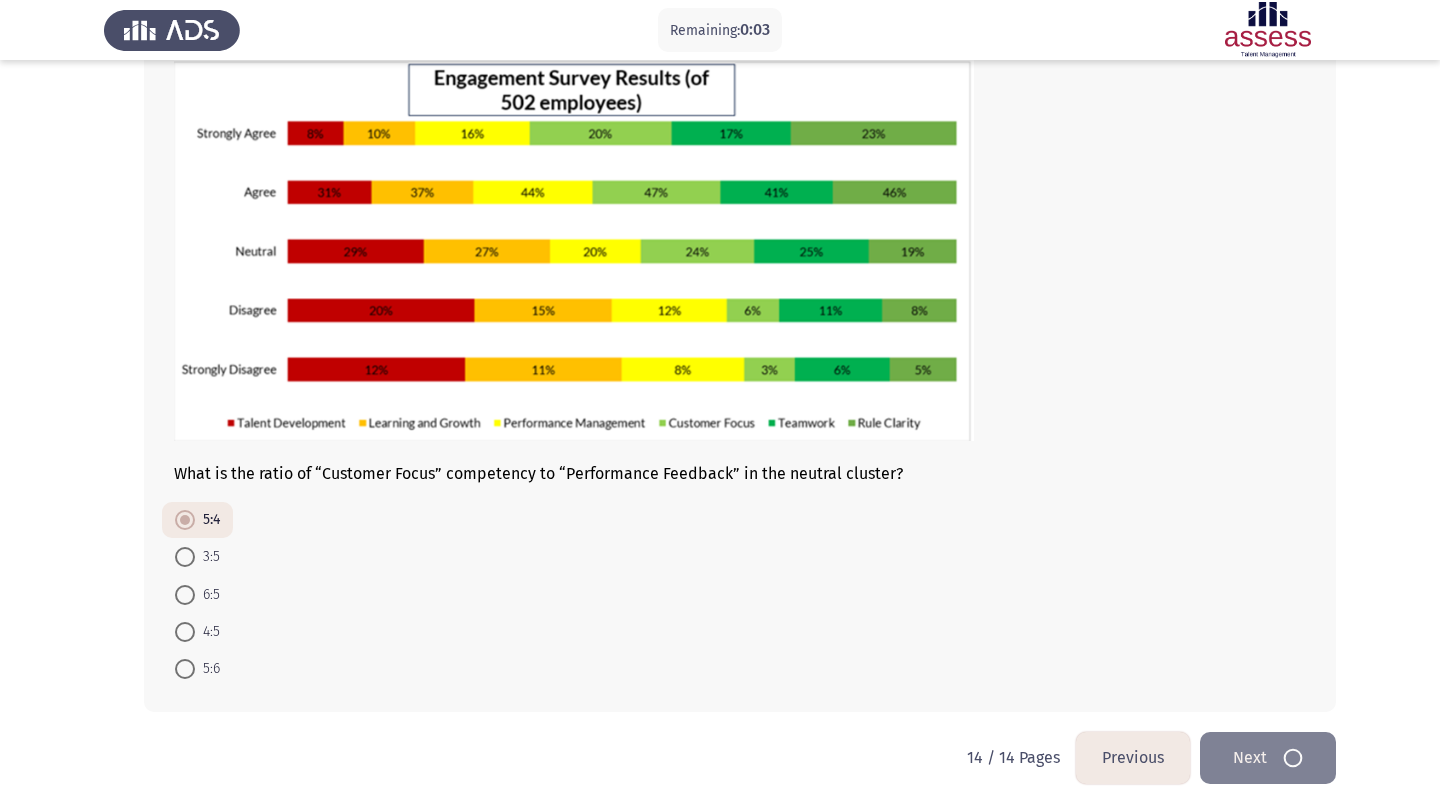 scroll, scrollTop: 0, scrollLeft: 0, axis: both 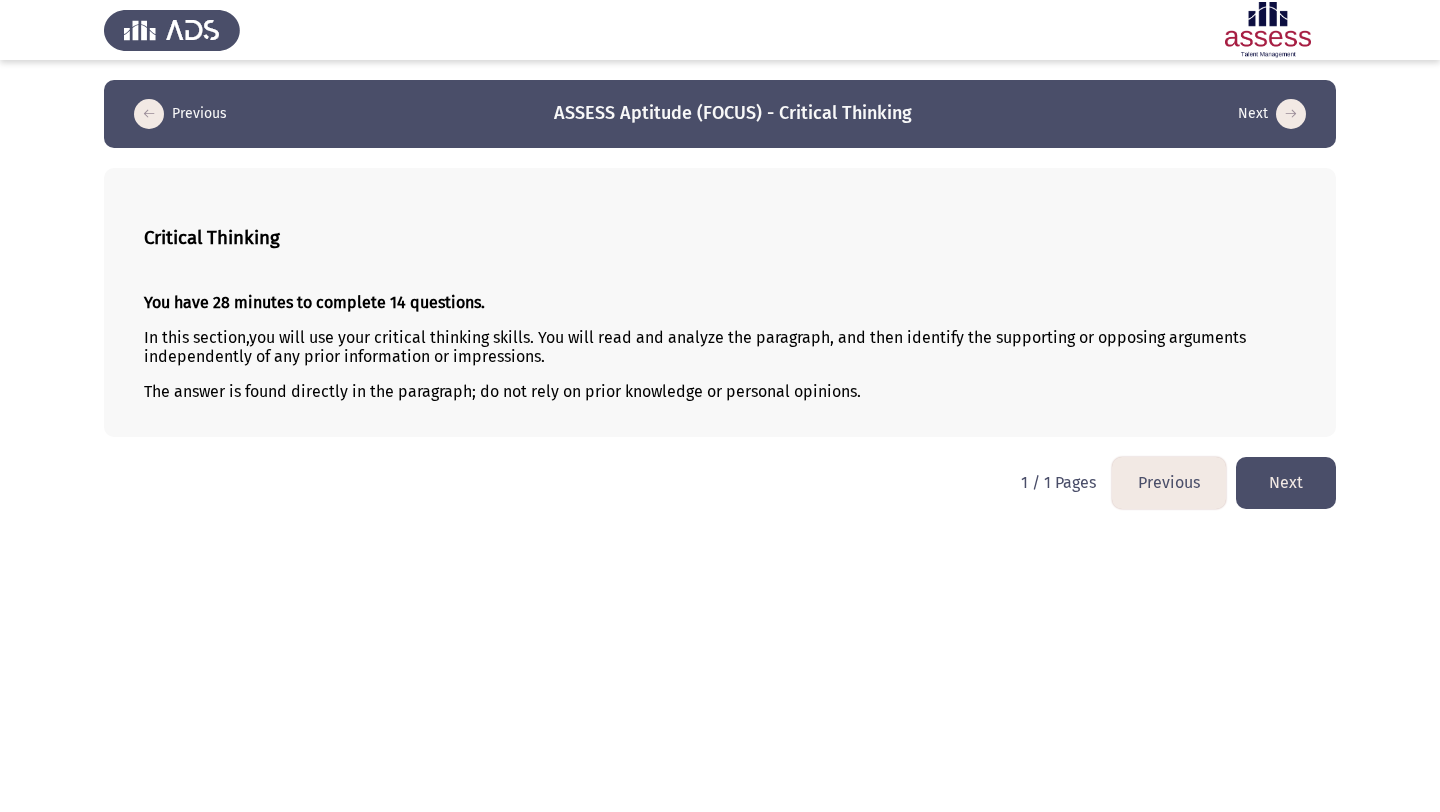 click on "Next" 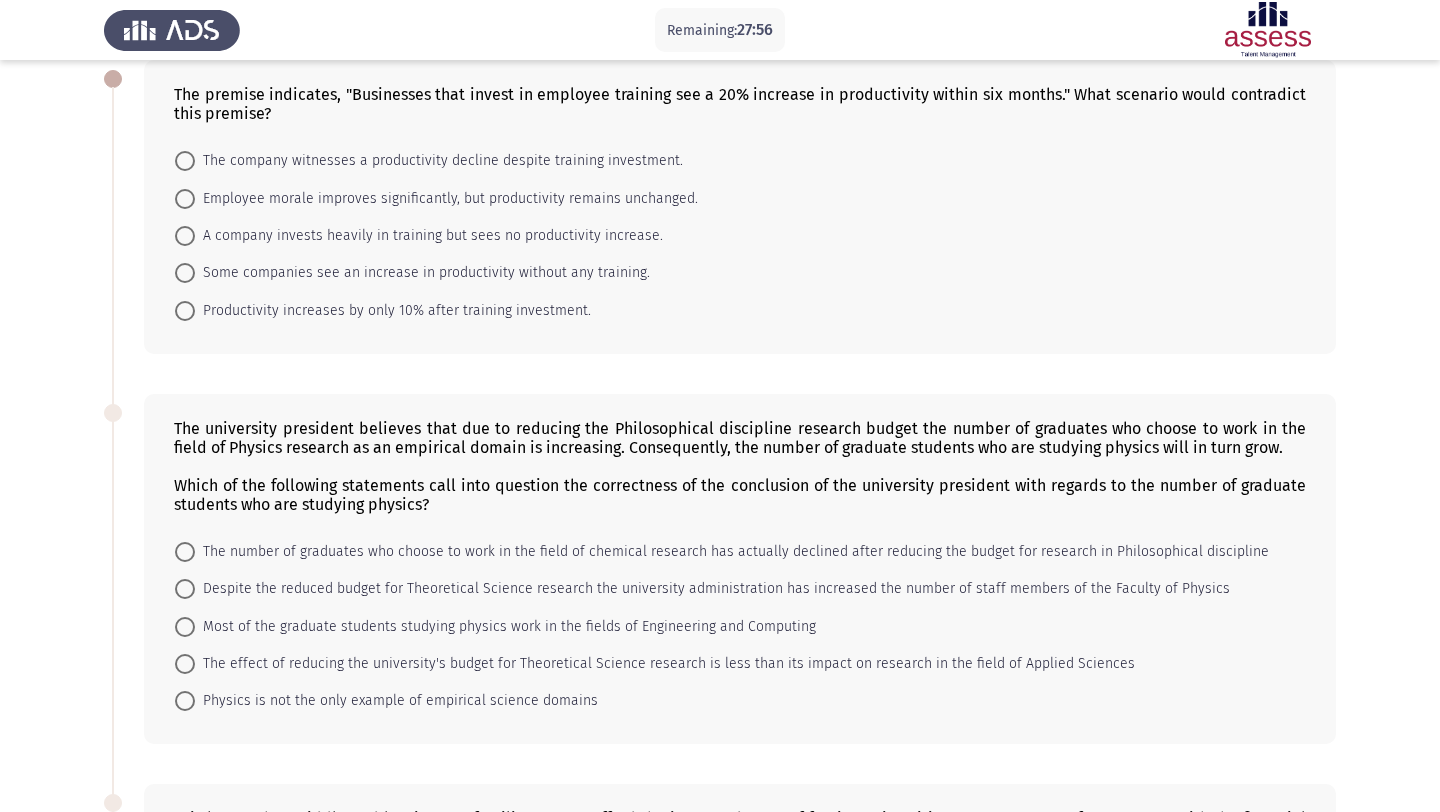 scroll, scrollTop: 106, scrollLeft: 0, axis: vertical 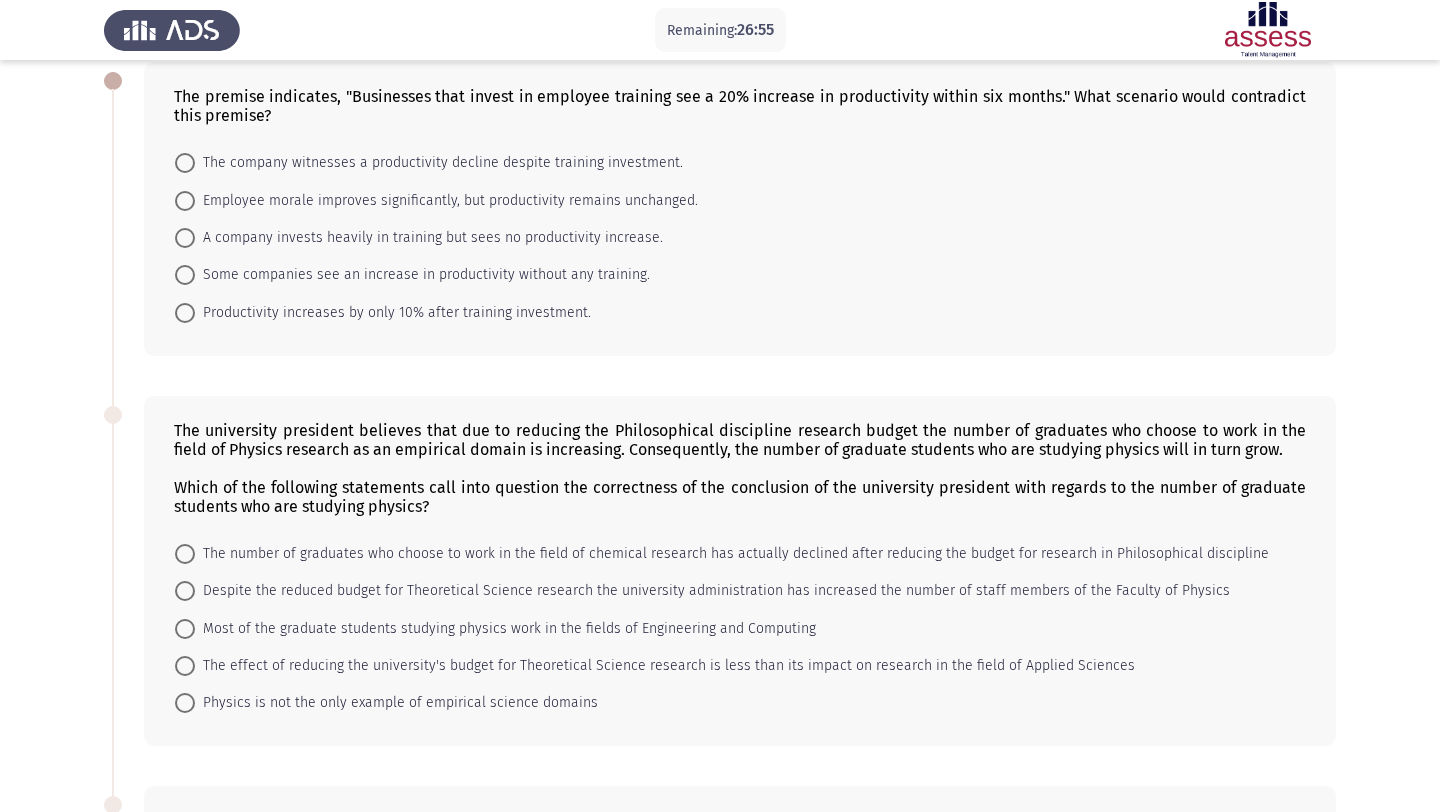 click at bounding box center [185, 238] 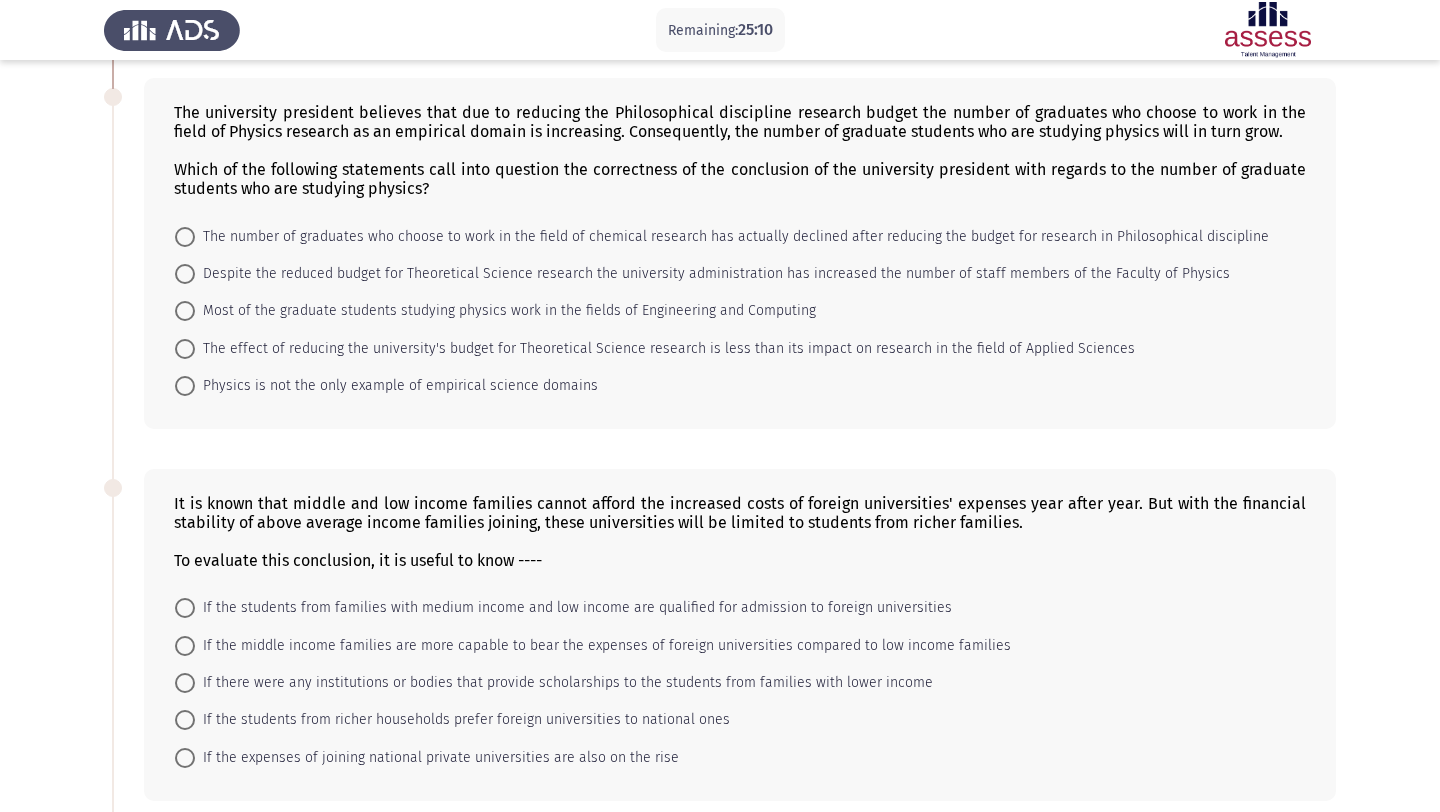 scroll, scrollTop: 420, scrollLeft: 0, axis: vertical 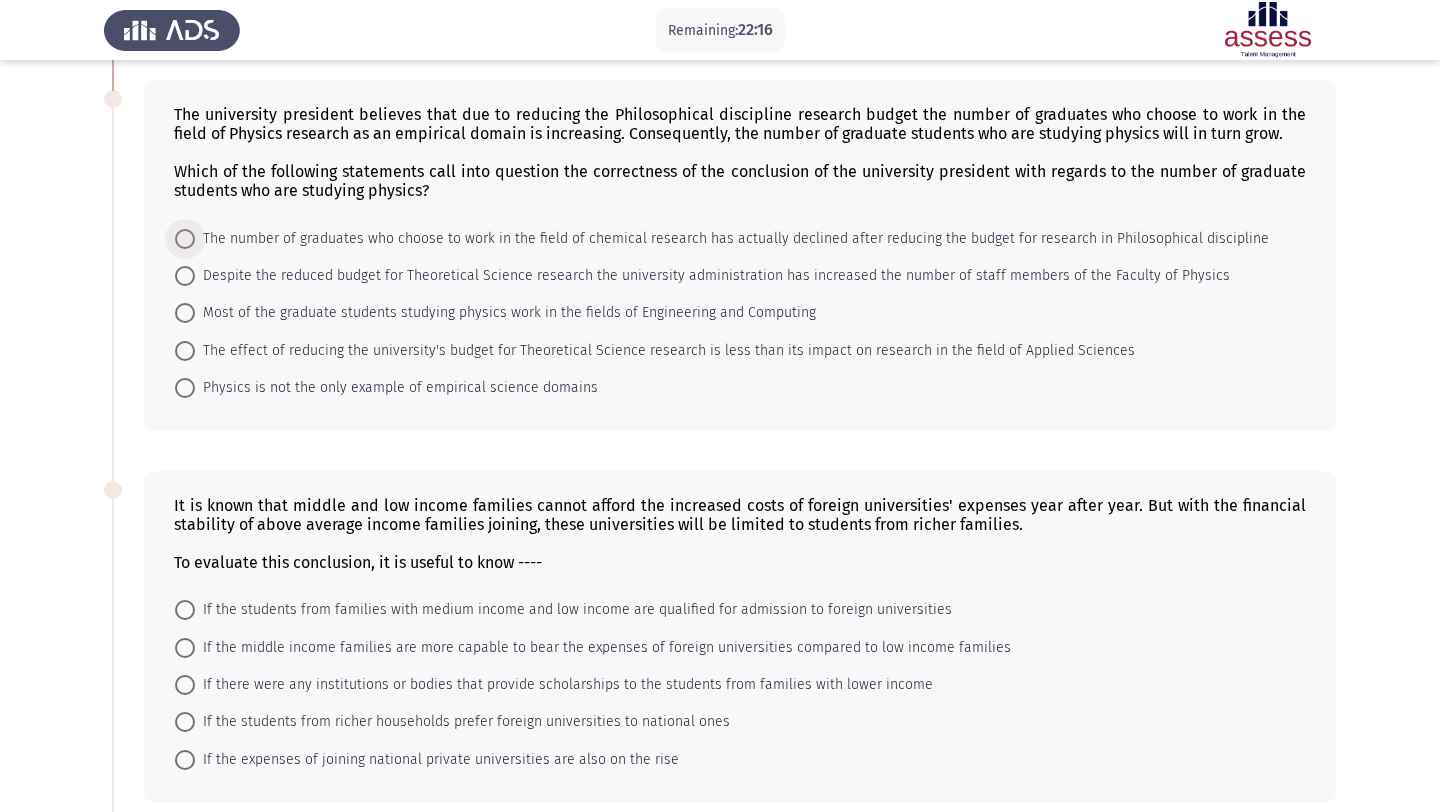 click at bounding box center [185, 239] 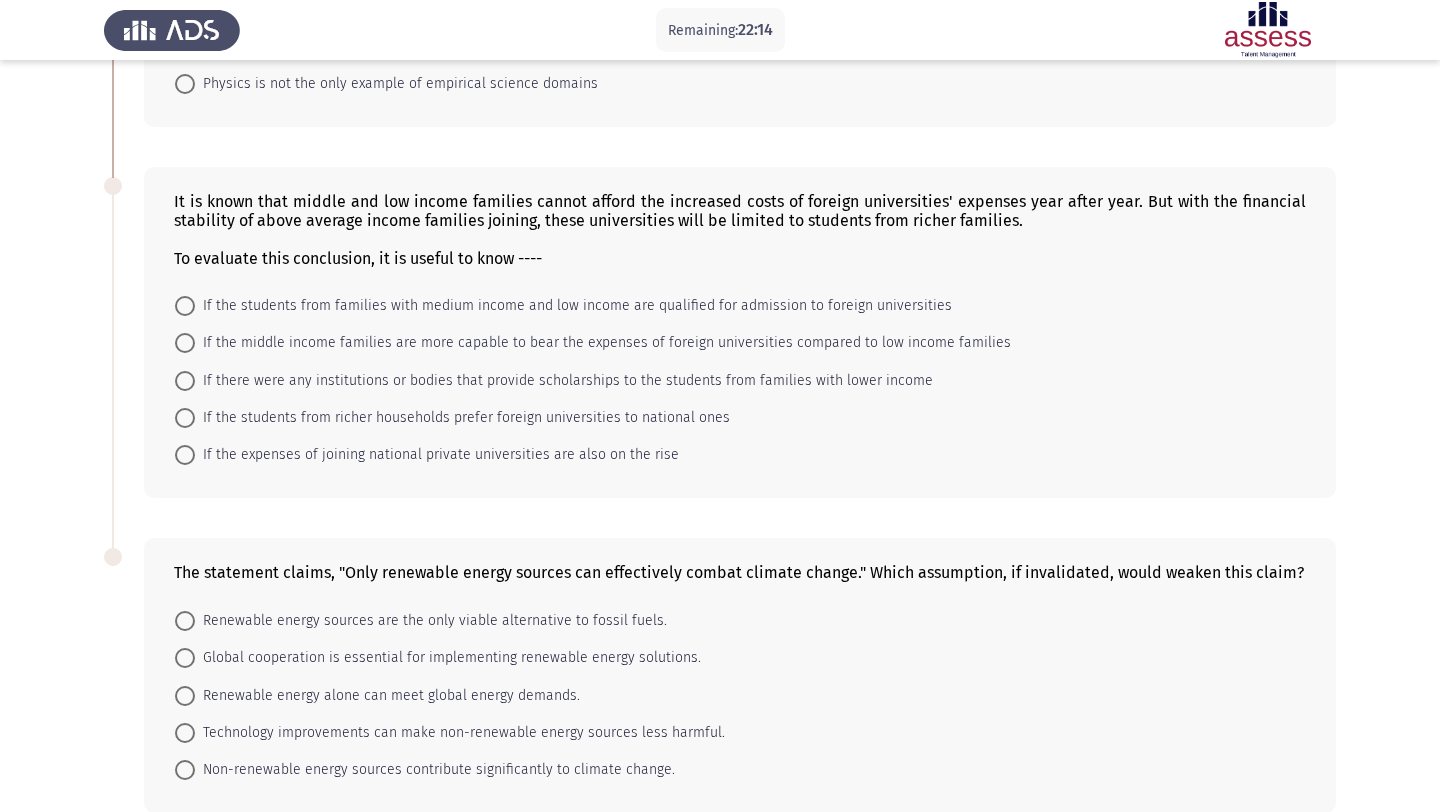 scroll, scrollTop: 722, scrollLeft: 0, axis: vertical 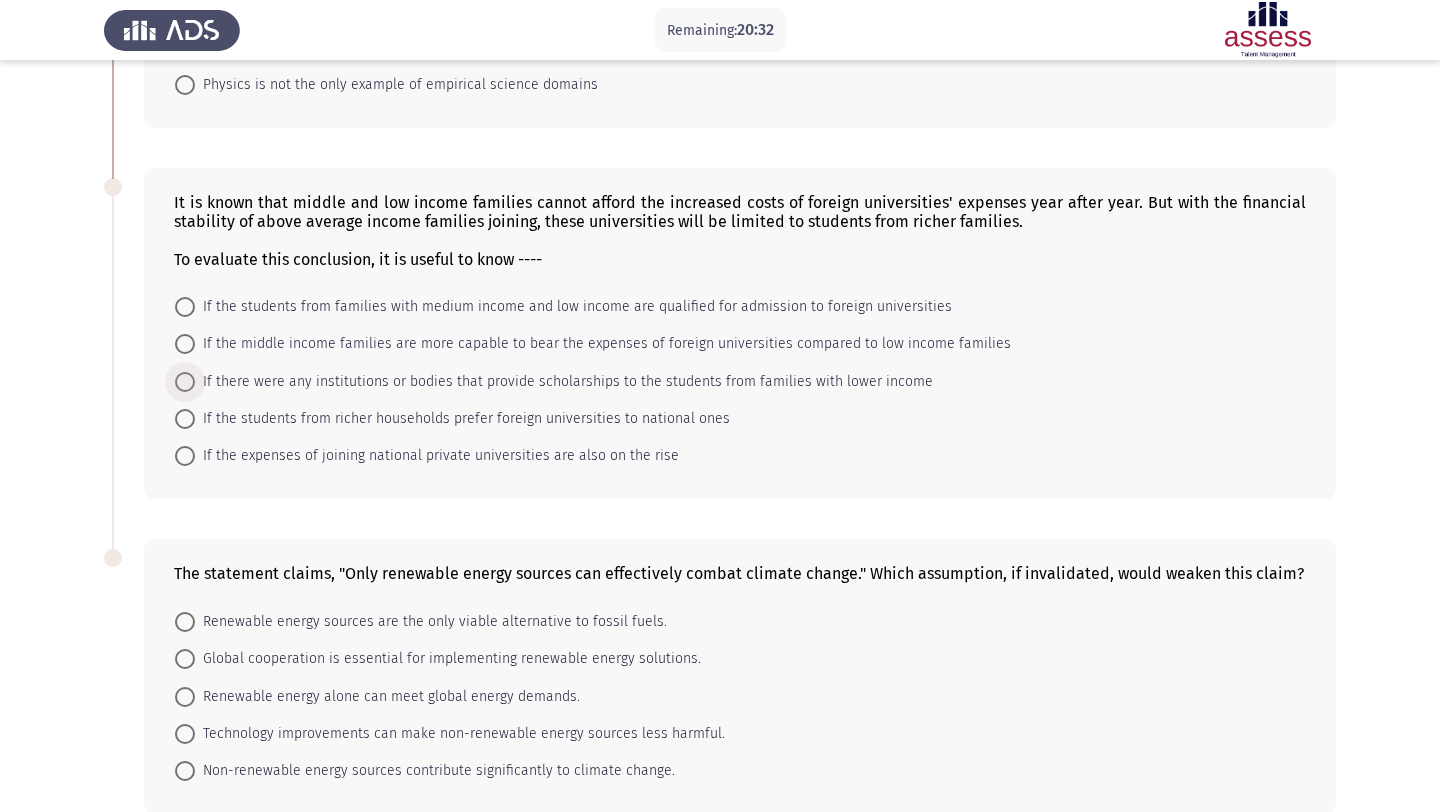 click at bounding box center [185, 382] 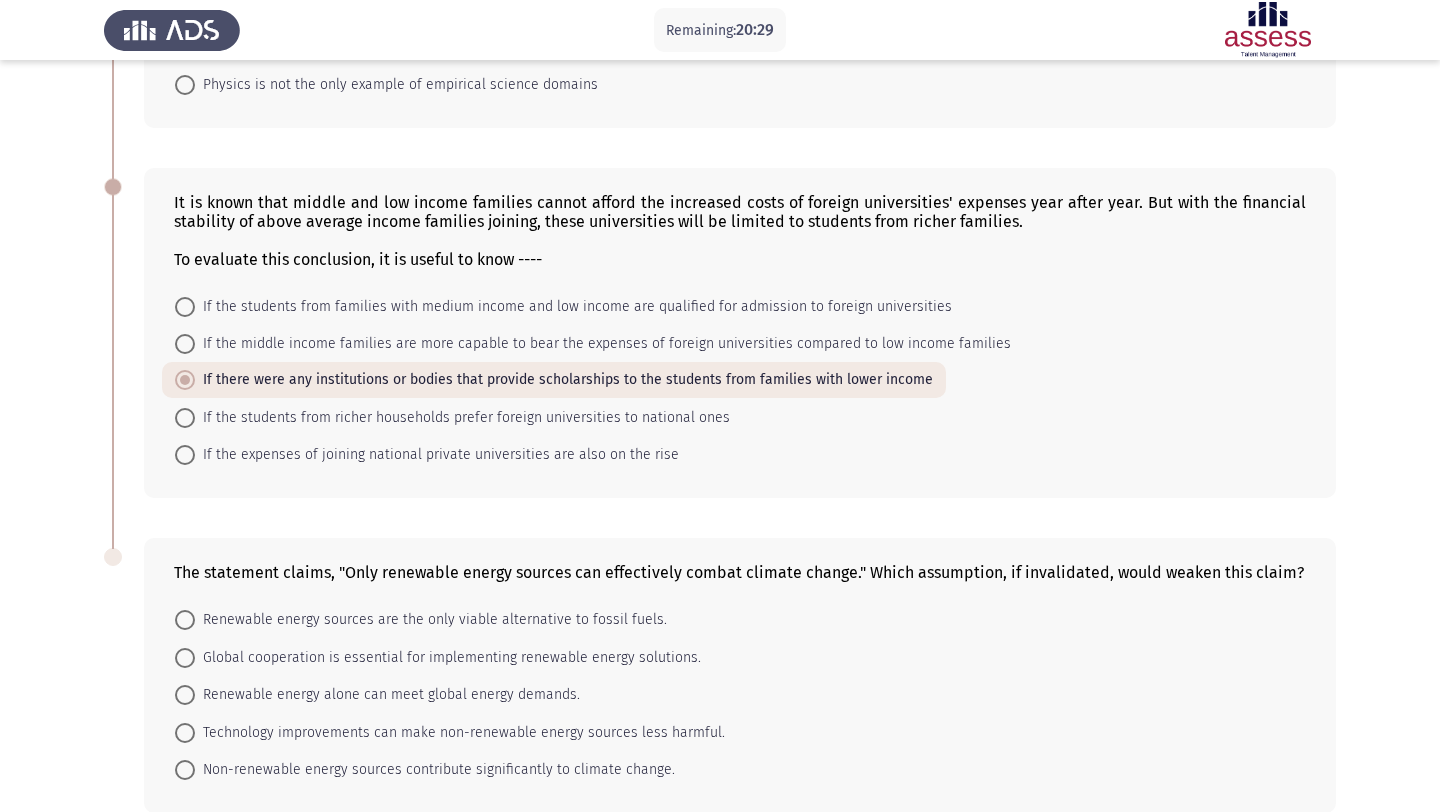 scroll, scrollTop: 822, scrollLeft: 0, axis: vertical 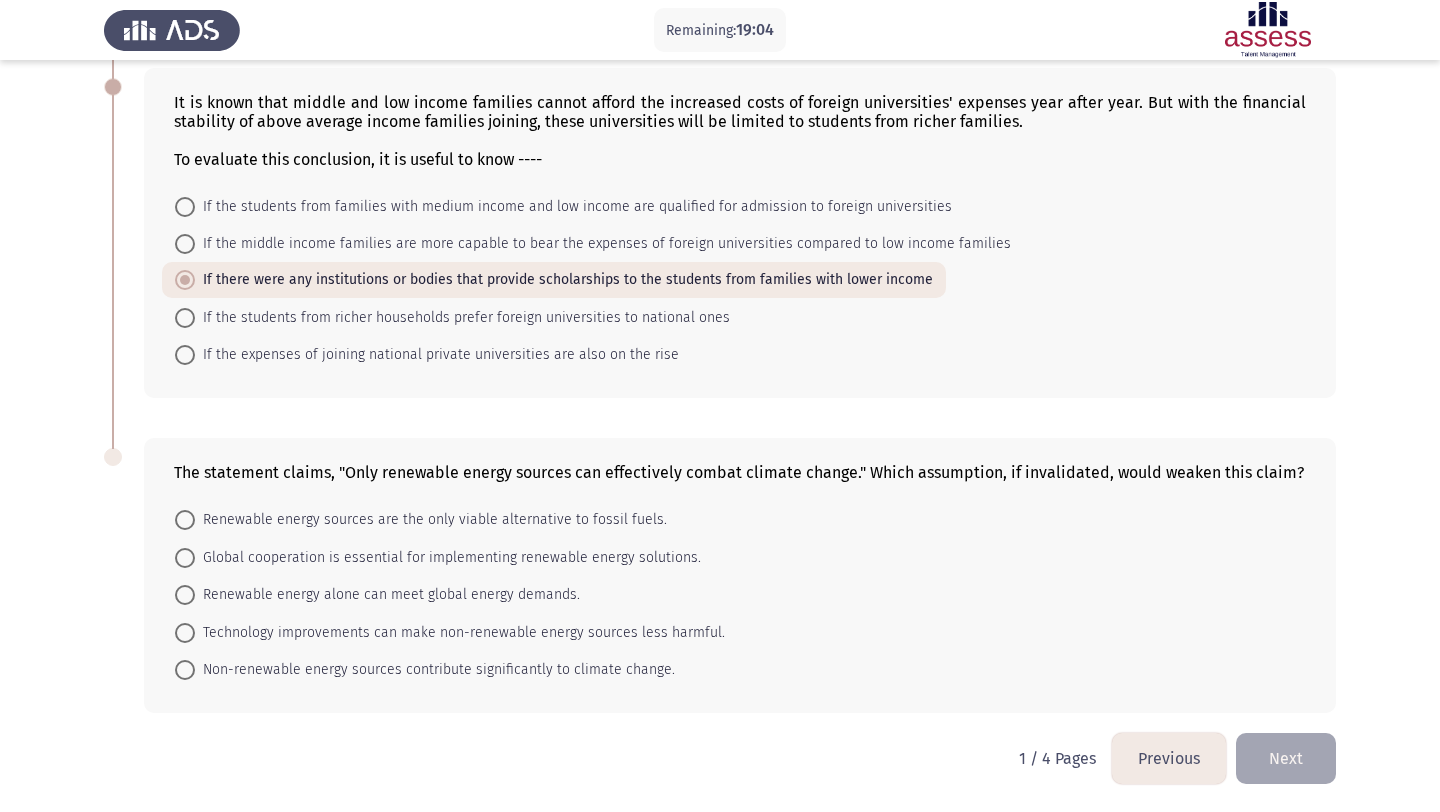 click at bounding box center (185, 670) 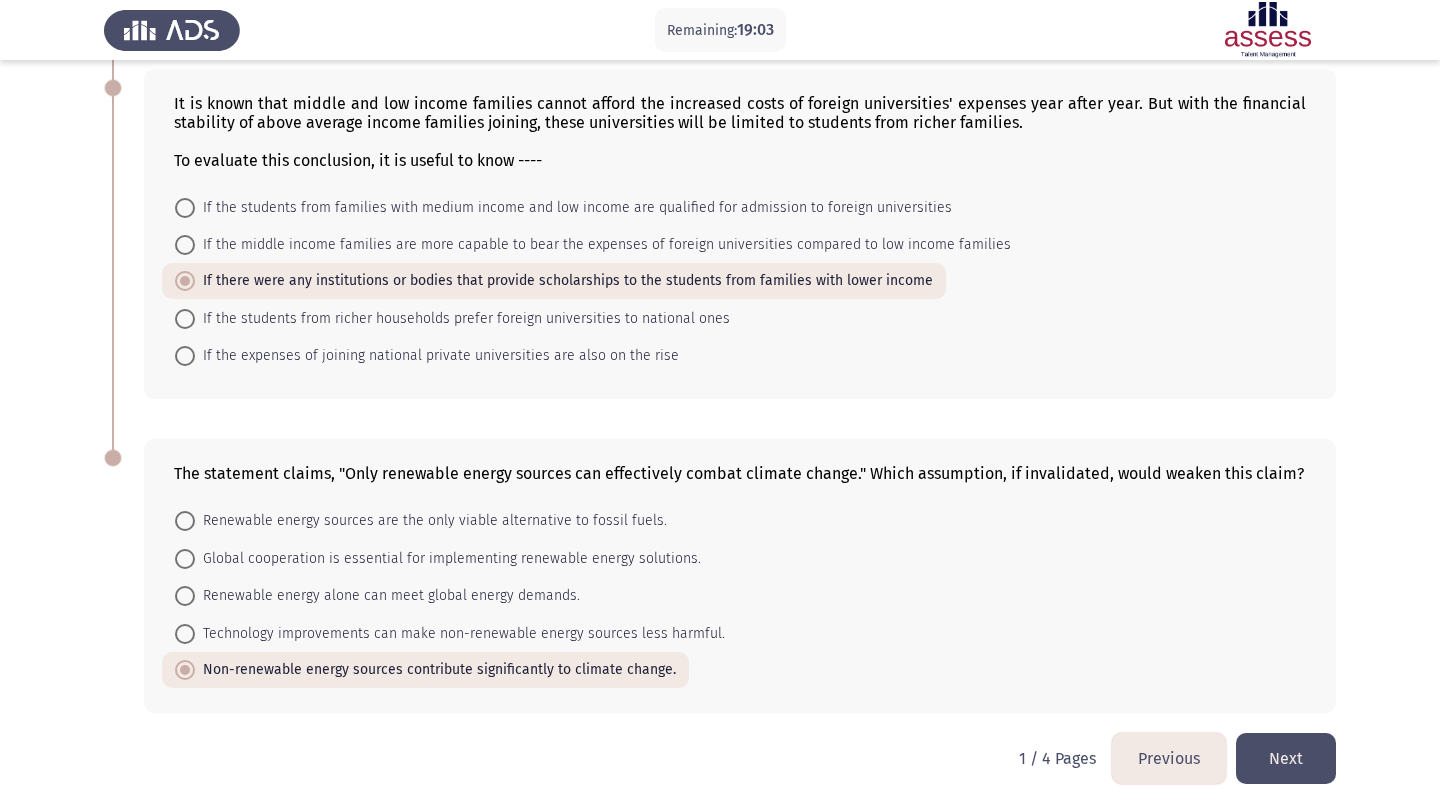 click on "Next" 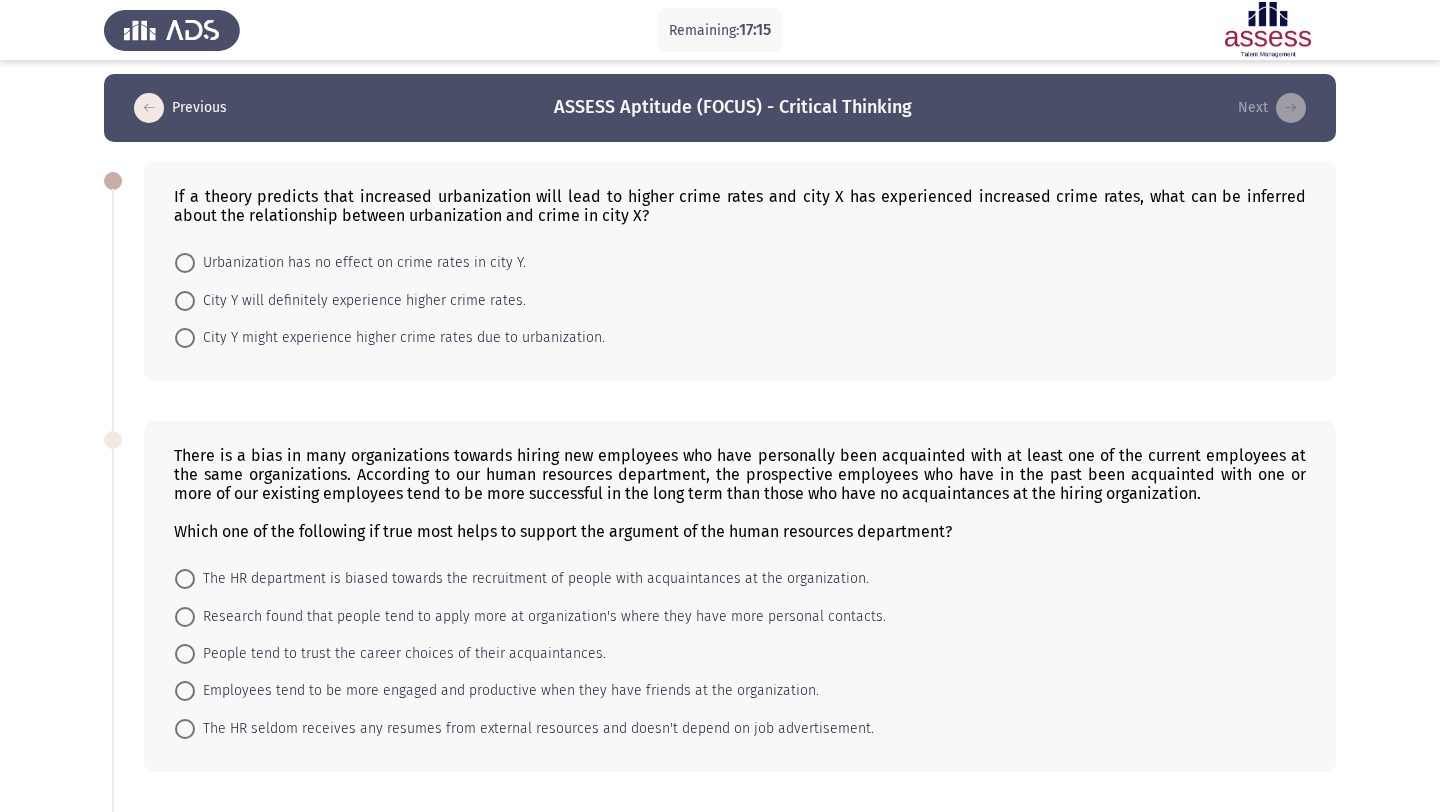 scroll, scrollTop: 8, scrollLeft: 0, axis: vertical 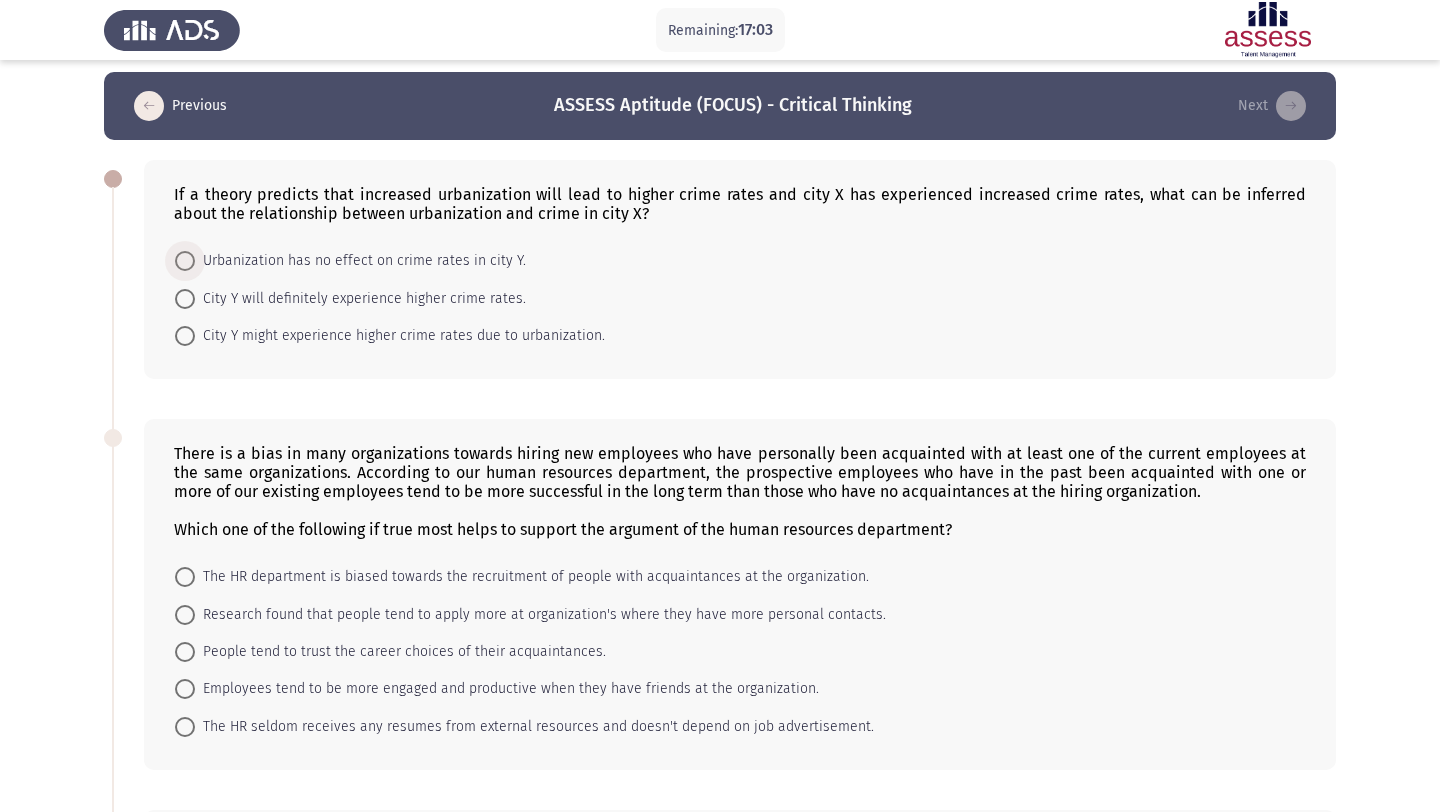 click at bounding box center [185, 261] 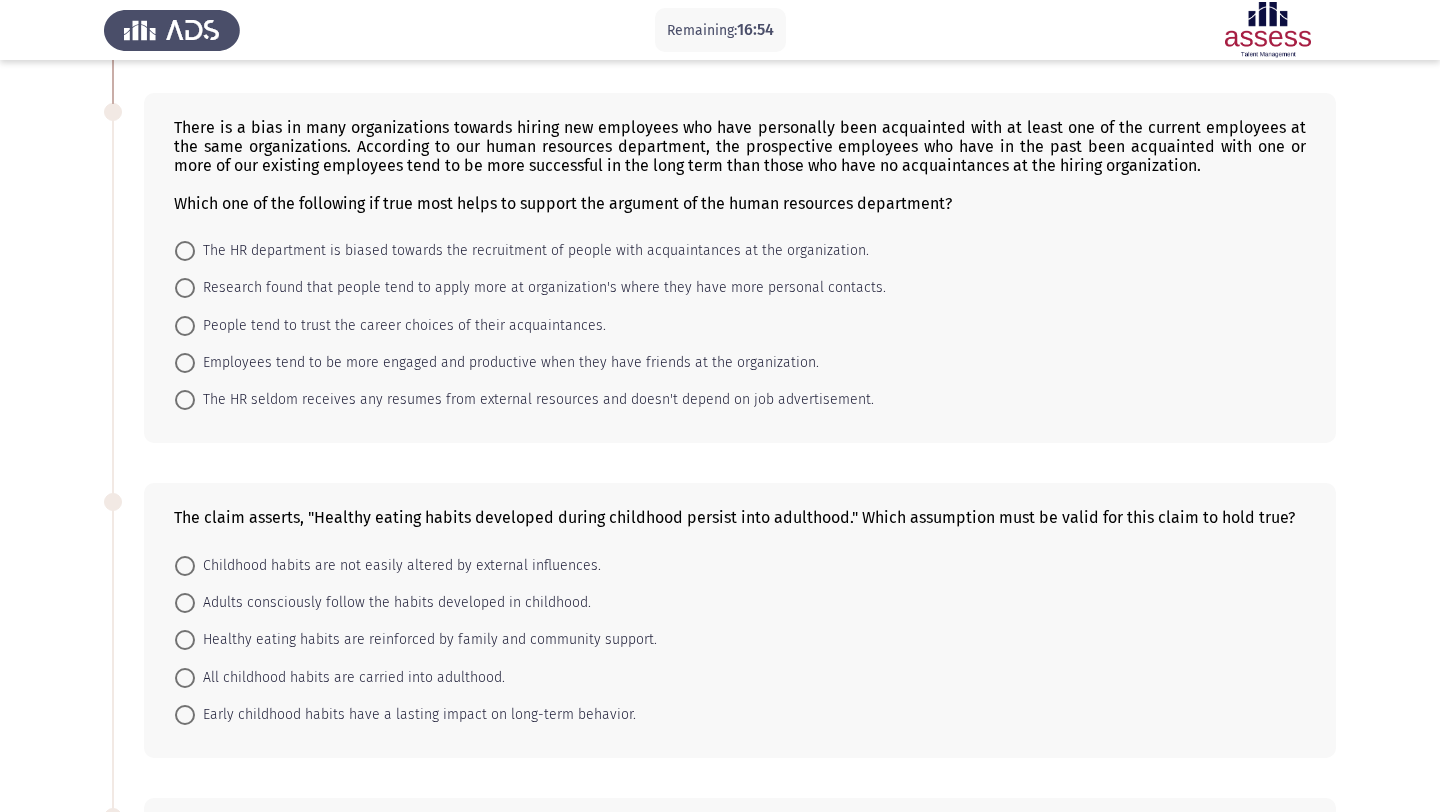 scroll, scrollTop: 334, scrollLeft: 0, axis: vertical 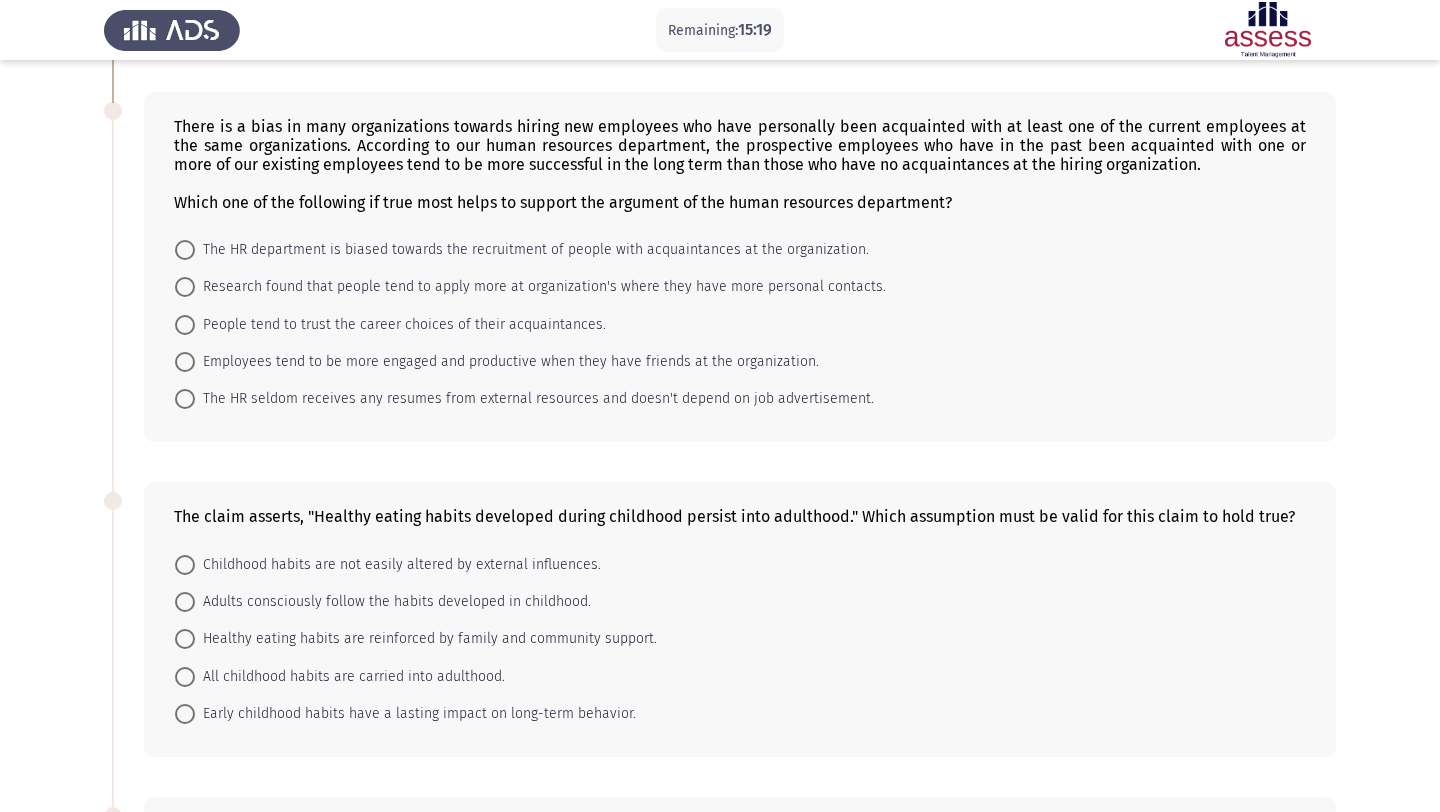 click at bounding box center [185, 250] 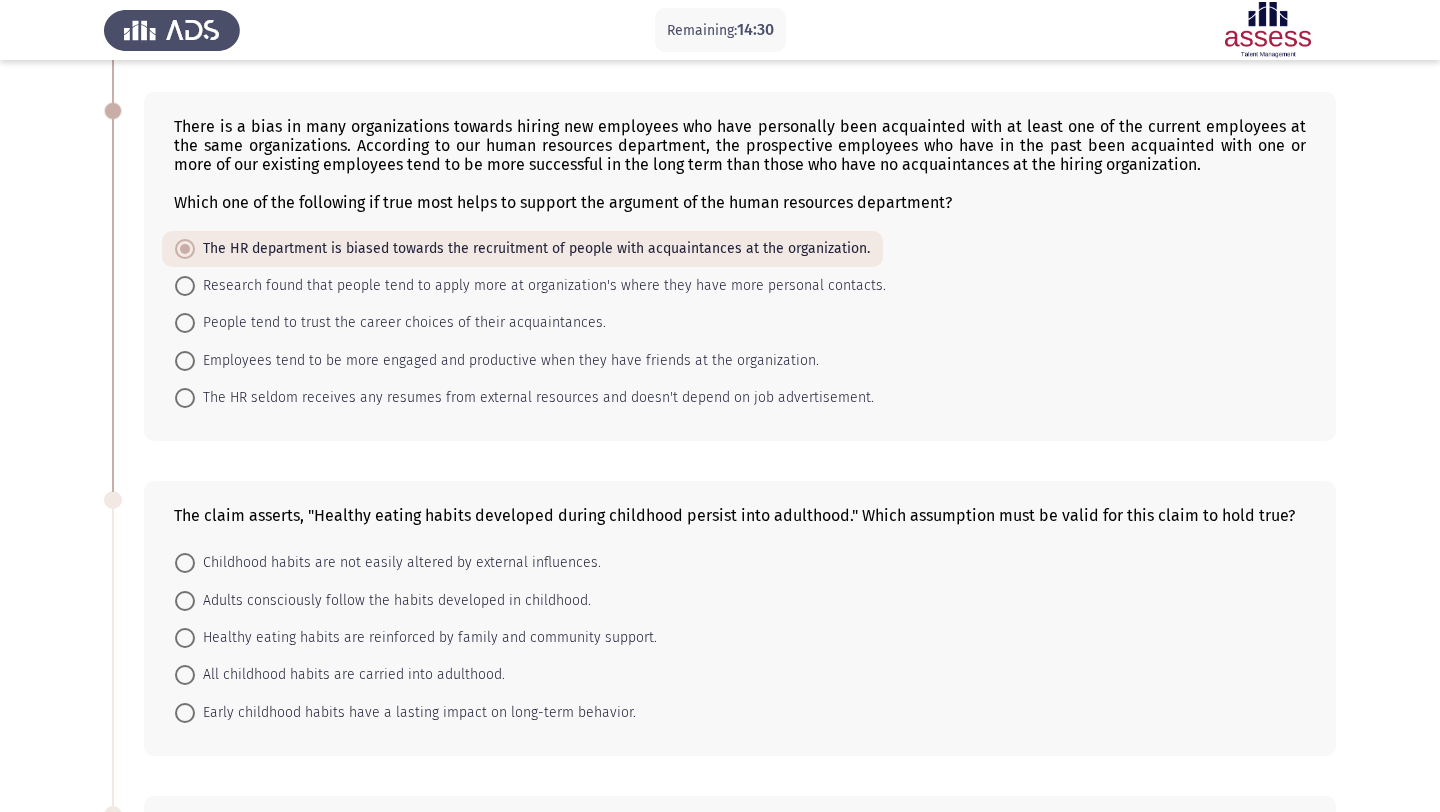 click at bounding box center (185, 286) 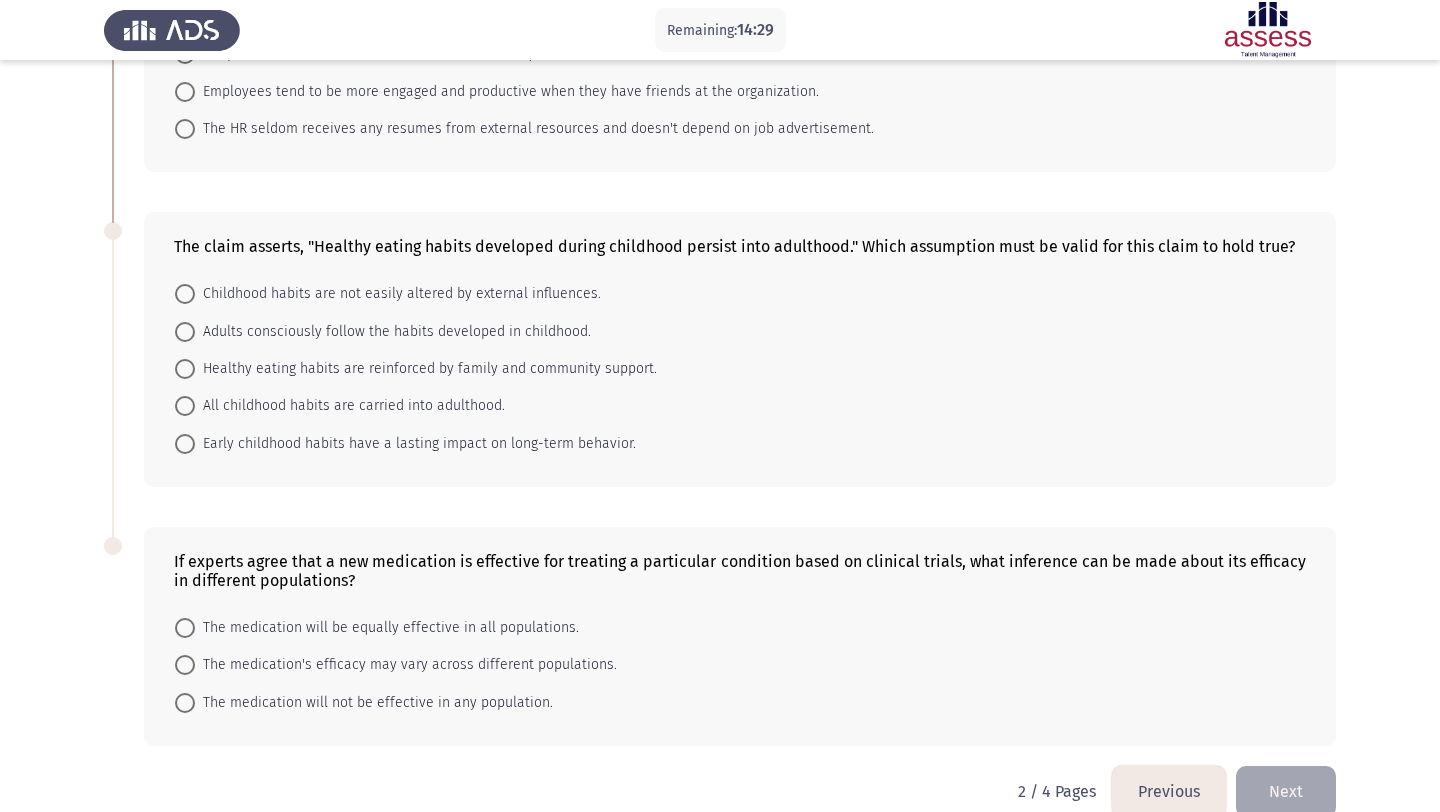 scroll, scrollTop: 605, scrollLeft: 0, axis: vertical 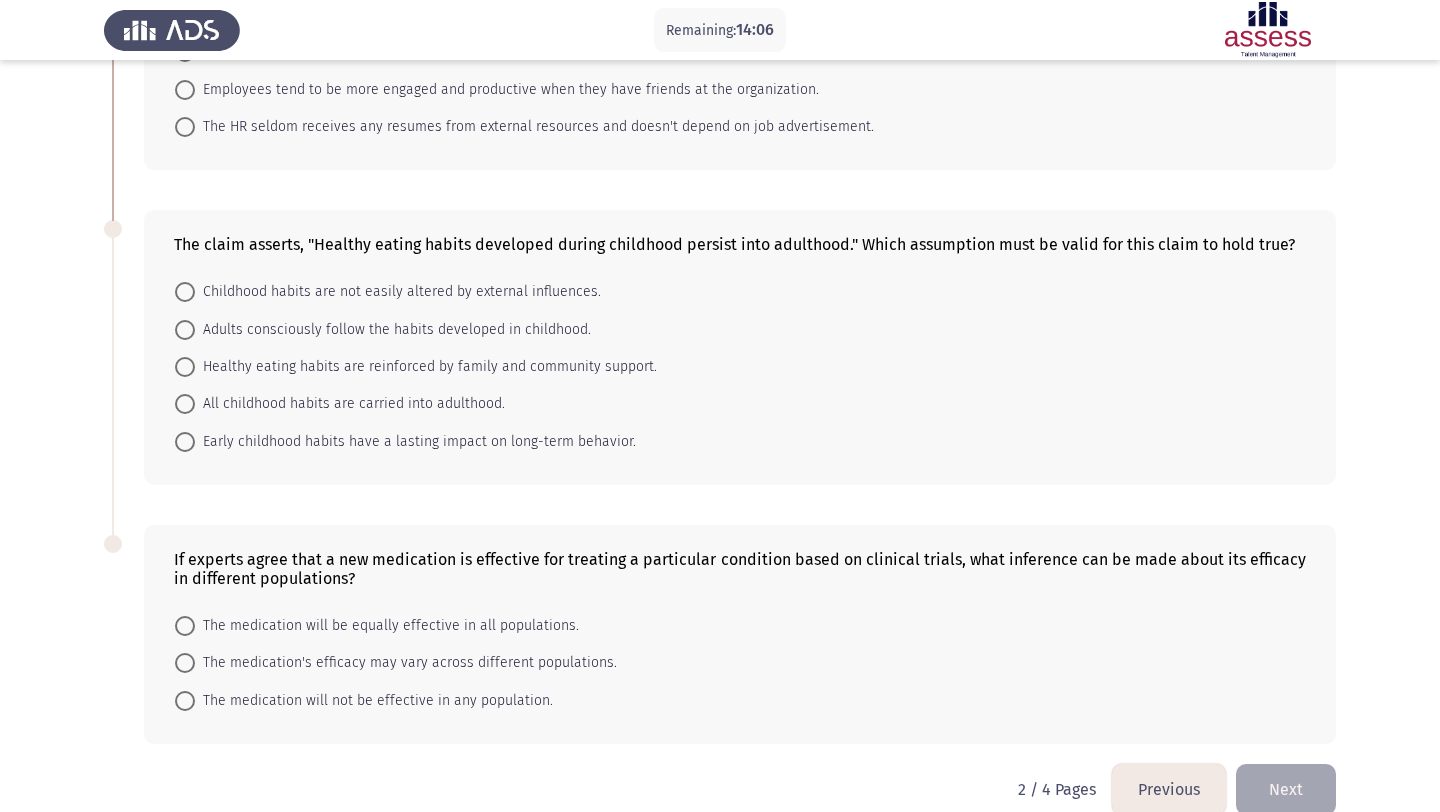 click at bounding box center (185, 330) 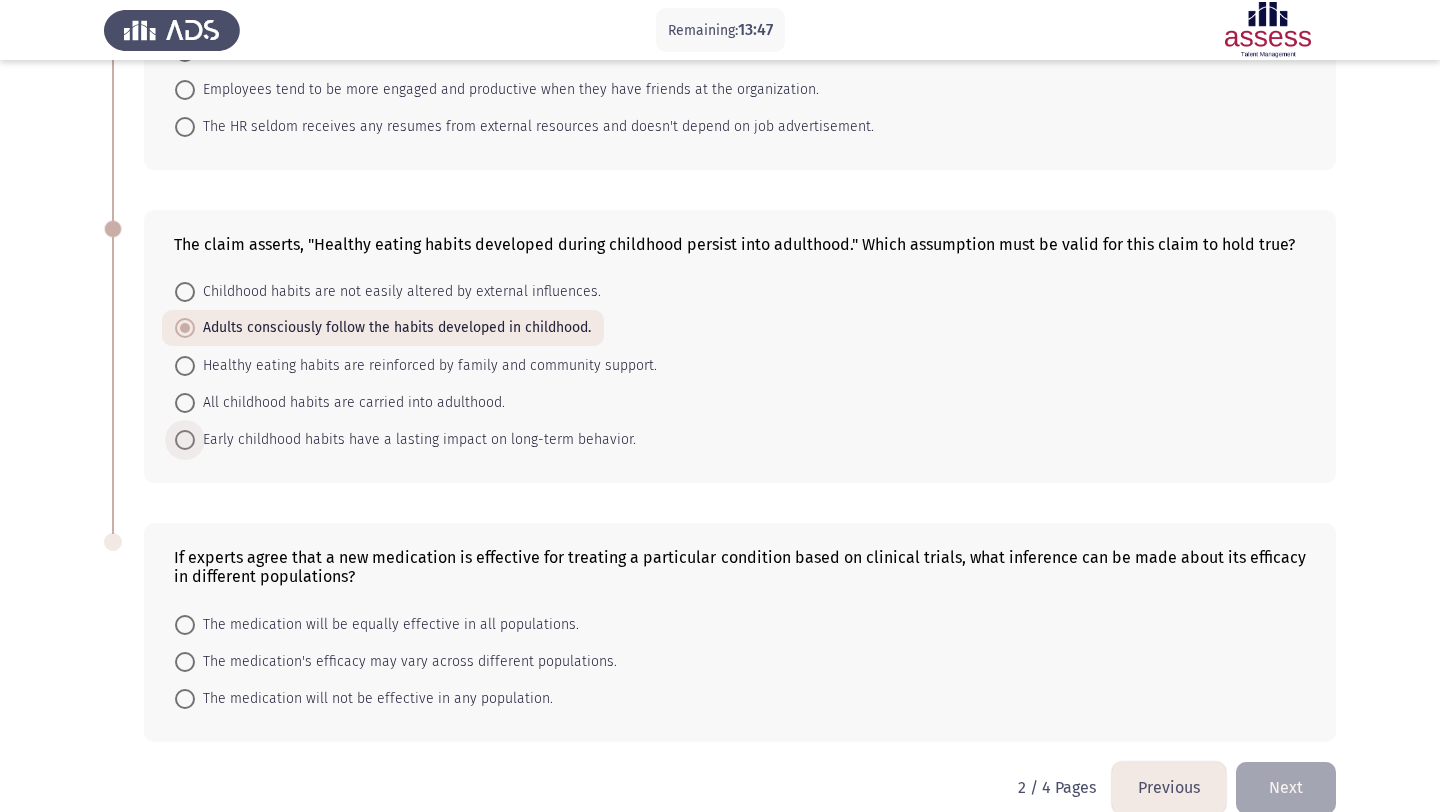 click at bounding box center [185, 440] 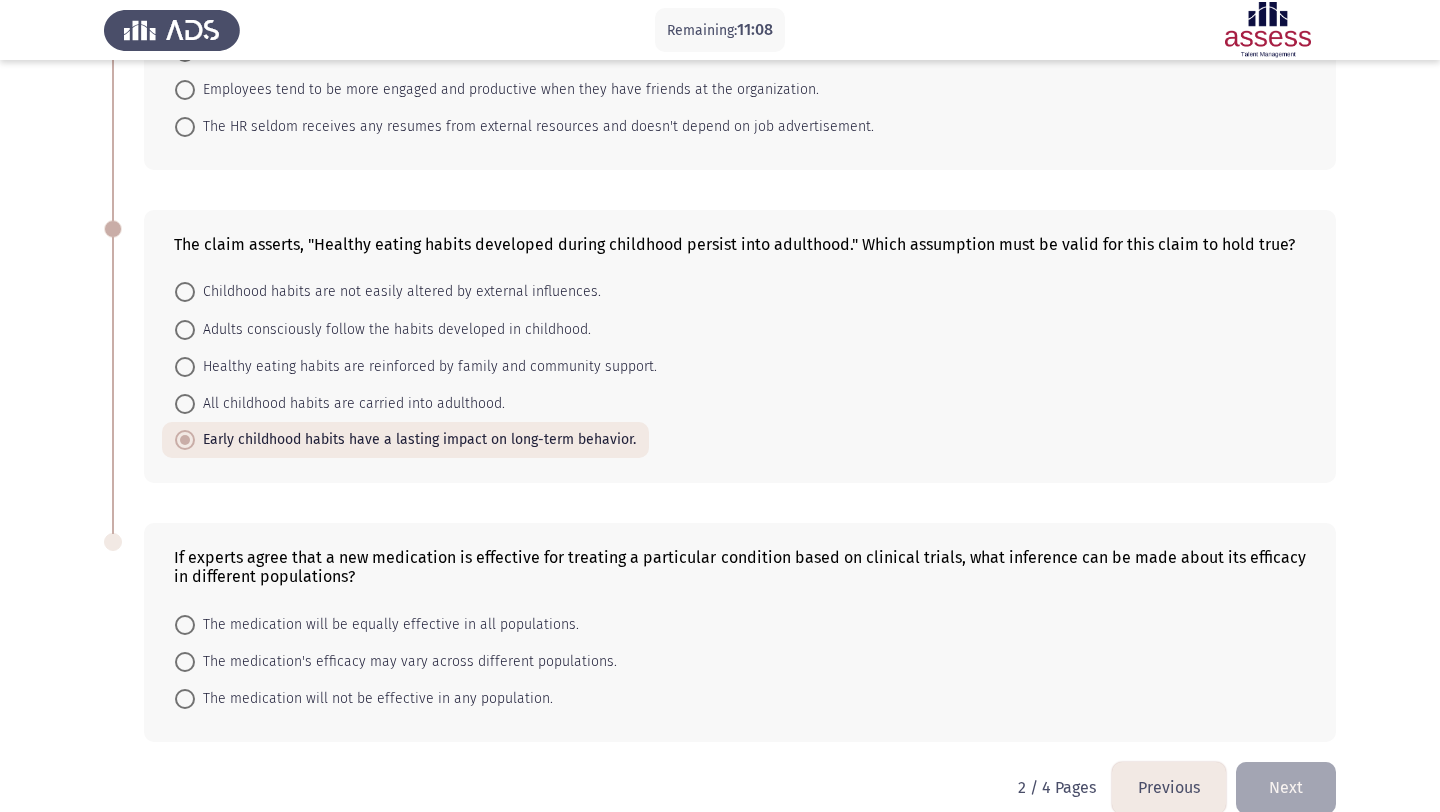 scroll, scrollTop: 635, scrollLeft: 0, axis: vertical 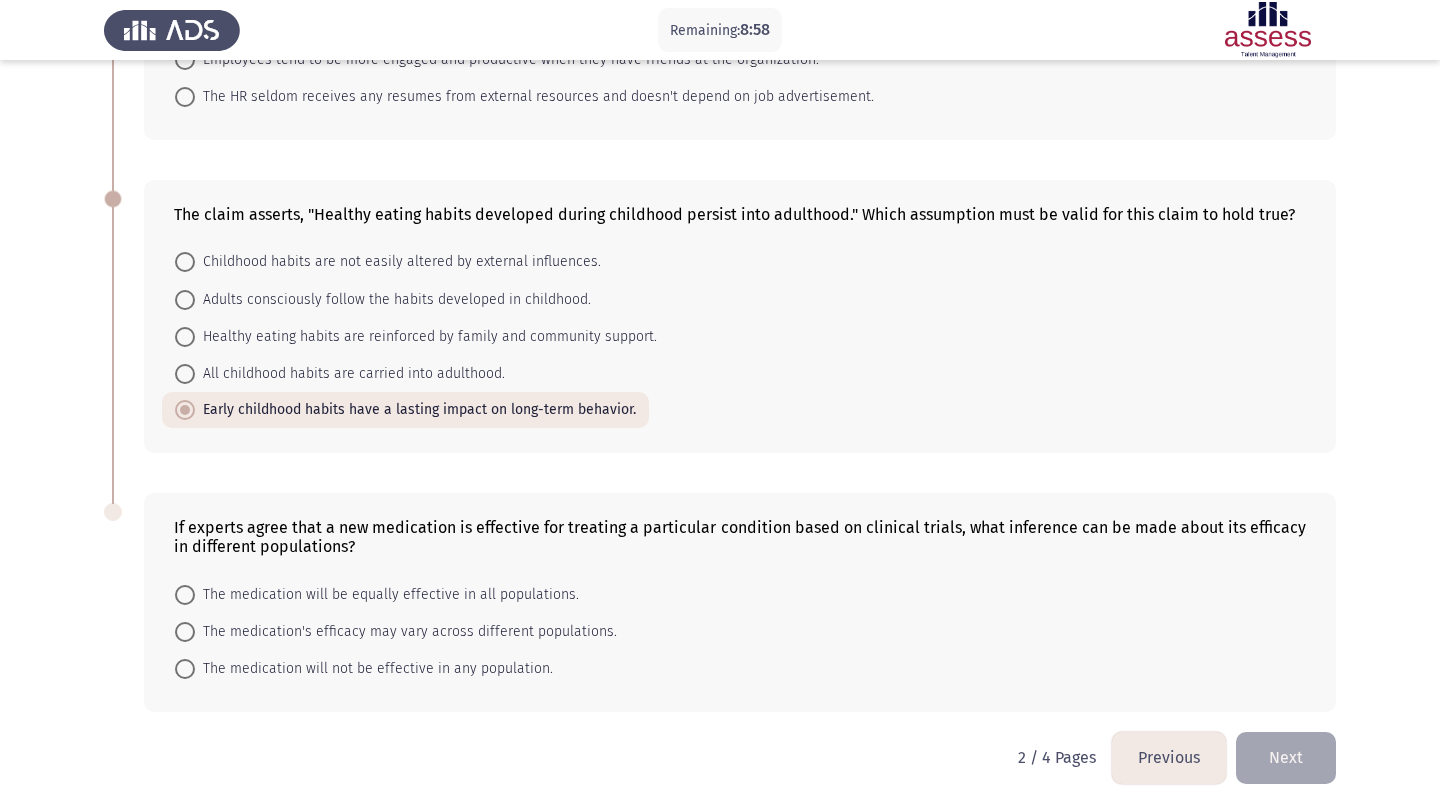 click at bounding box center (185, 632) 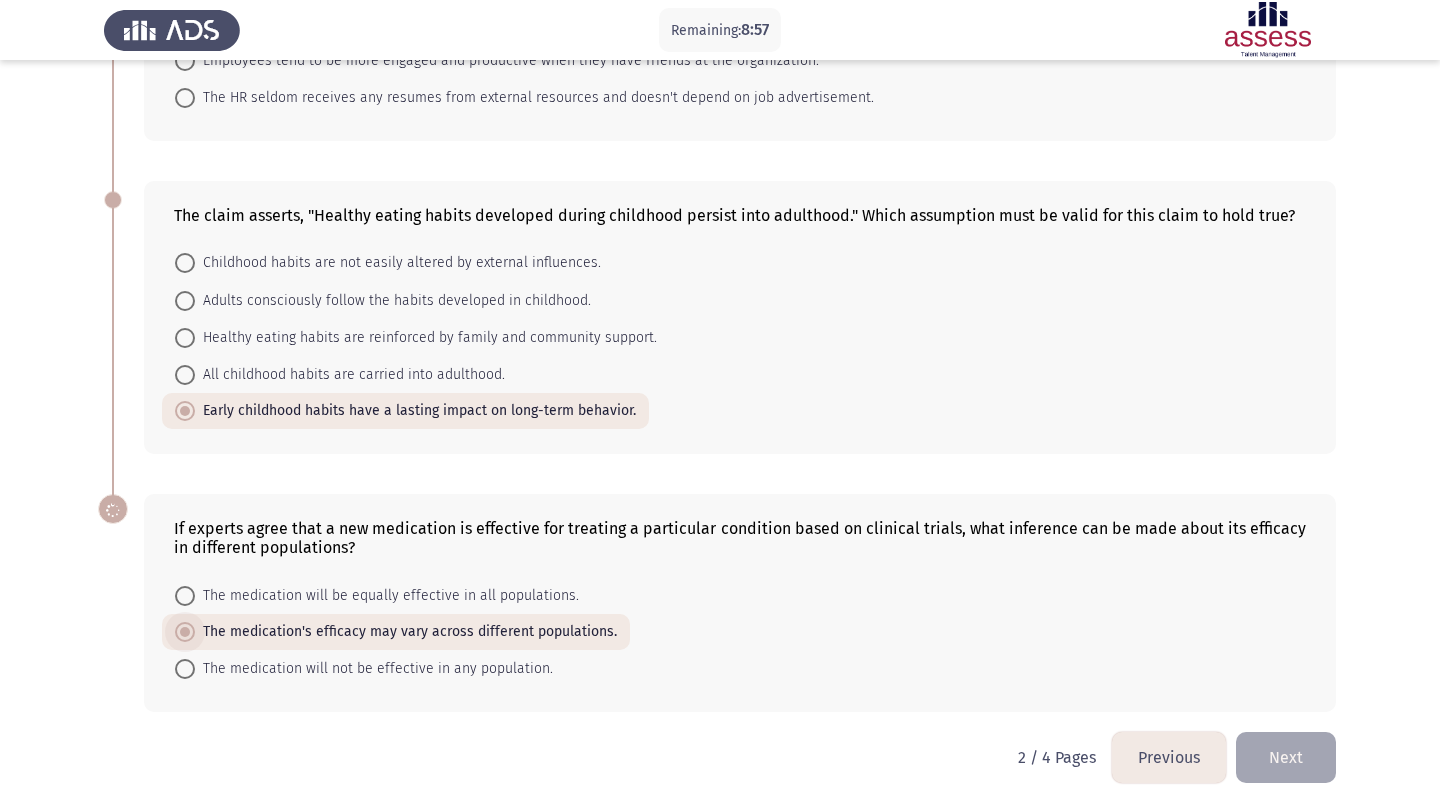 scroll, scrollTop: 634, scrollLeft: 0, axis: vertical 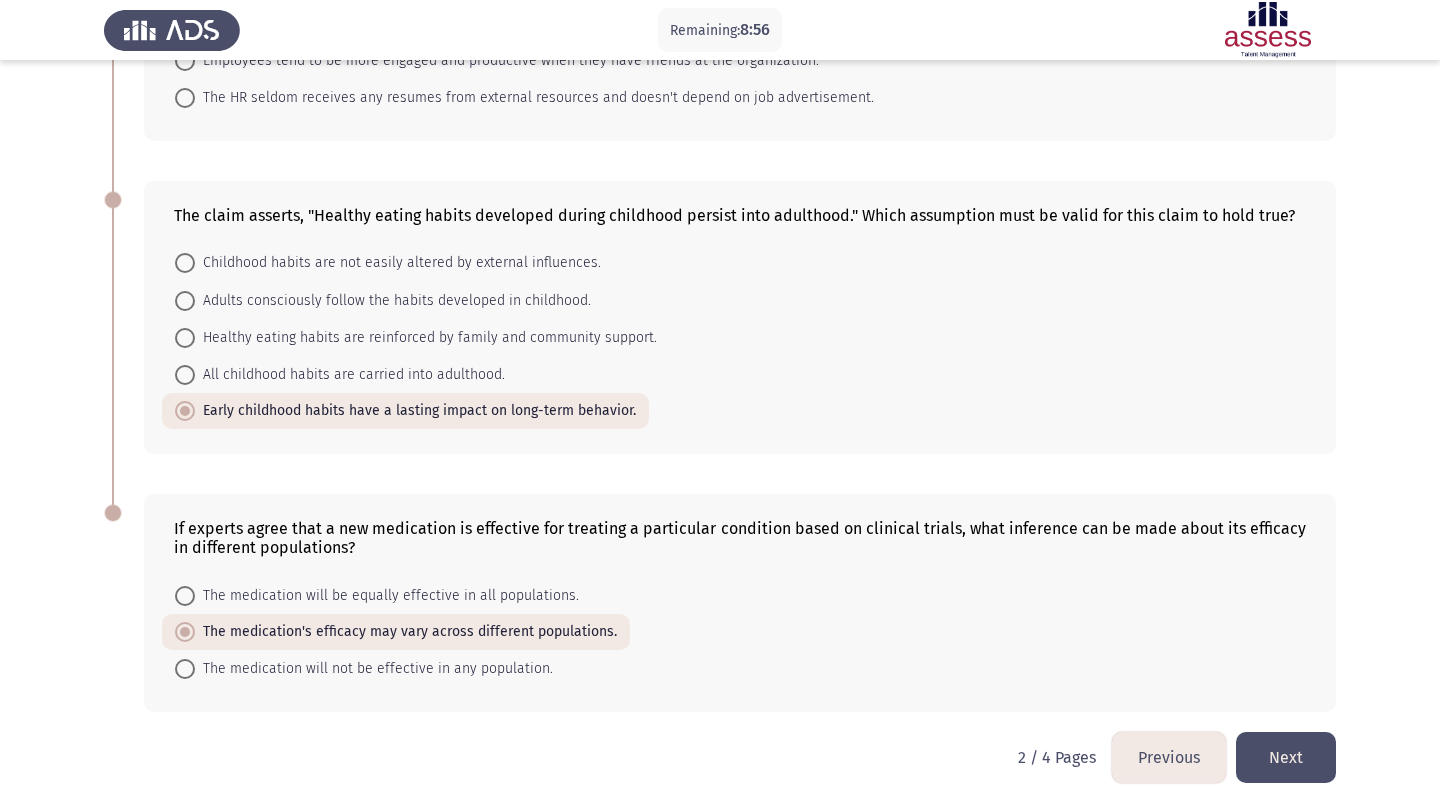 click on "Next" 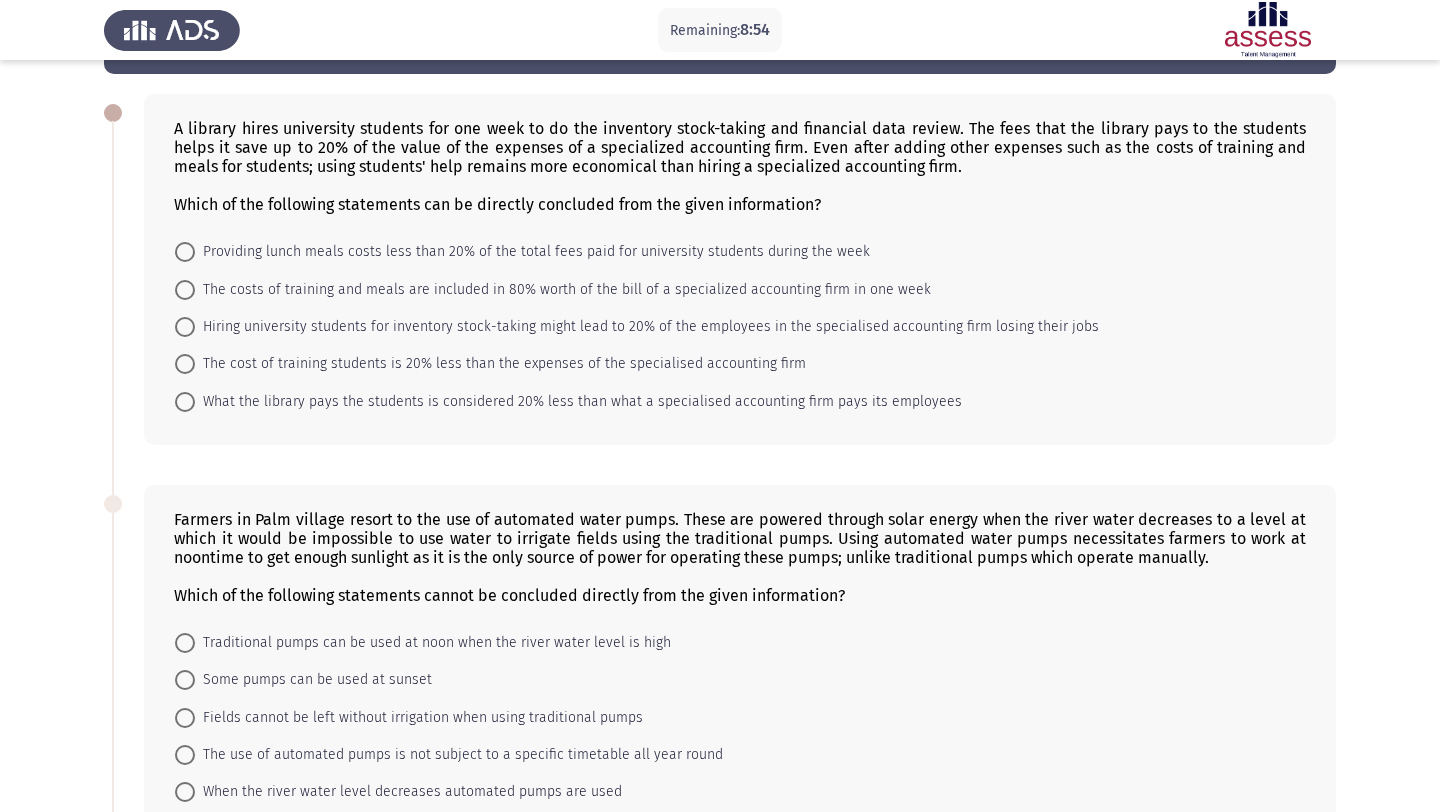 scroll, scrollTop: 0, scrollLeft: 0, axis: both 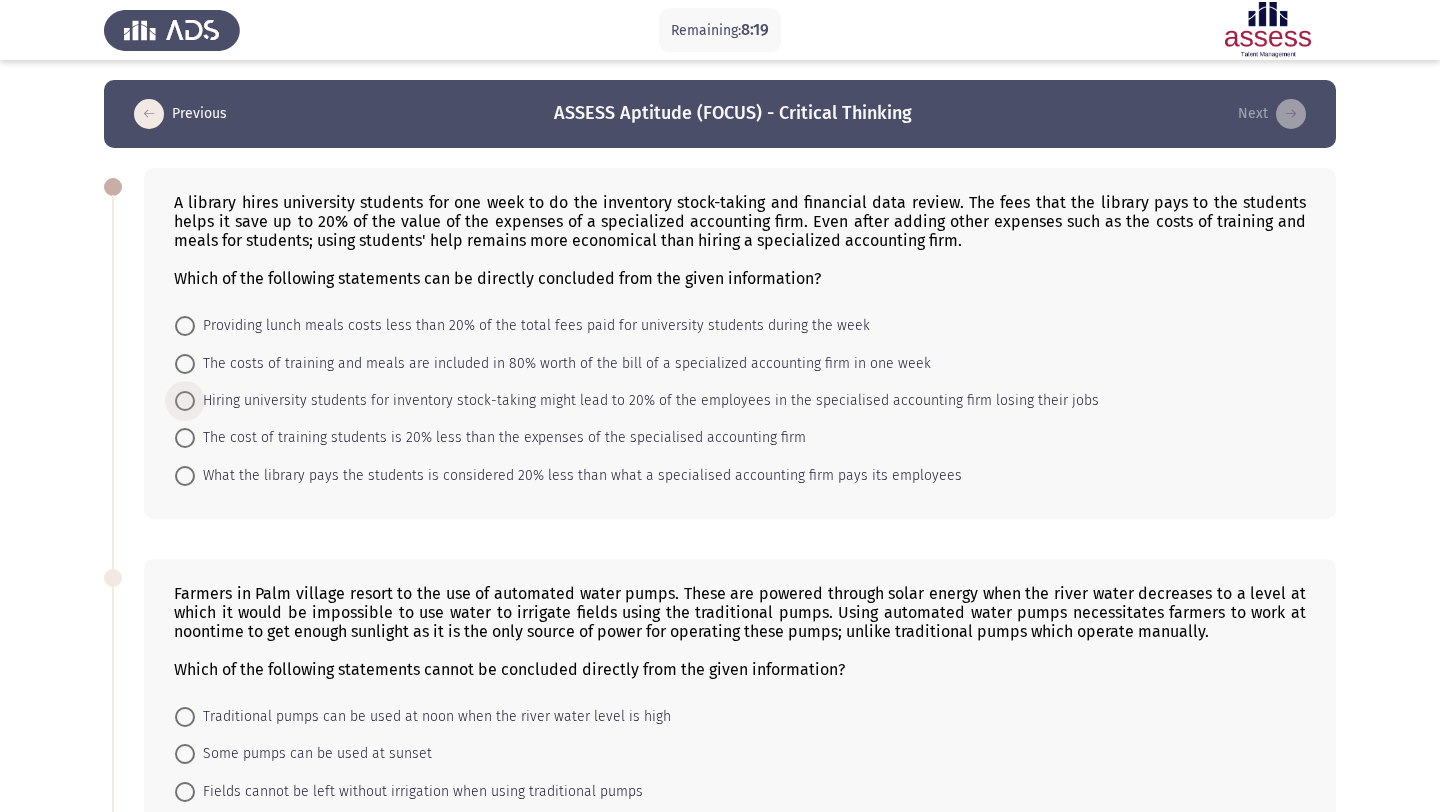 click on "Hiring university students for inventory stock-taking might lead to 20% of the employees in the specialised accounting firm losing their jobs" at bounding box center [647, 401] 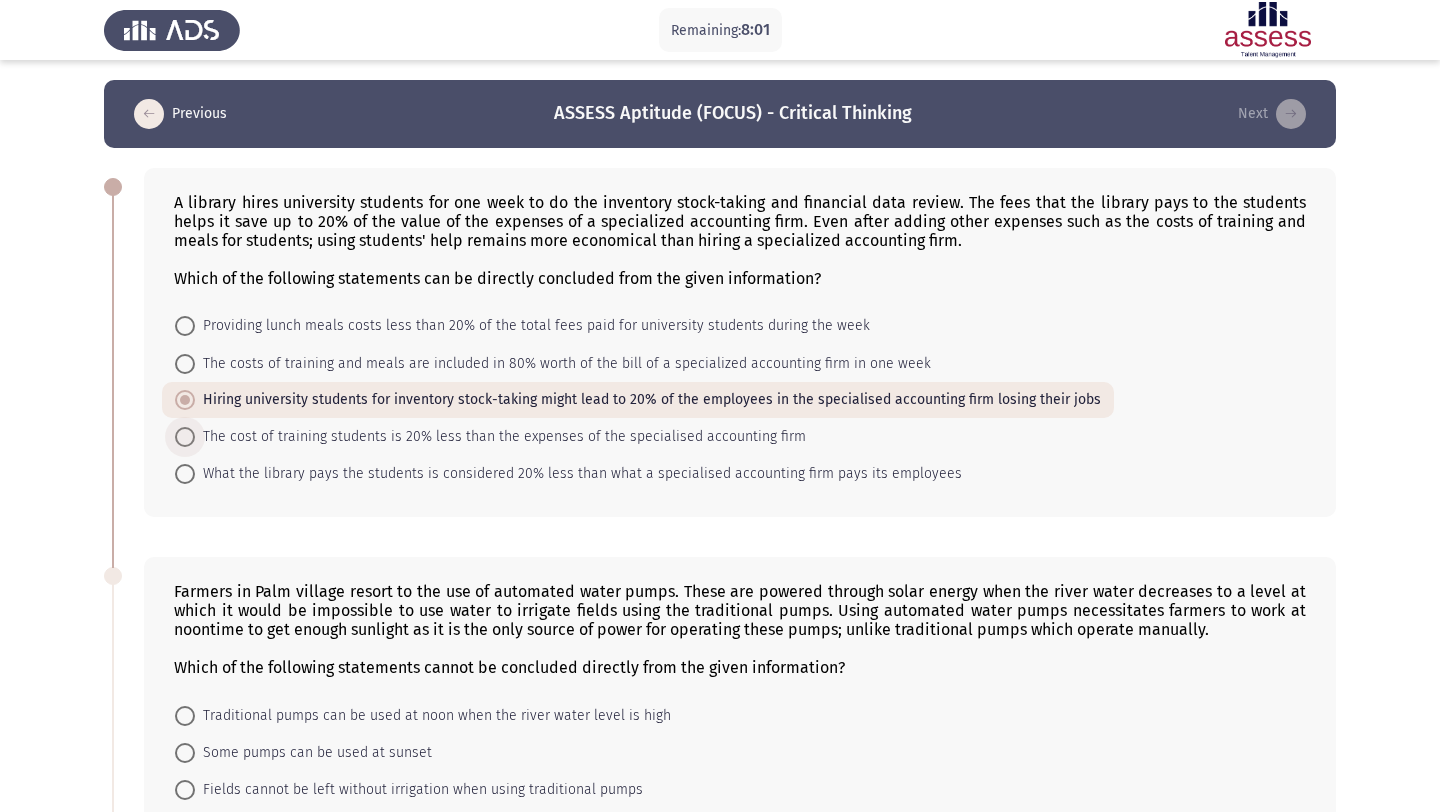 click on "The cost of training students is 20% less than the expenses of the specialised accounting firm" at bounding box center (500, 437) 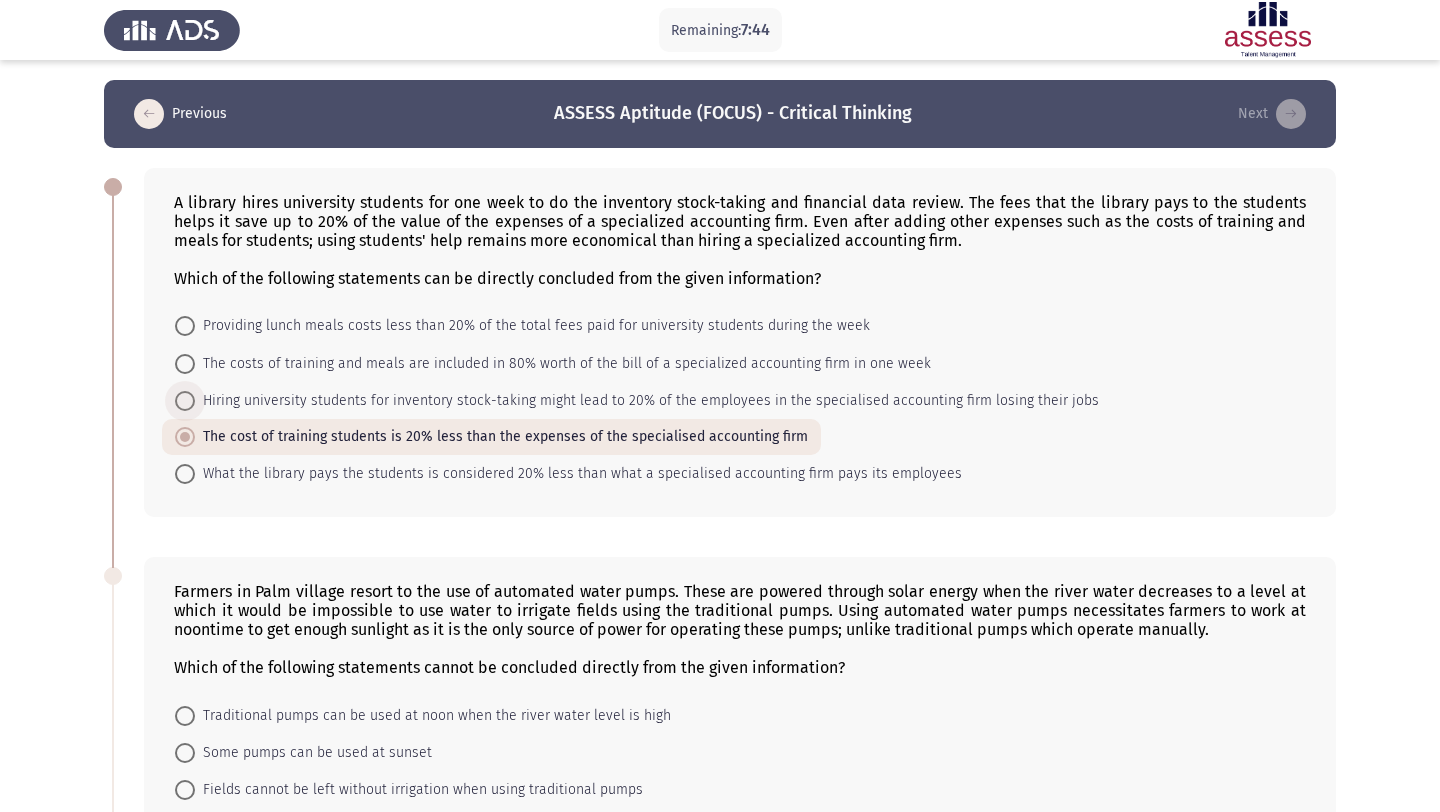 click on "Hiring university students for inventory stock-taking might lead to 20% of the employees in the specialised accounting firm losing their jobs" at bounding box center (647, 401) 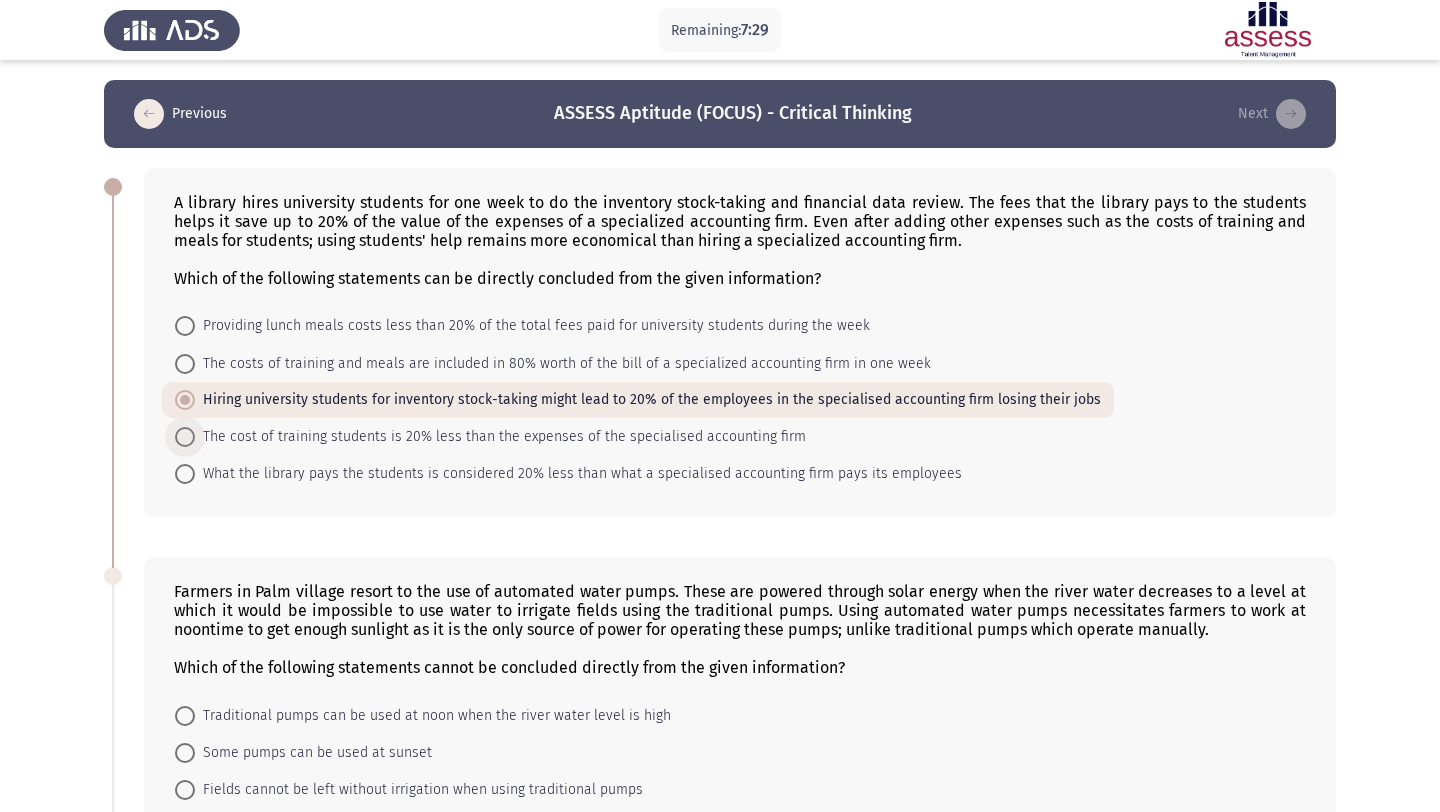 click on "The cost of training students is 20% less than the expenses of the specialised accounting firm" at bounding box center (500, 437) 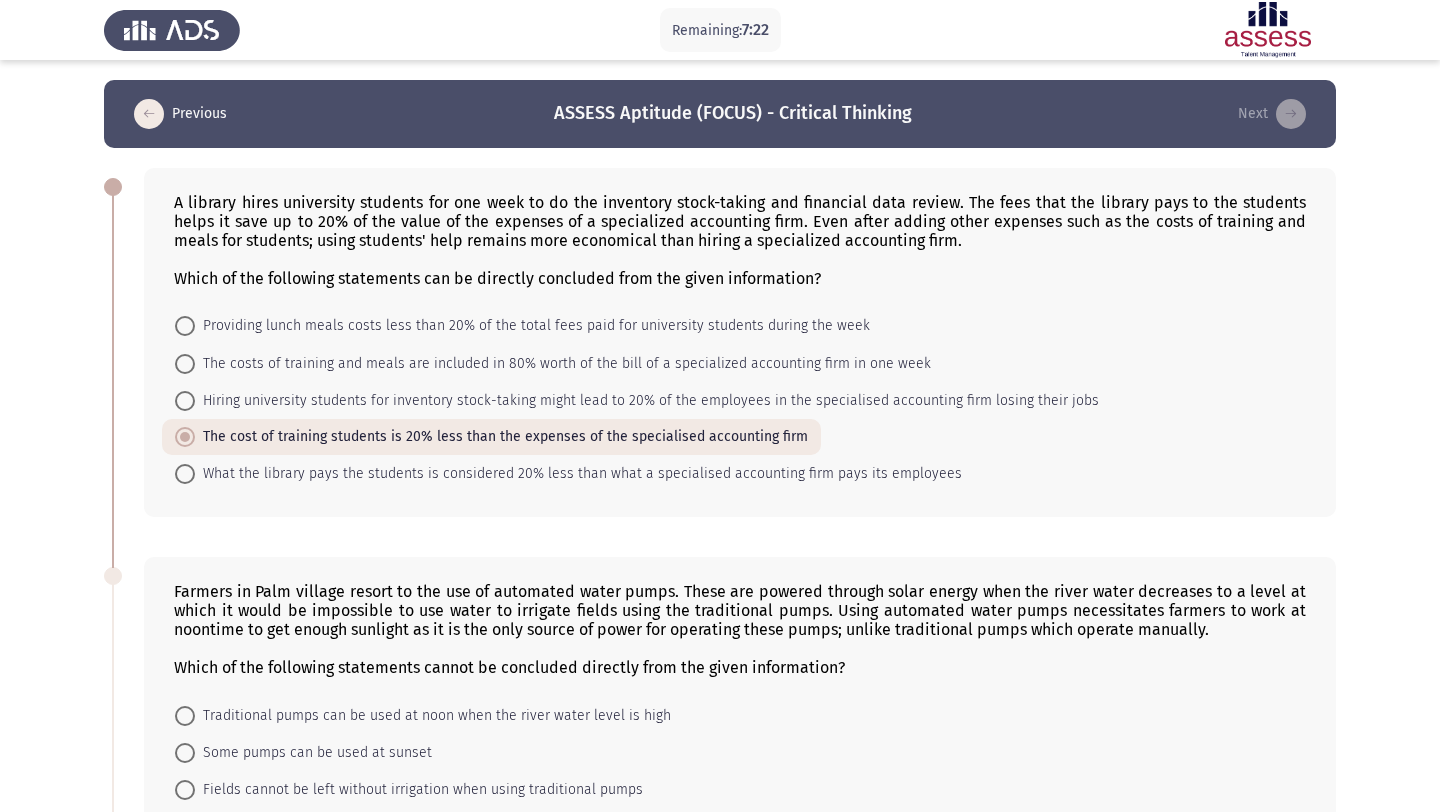 click on "What the library pays the students is considered 20% less than what a specialised accounting firm pays its employees" at bounding box center (578, 474) 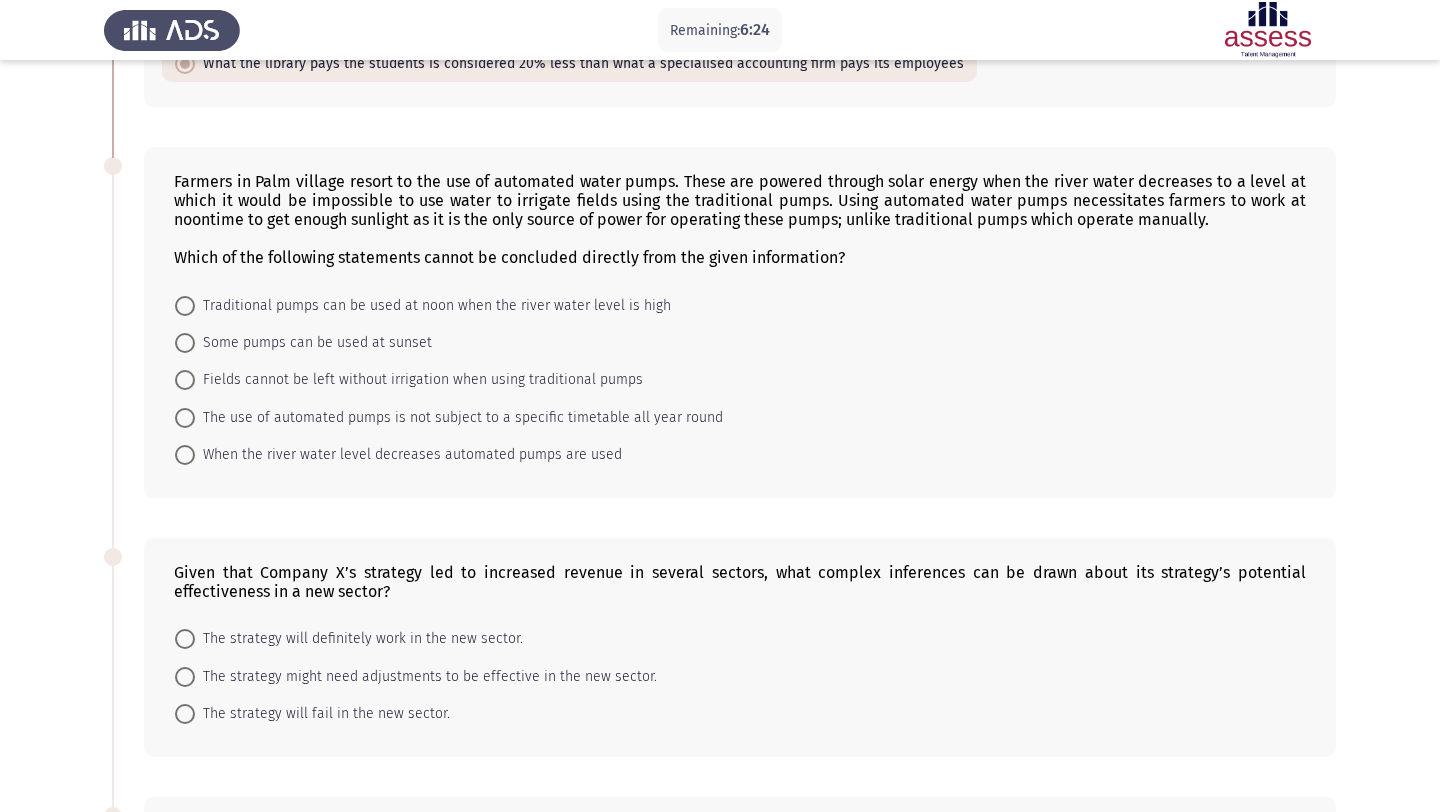 scroll, scrollTop: 405, scrollLeft: 0, axis: vertical 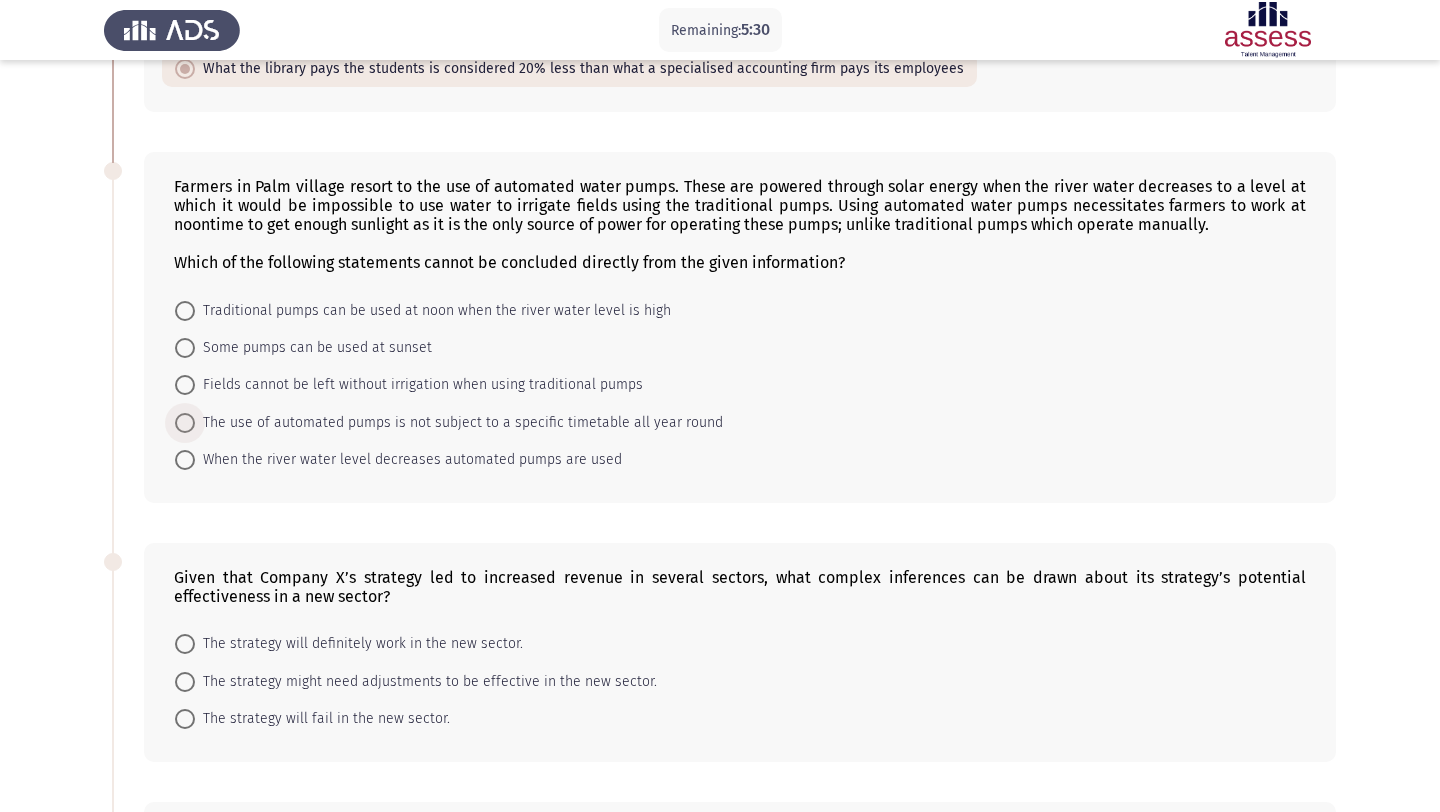 click at bounding box center [185, 423] 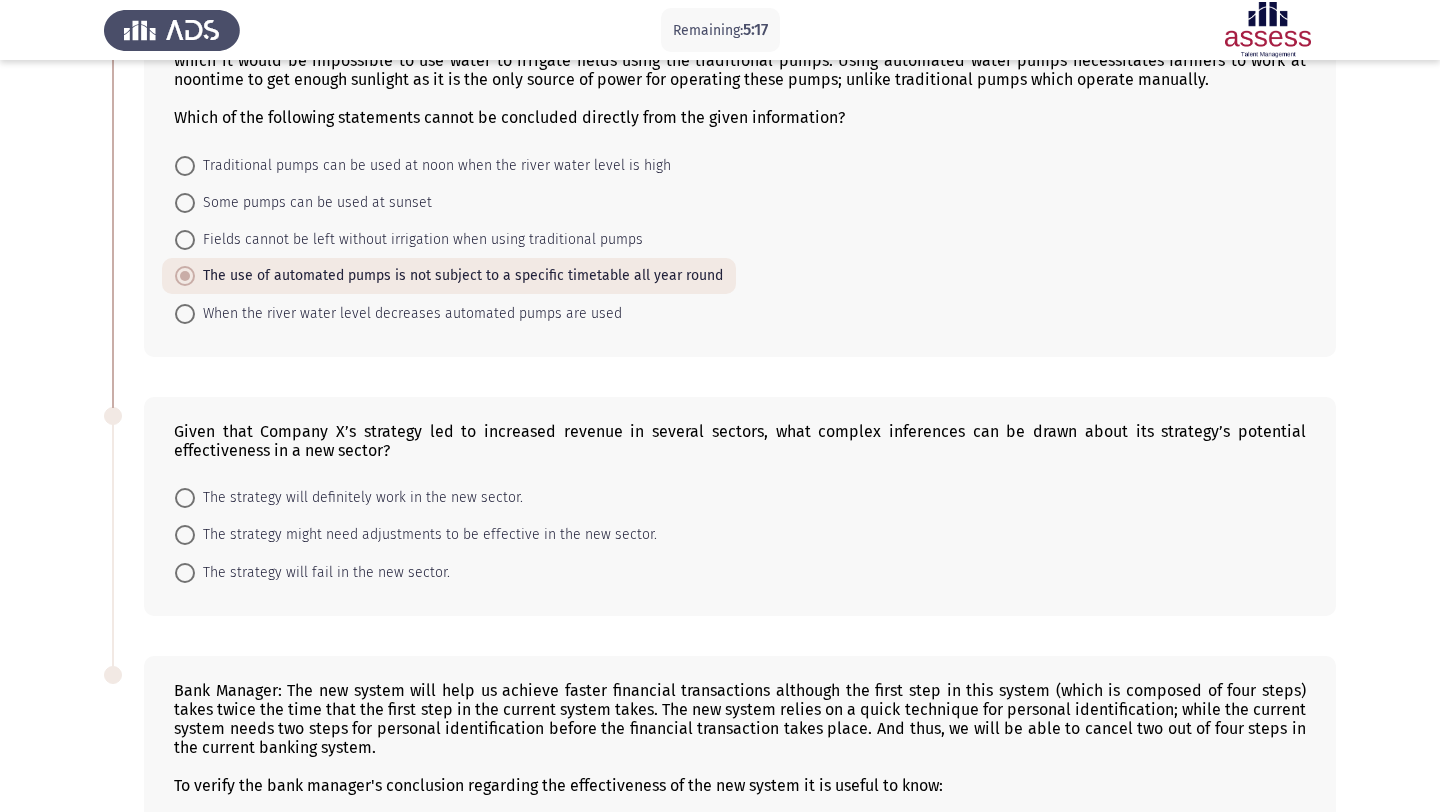 scroll, scrollTop: 584, scrollLeft: 0, axis: vertical 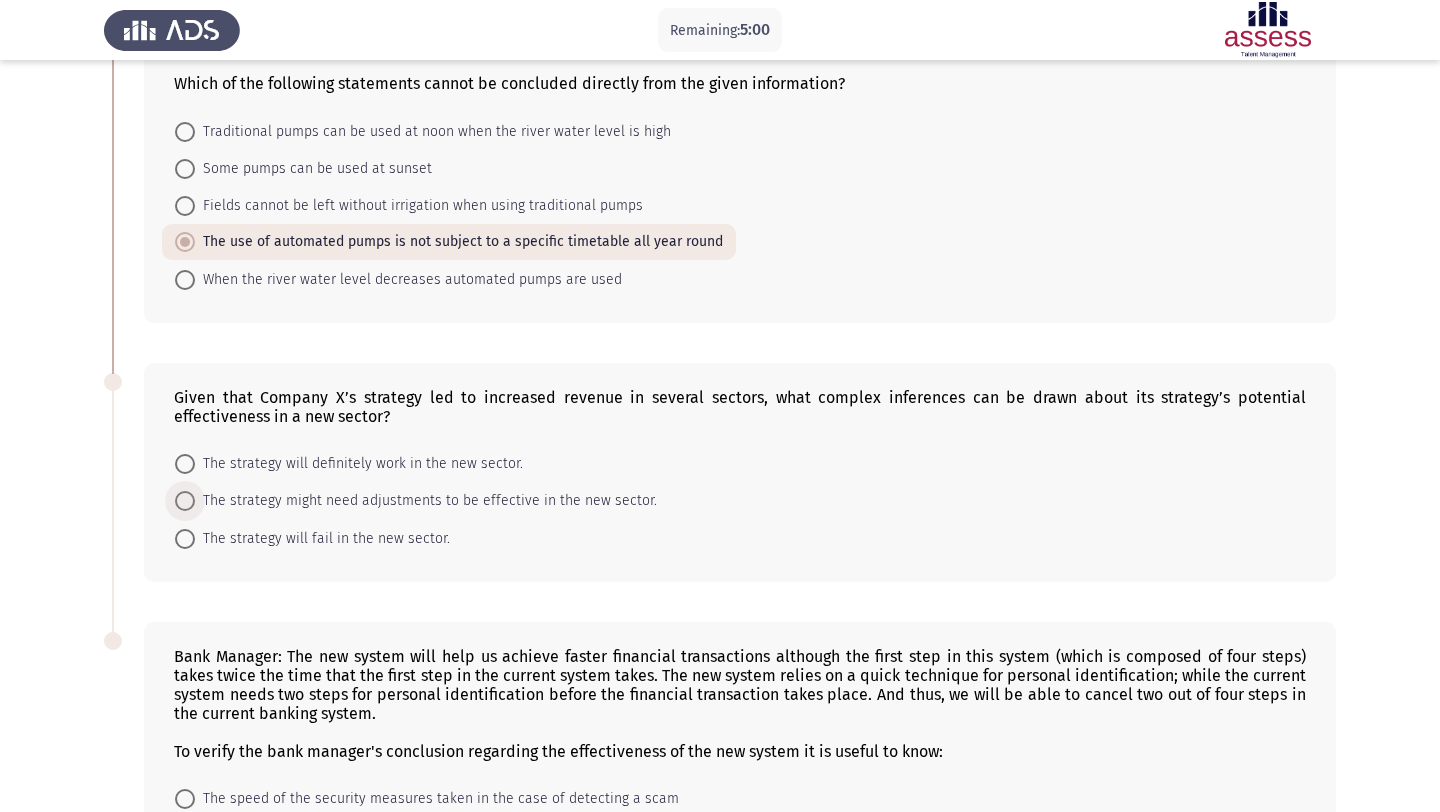 click at bounding box center [185, 501] 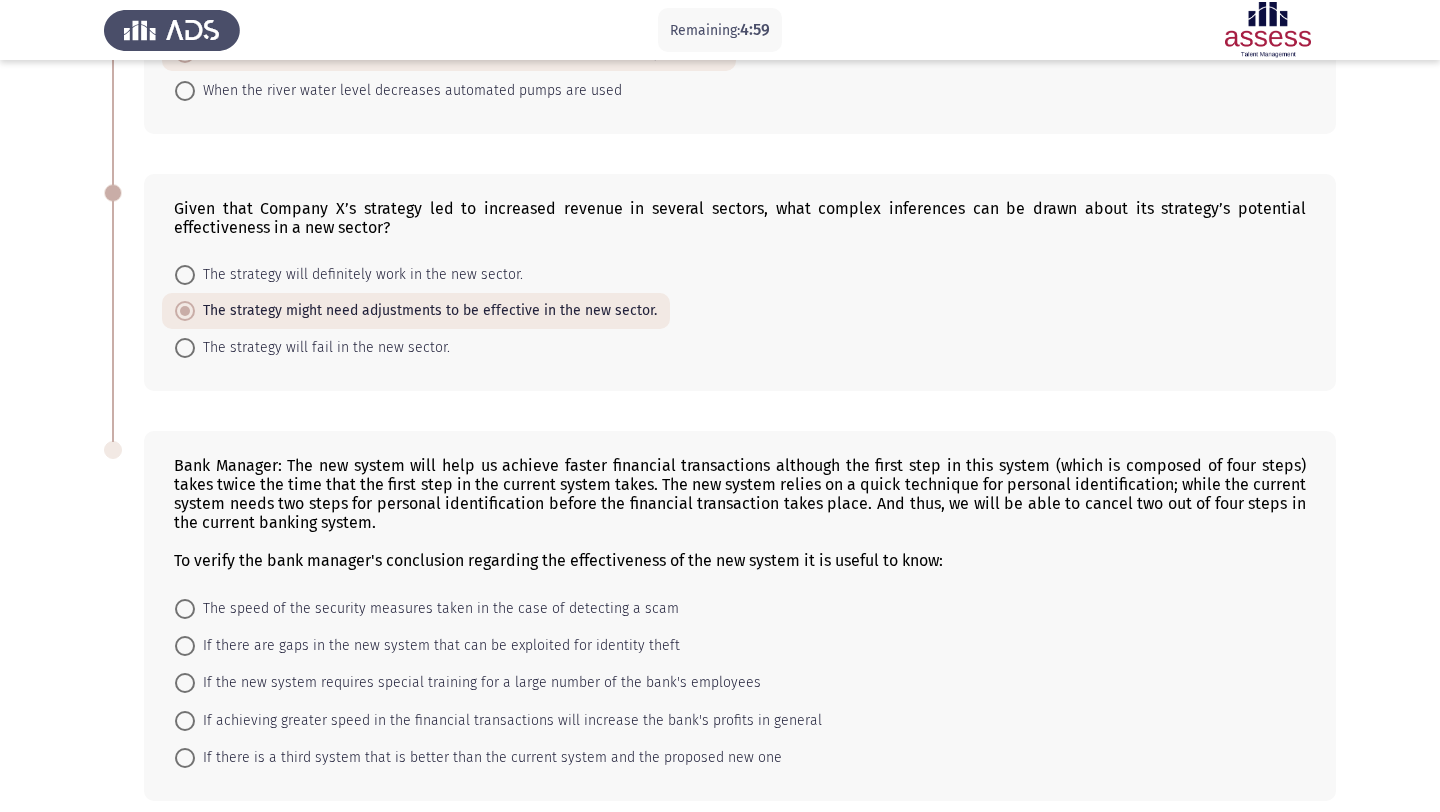 scroll, scrollTop: 862, scrollLeft: 0, axis: vertical 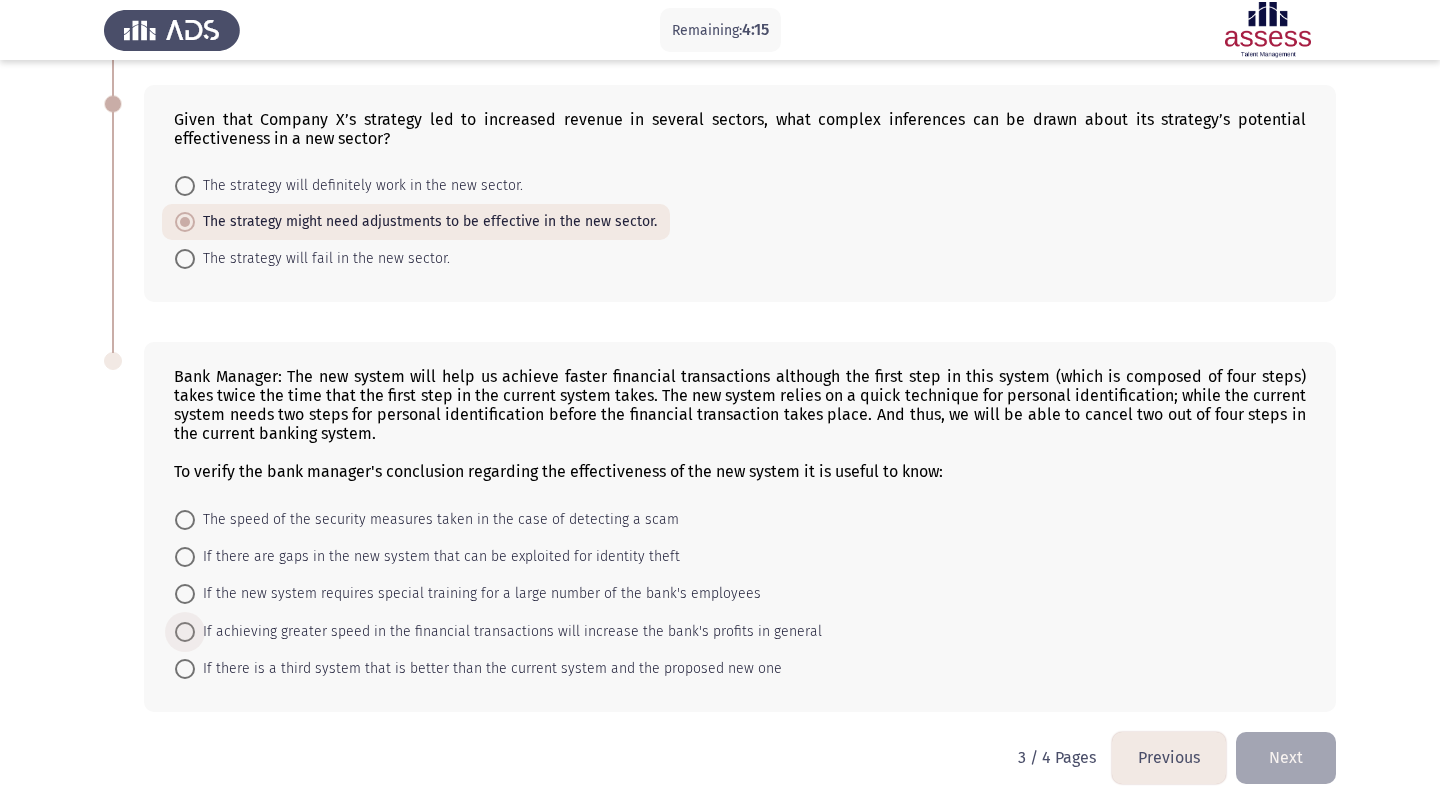 click at bounding box center (185, 632) 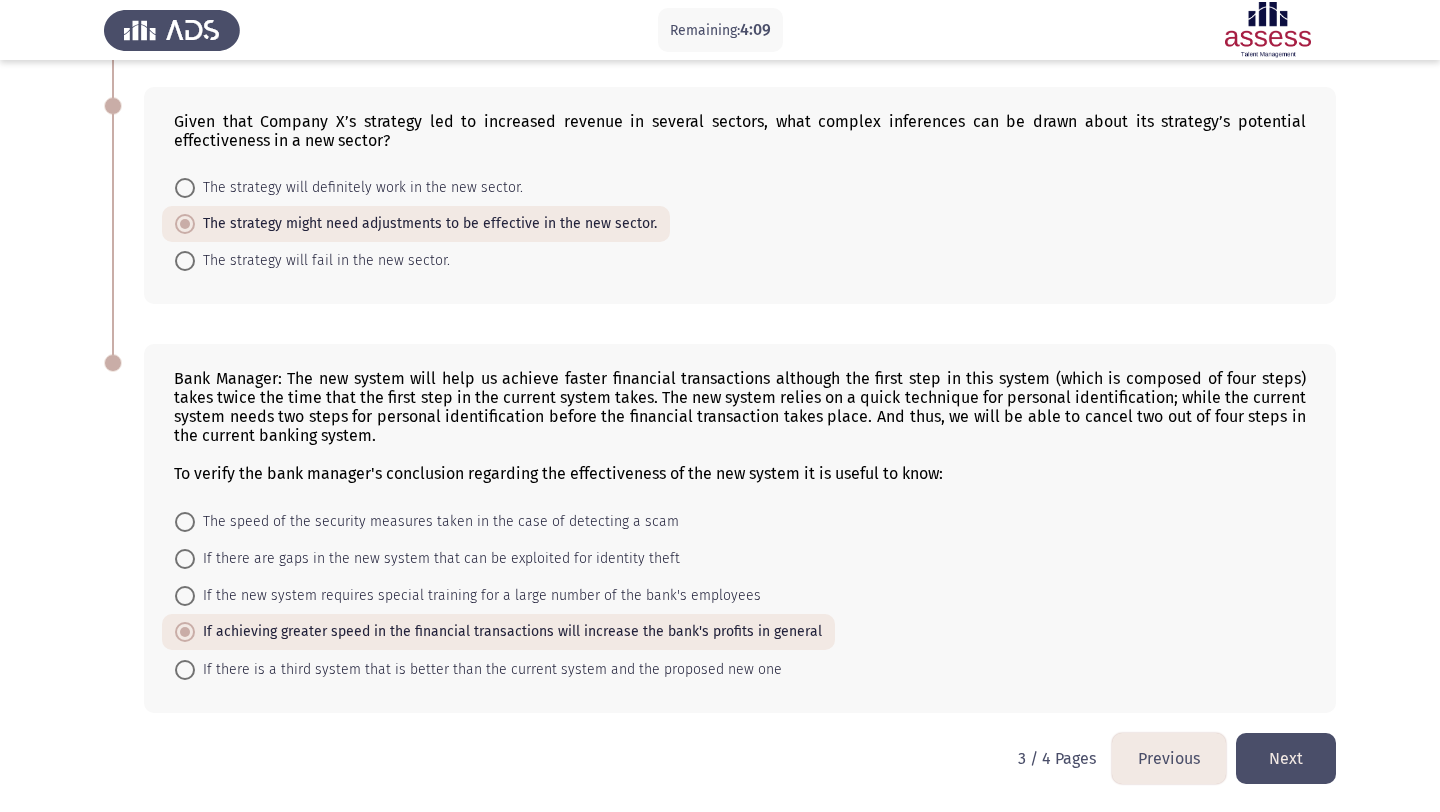 click on "Next" 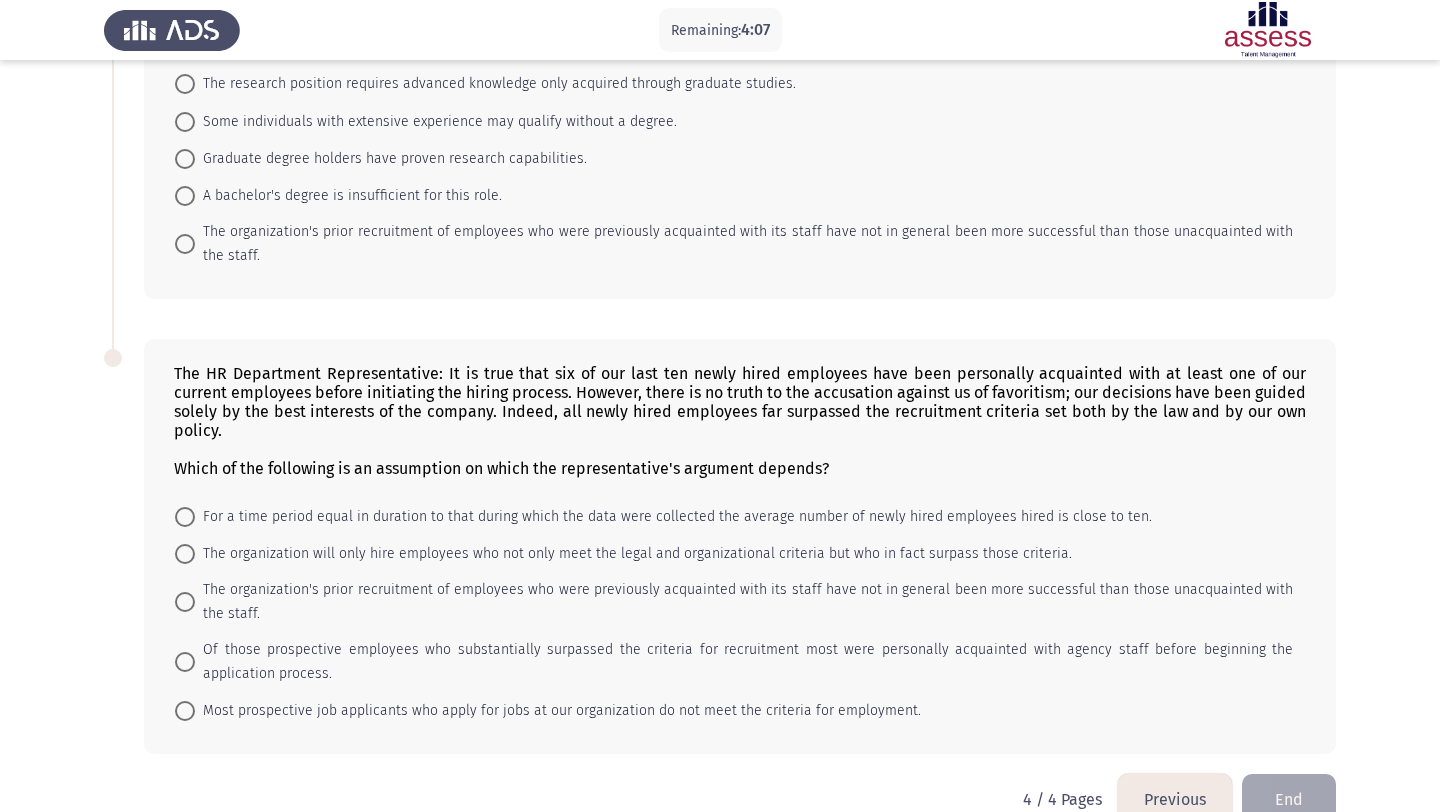 scroll, scrollTop: 3, scrollLeft: 0, axis: vertical 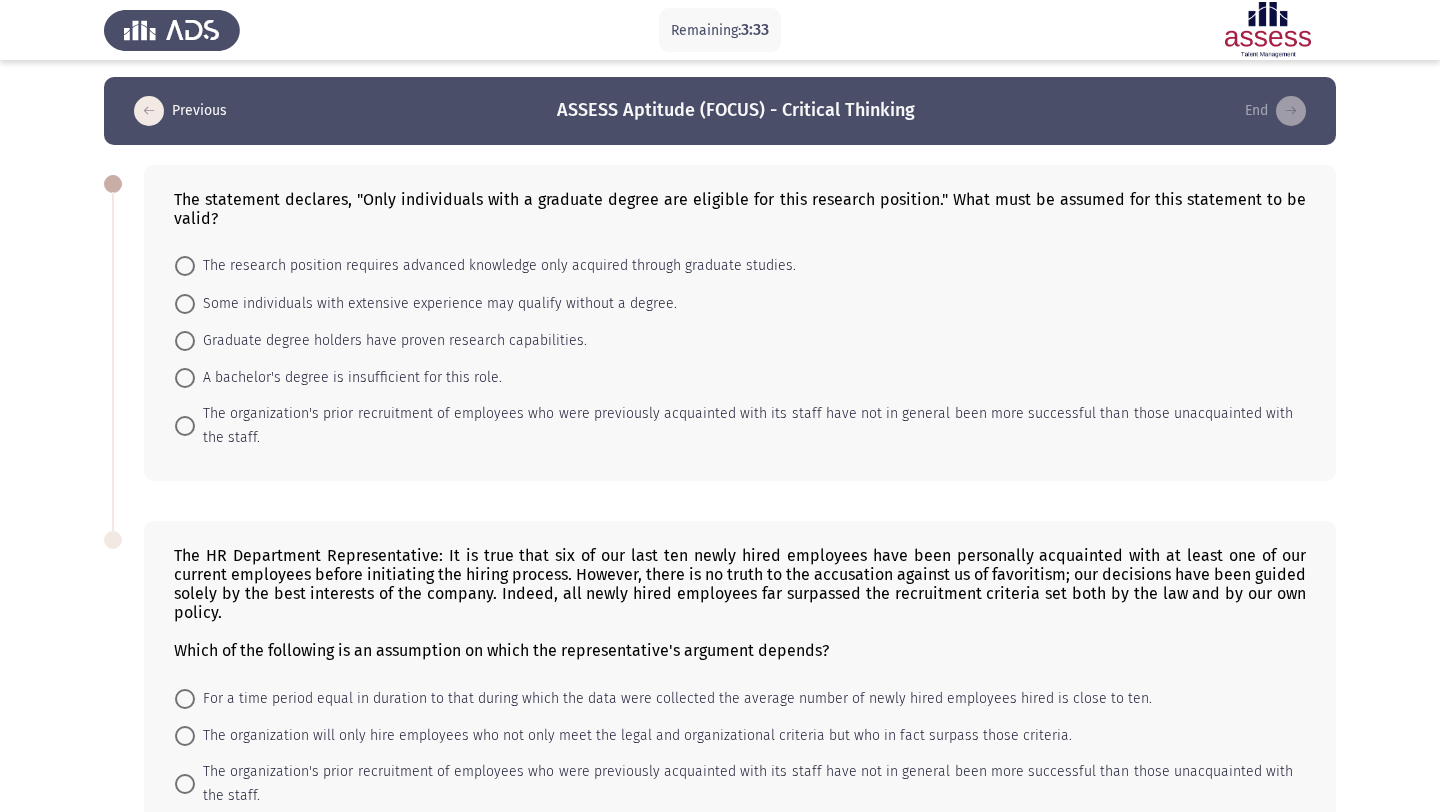 click on "The research position requires advanced knowledge only acquired through graduate studies." at bounding box center (495, 266) 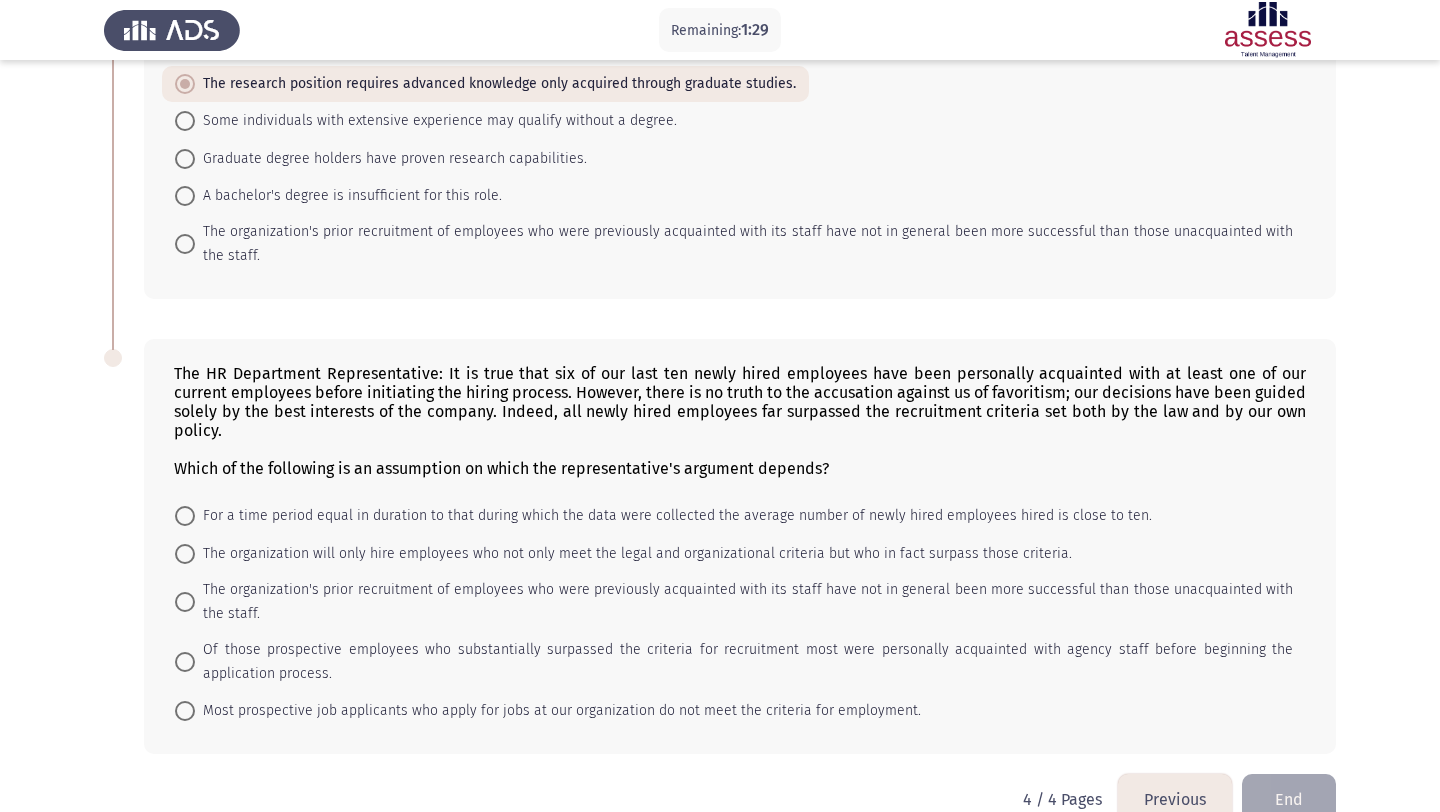 scroll, scrollTop: 184, scrollLeft: 0, axis: vertical 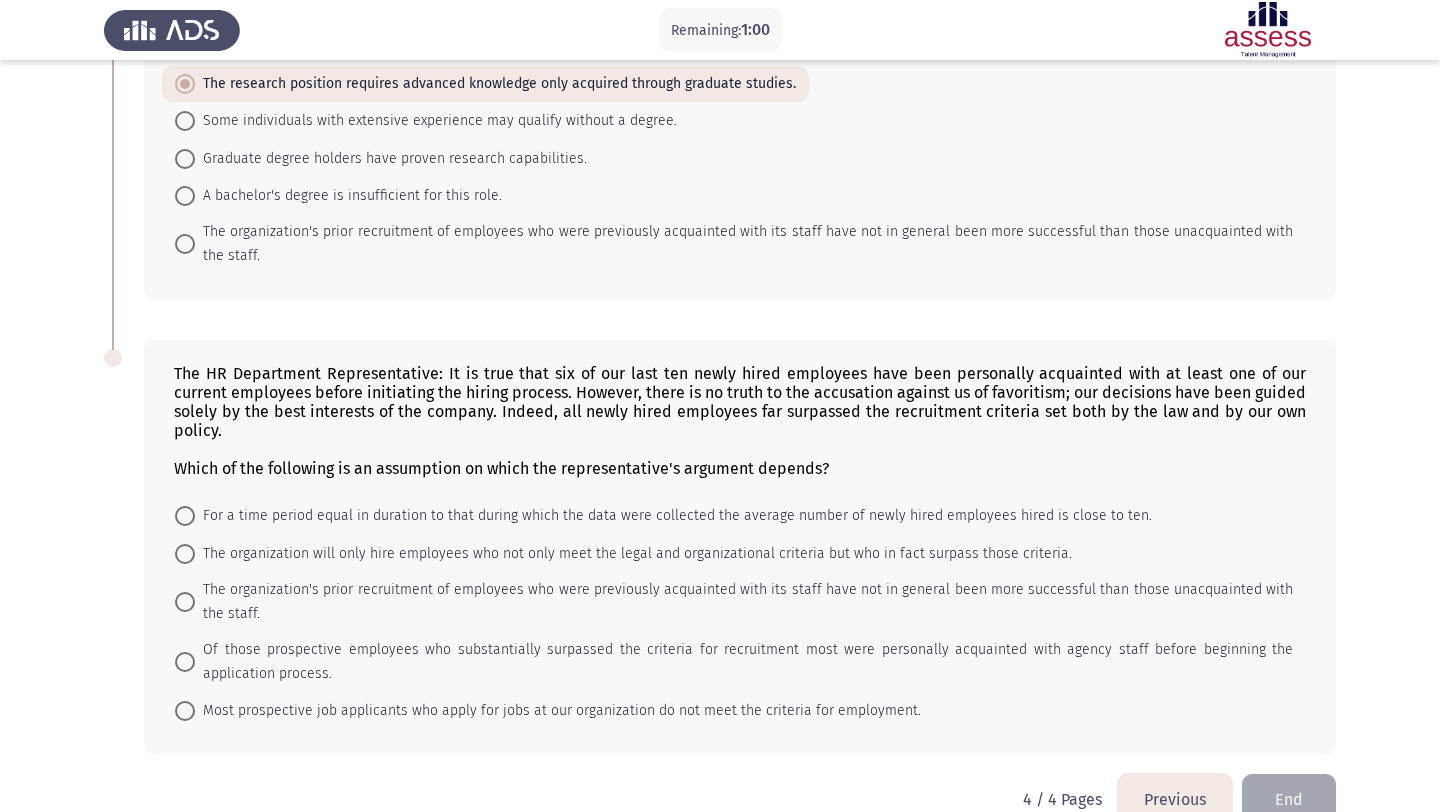 click on "The organization will only hire employees who not only meet the legal and organizational criteria but who in fact surpass those criteria." at bounding box center (633, 554) 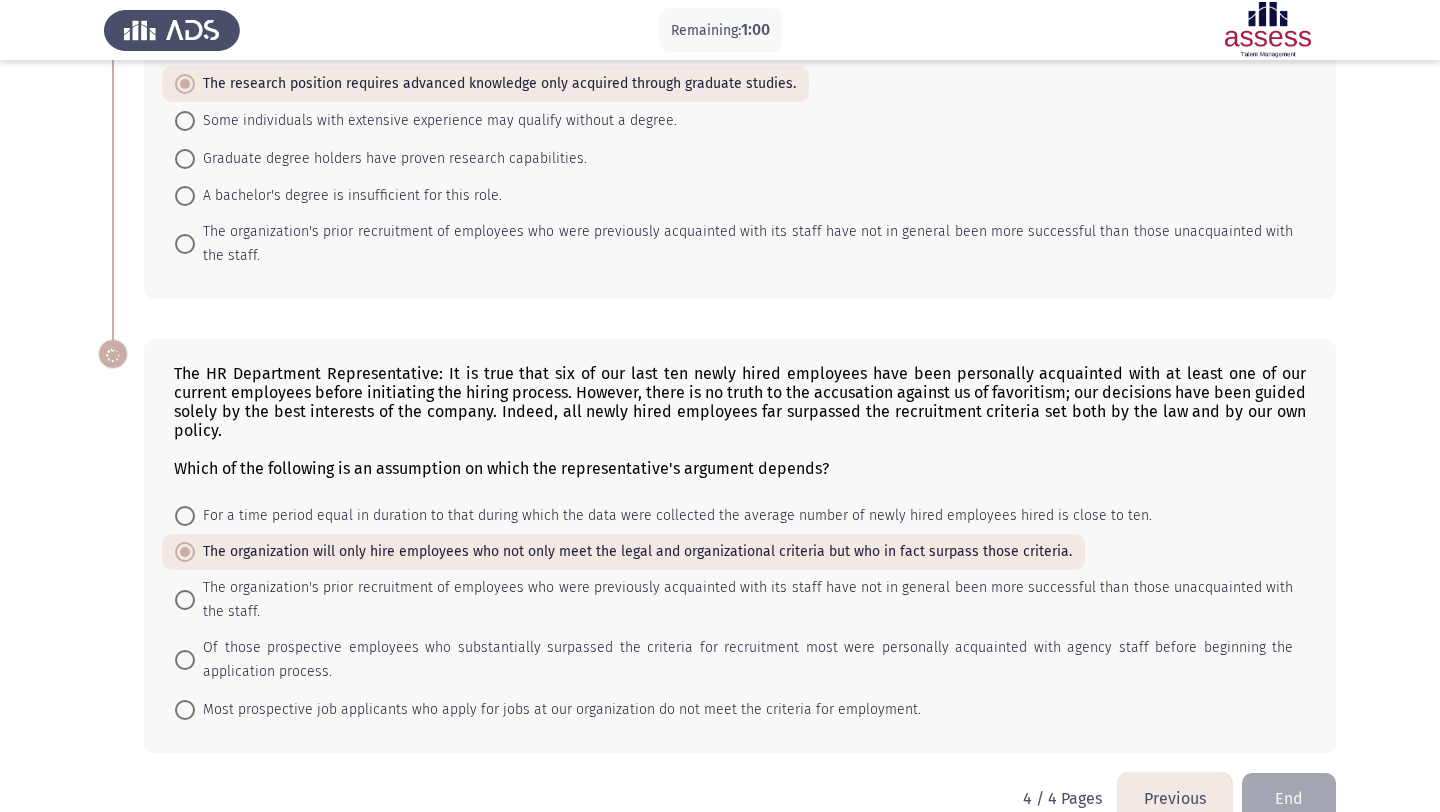 scroll, scrollTop: 183, scrollLeft: 0, axis: vertical 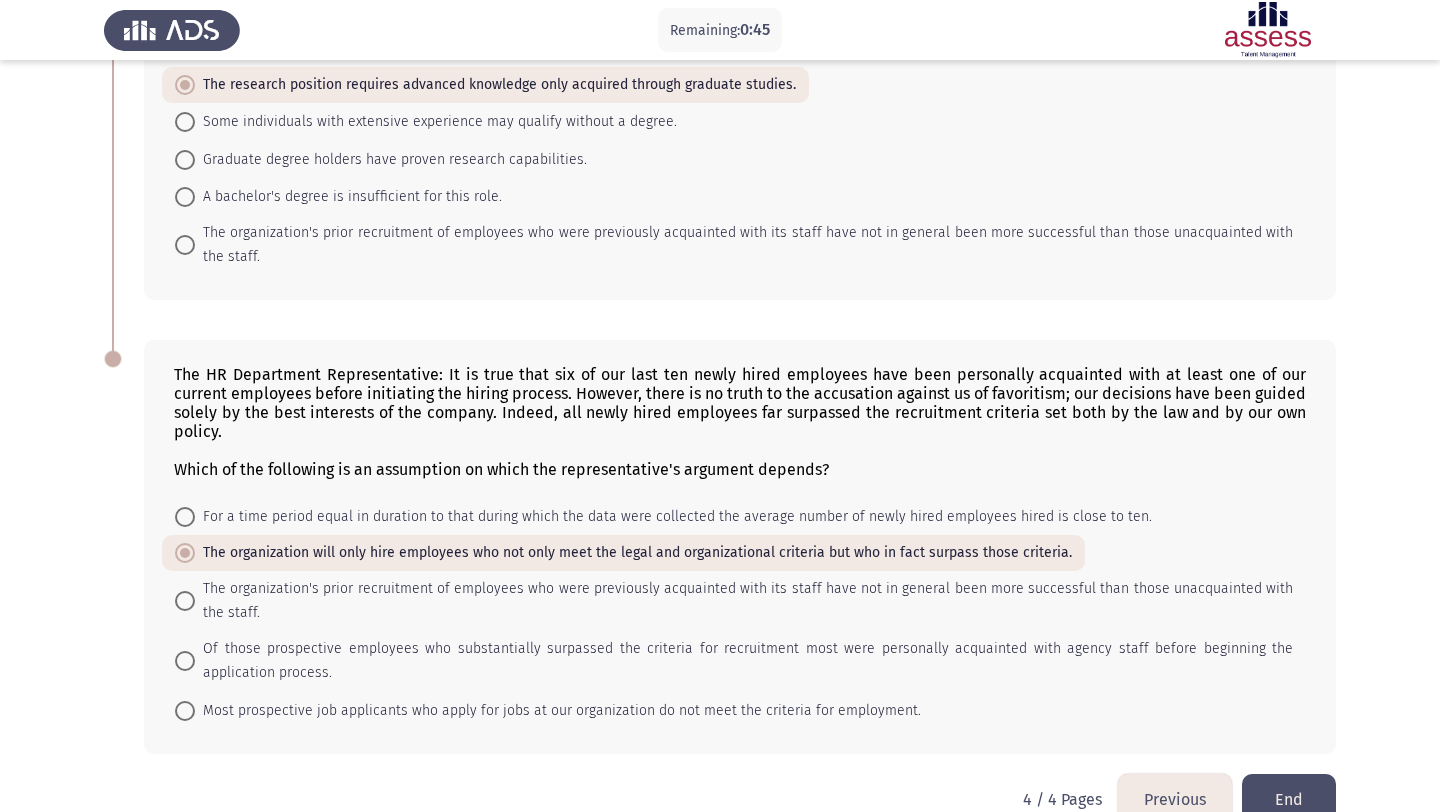 click on "End" 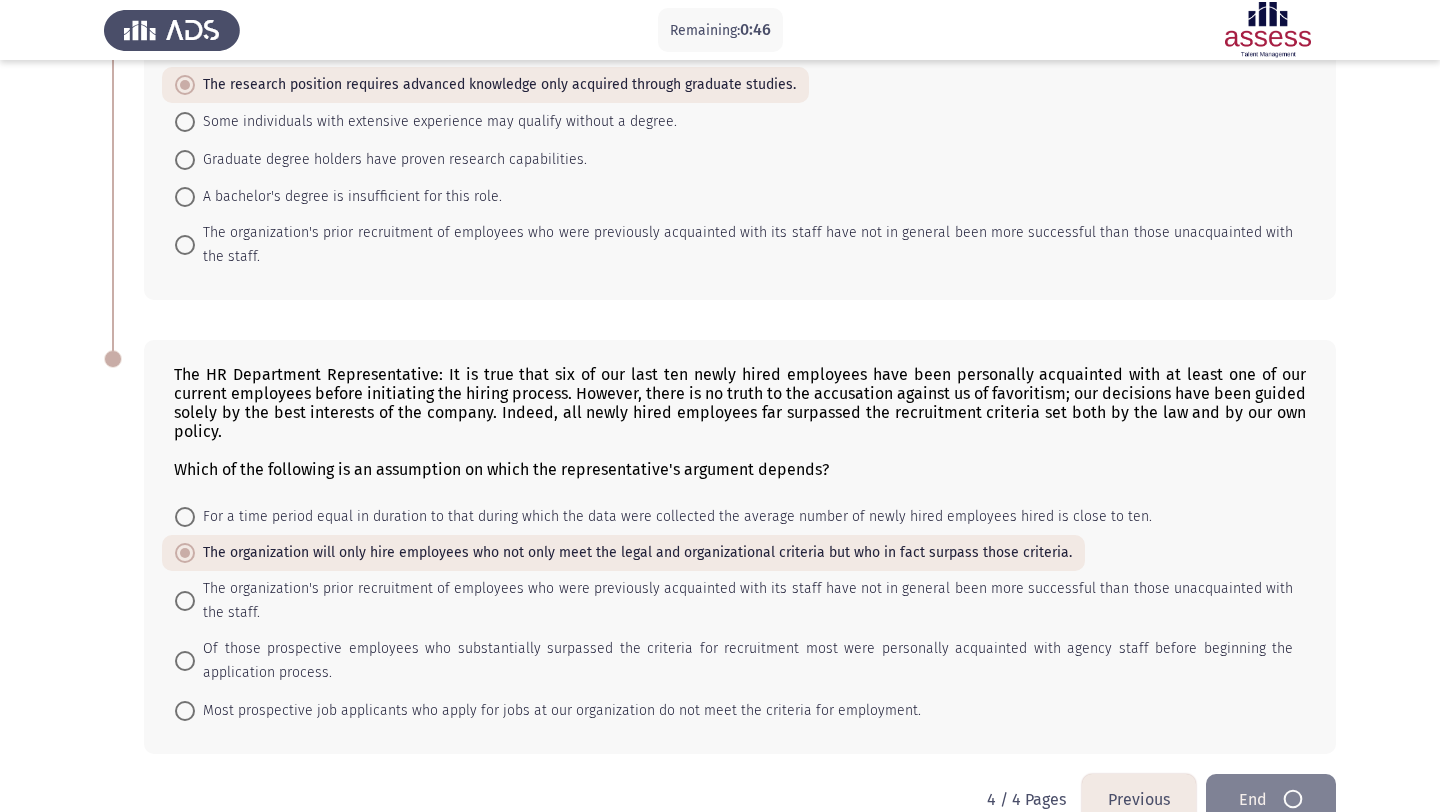 scroll, scrollTop: 0, scrollLeft: 0, axis: both 